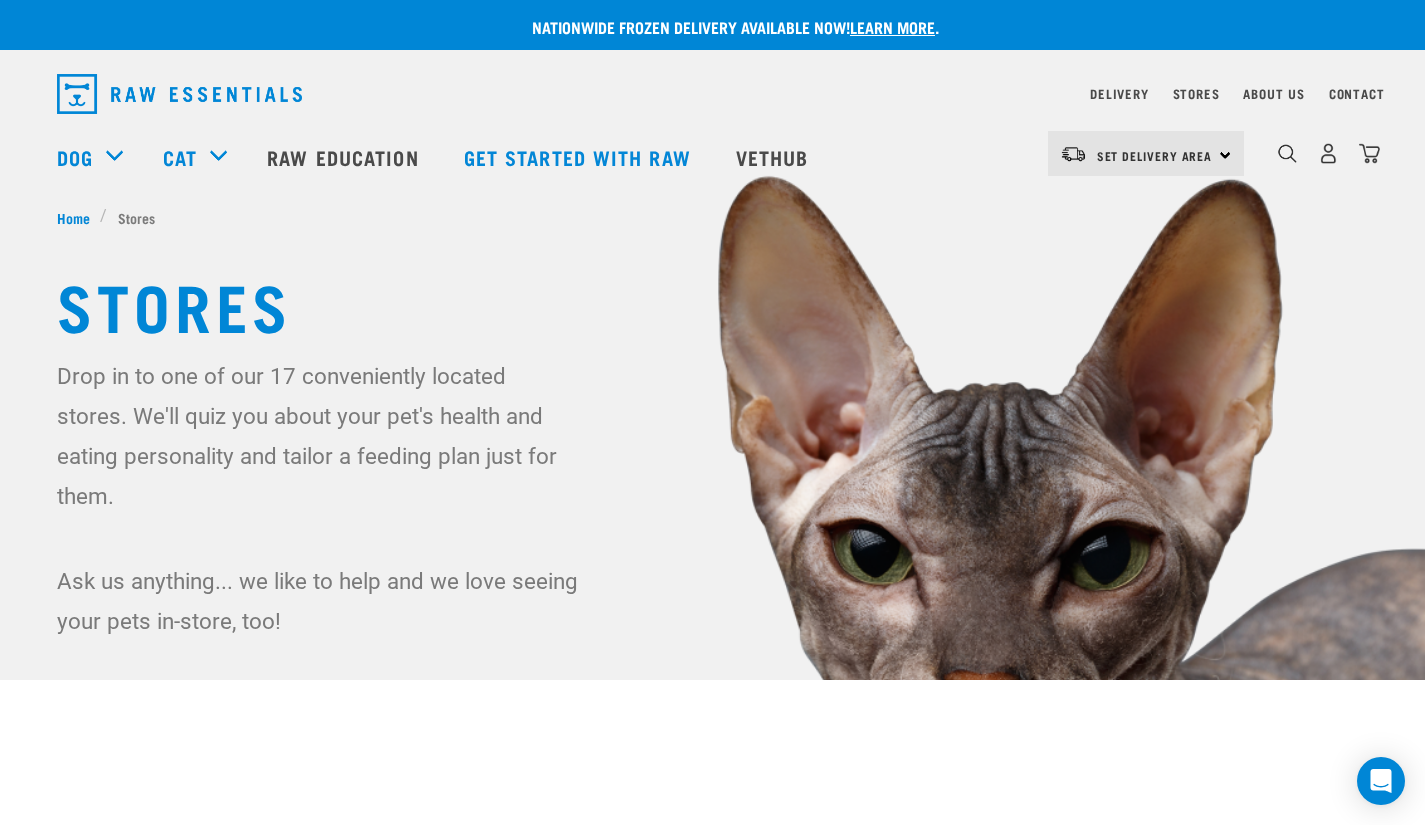 scroll, scrollTop: 0, scrollLeft: 0, axis: both 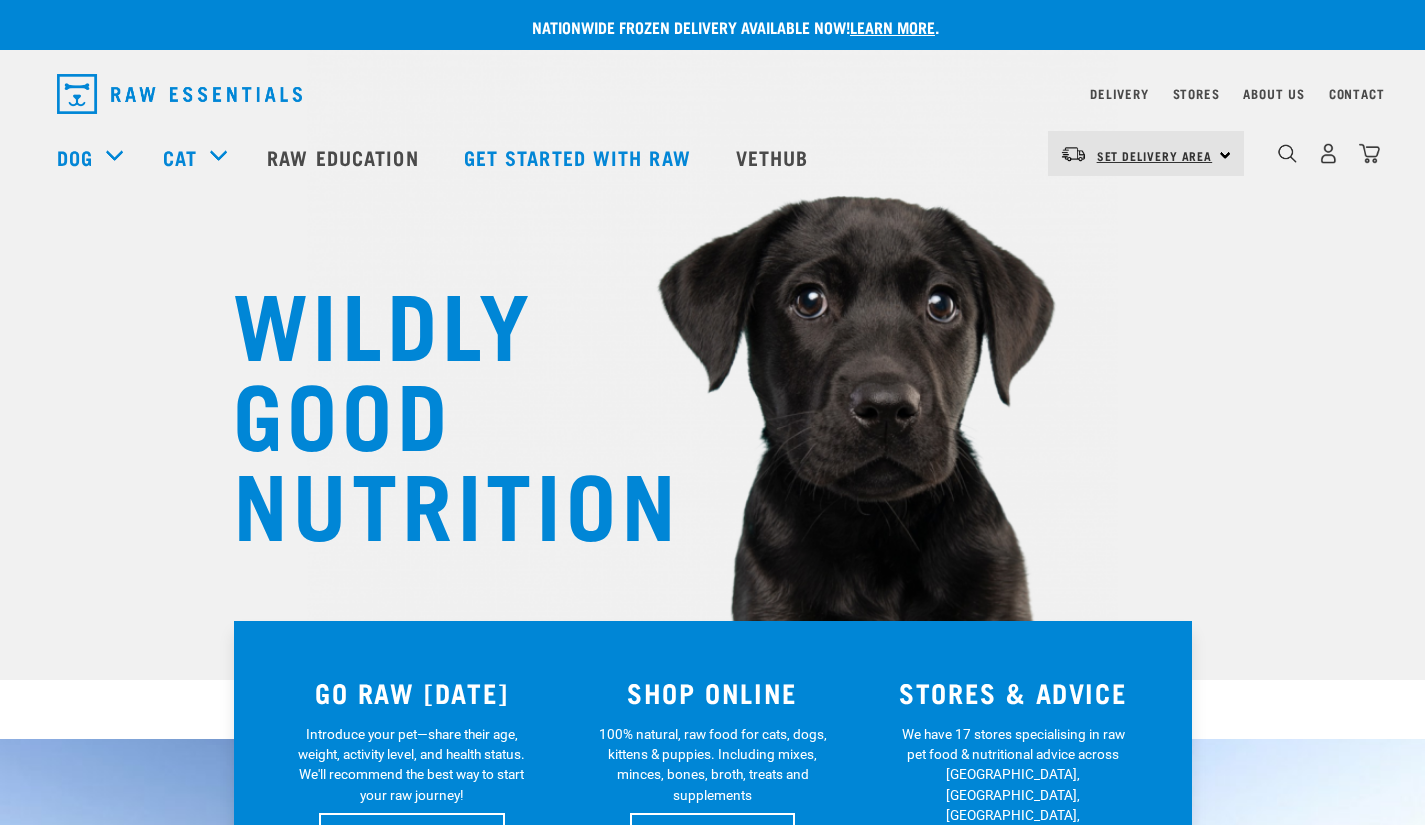 click on "Set Delivery Area" at bounding box center (1155, 155) 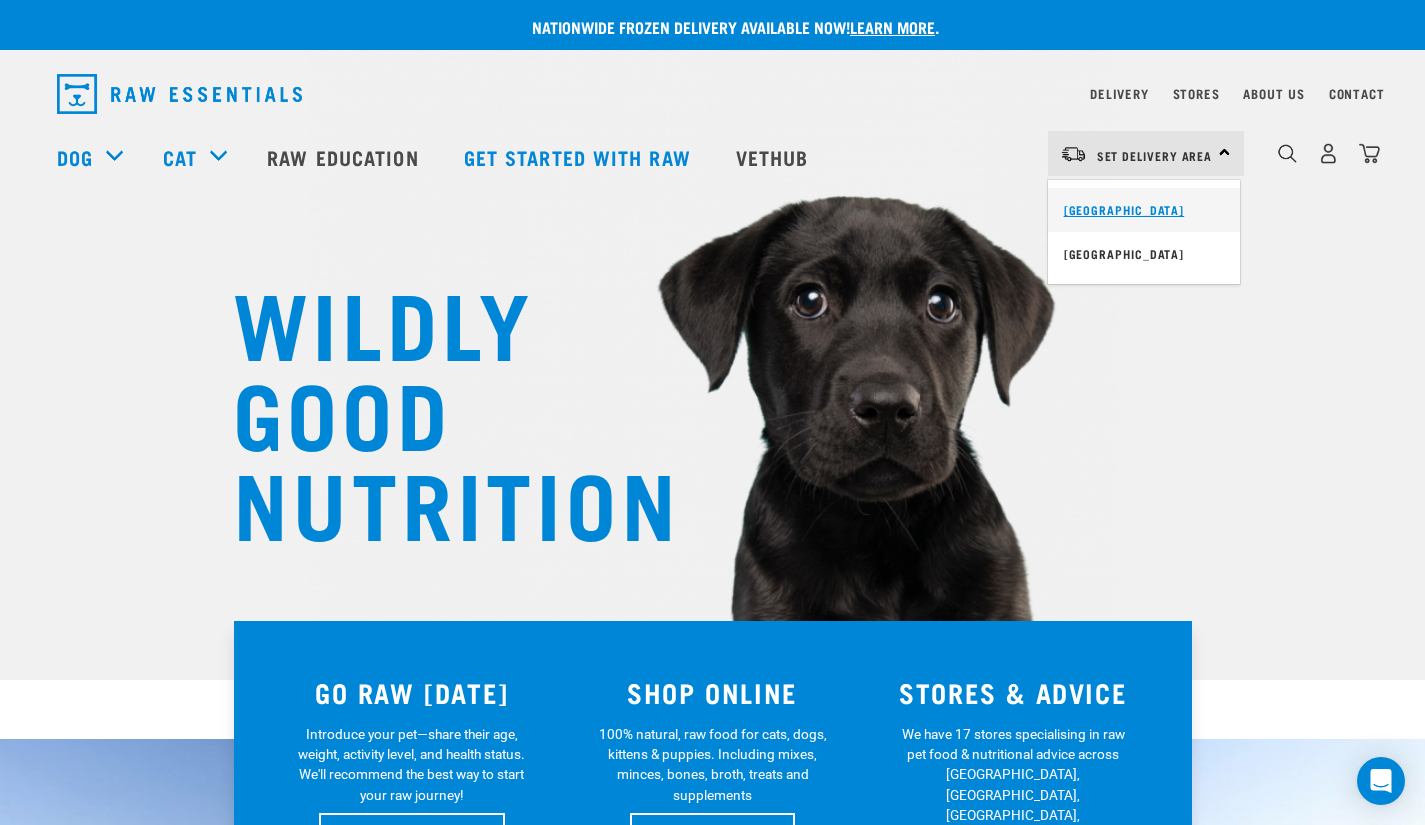 click on "[GEOGRAPHIC_DATA]" at bounding box center (1144, 210) 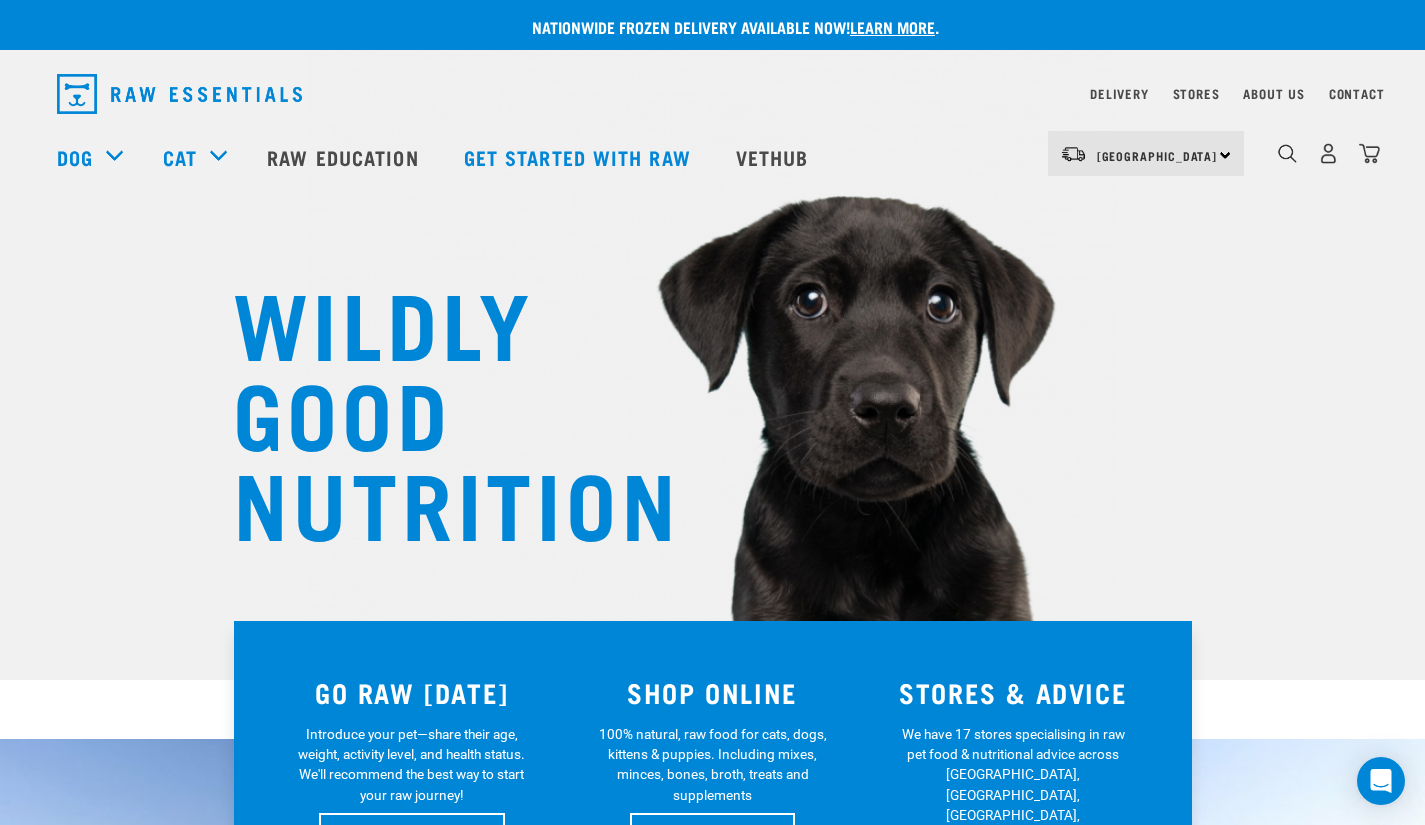 scroll, scrollTop: 0, scrollLeft: 0, axis: both 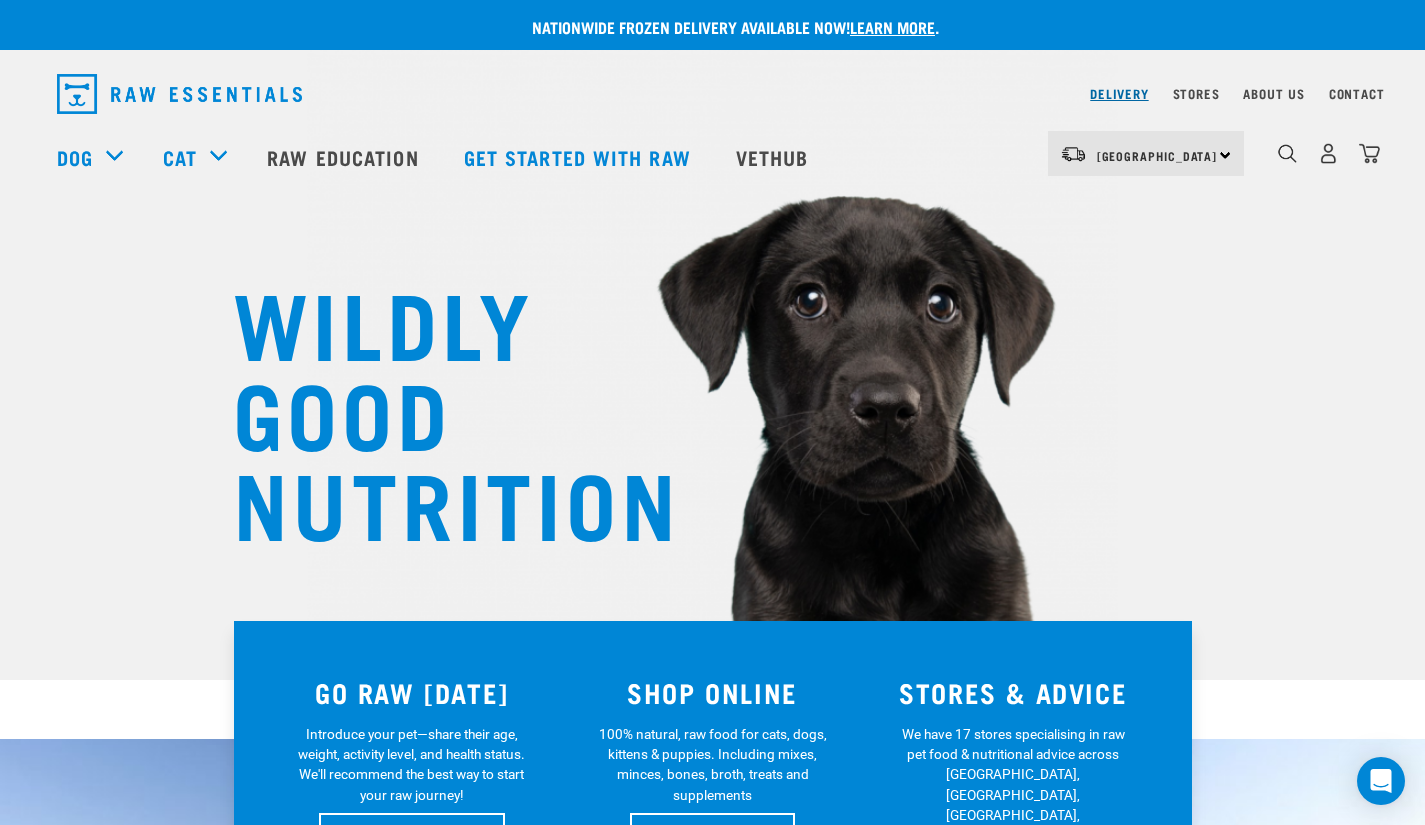 click on "Delivery" at bounding box center (1119, 93) 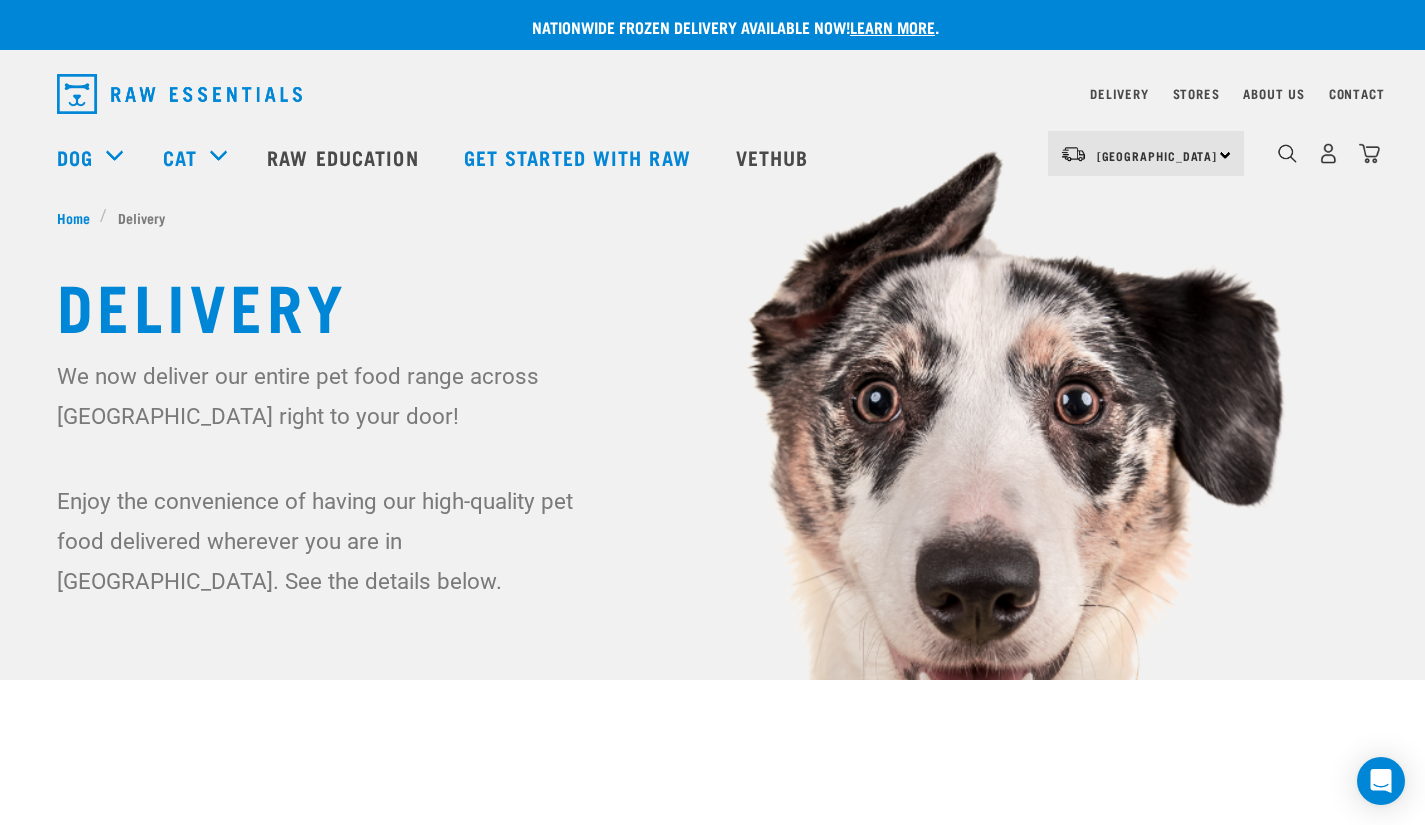 scroll, scrollTop: 0, scrollLeft: 0, axis: both 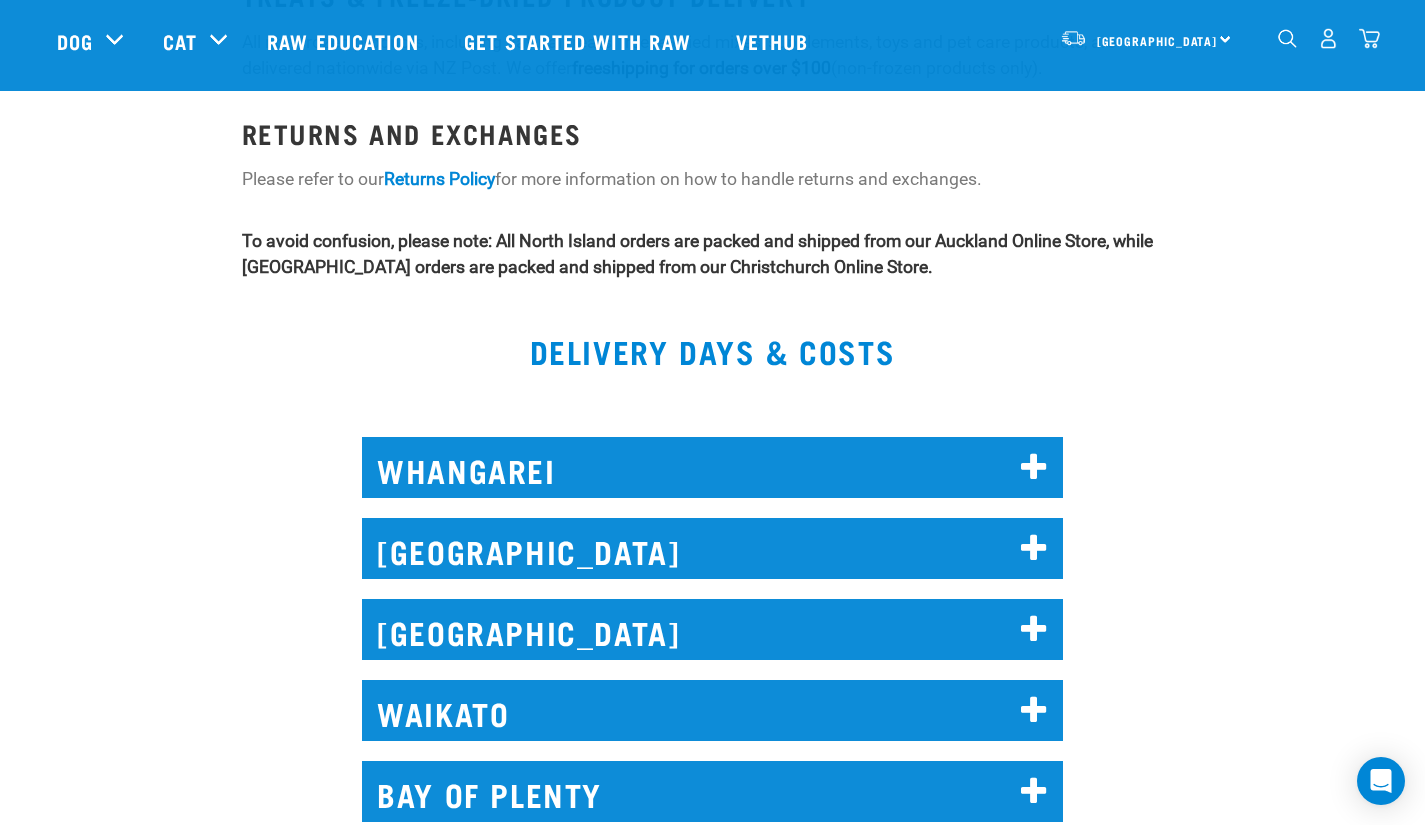 click on "WHANGAREI" at bounding box center [712, 467] 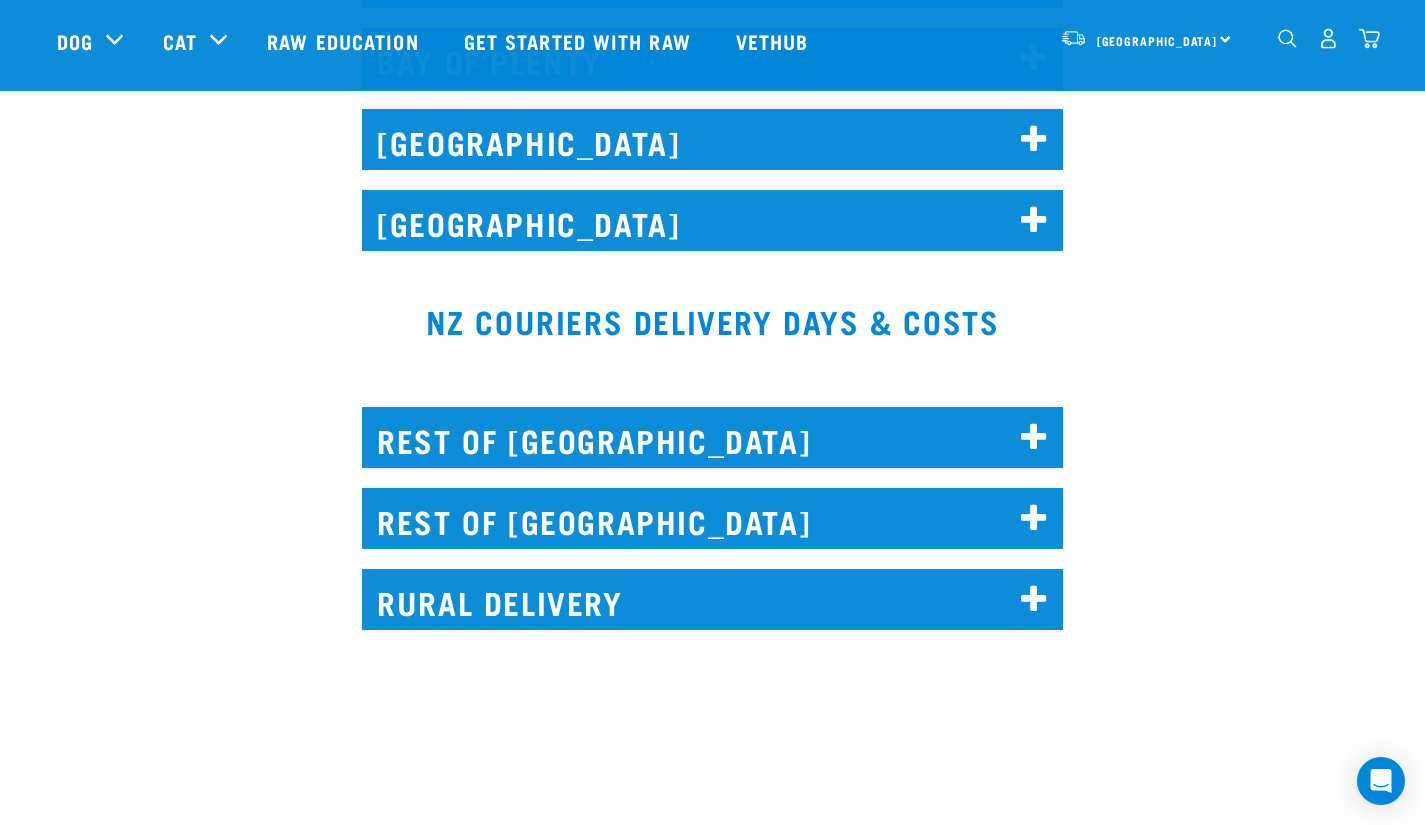 scroll, scrollTop: 3273, scrollLeft: 0, axis: vertical 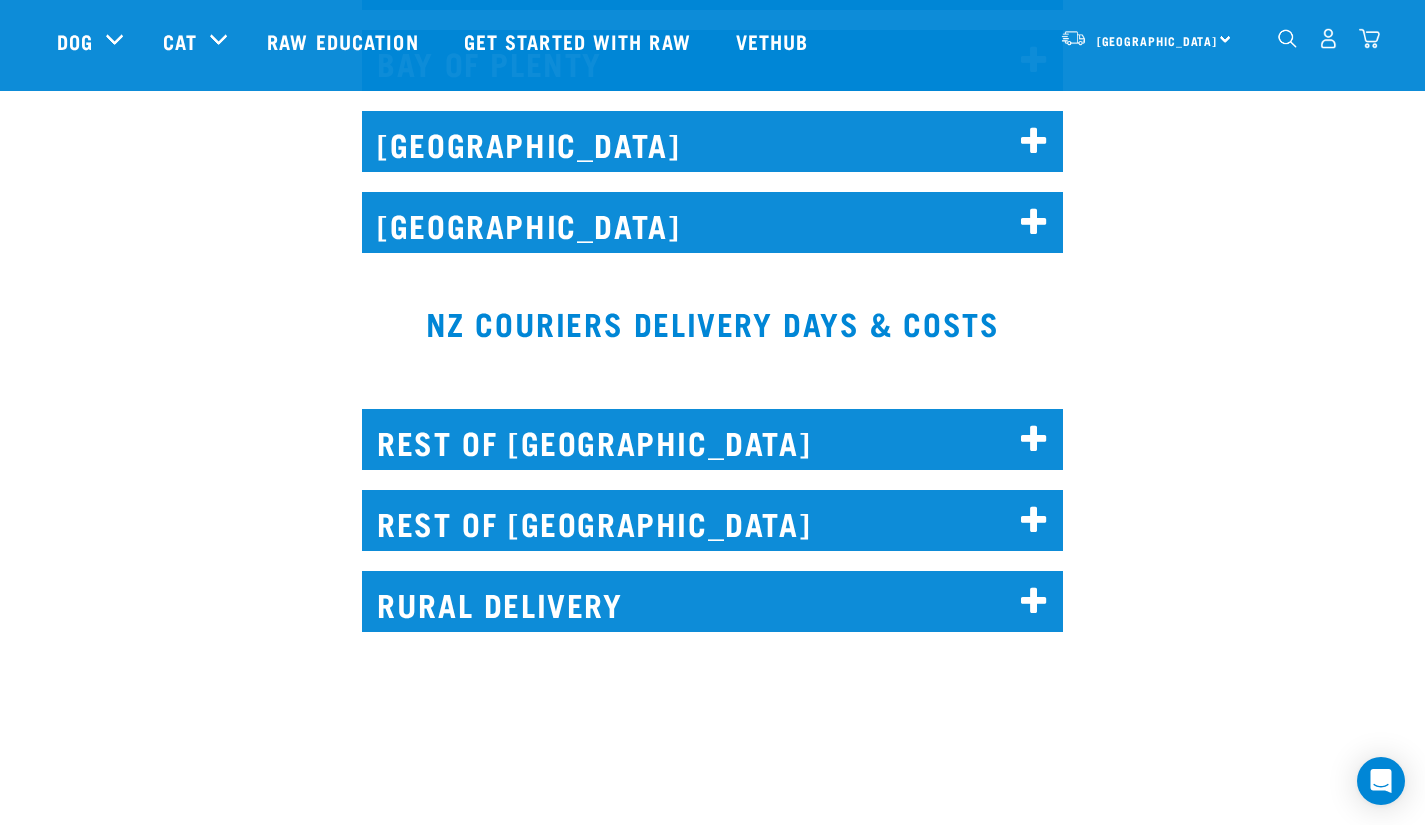 click on "REST OF NORTH ISLAND
Outside of Urgent Couriers delivery areas, we now offer nationwide delivery with NZ Couriers Overnight Service.
DELIVERY SCHEDULE (FROZEN ORDERS)
Orders are sent out Monday-Thursday. Orders placed before 10am will be dispatched the same day for next day delivery. No frozen orders are sent on Fridays to ensure they remain frozen in transit.
PRICING
Auckland Region: 6-20kg - $9.99; 20-40kg - $19.99; 40kg and above - $29.99 Rest of North Island: 6-20kg - $14.99; 20-40kg - $29.99; 40kg and above - $44.99
MINIMUM ORDER QUANTITY
To maintain product quality and prevent defrosting during transit, a 6kg minimum order applies to frozen orders.
NON-FROZEN ORDERS
We aim to dispatch non-frozen orders the next business day via NZ Couriers, but delivery times may vary depending on courier capacity.  We offer free shipping on non-frozen orders over $100.
PRICING
Auckland: $5 Rest of North Island: $10" at bounding box center [712, 433] 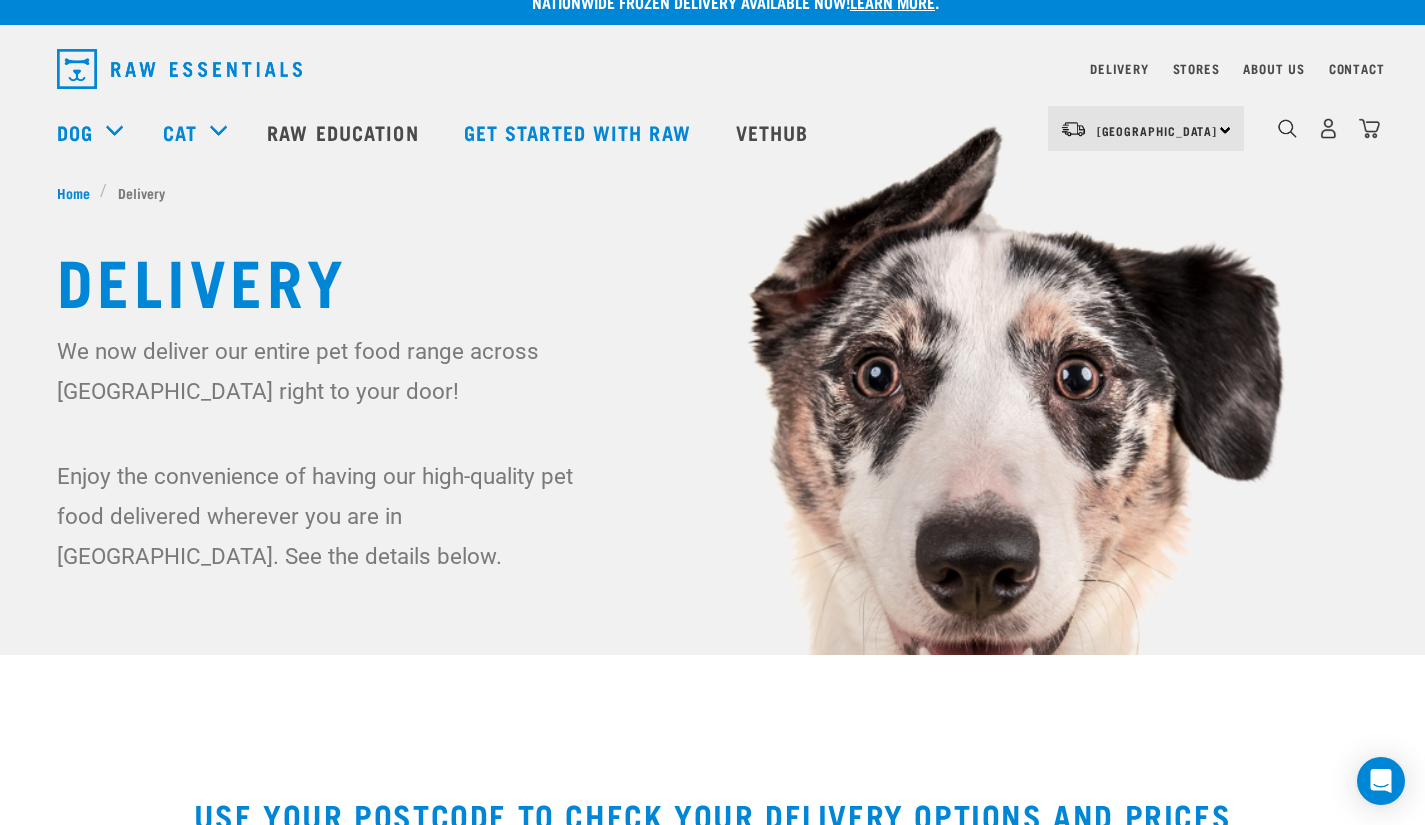 scroll, scrollTop: 0, scrollLeft: 0, axis: both 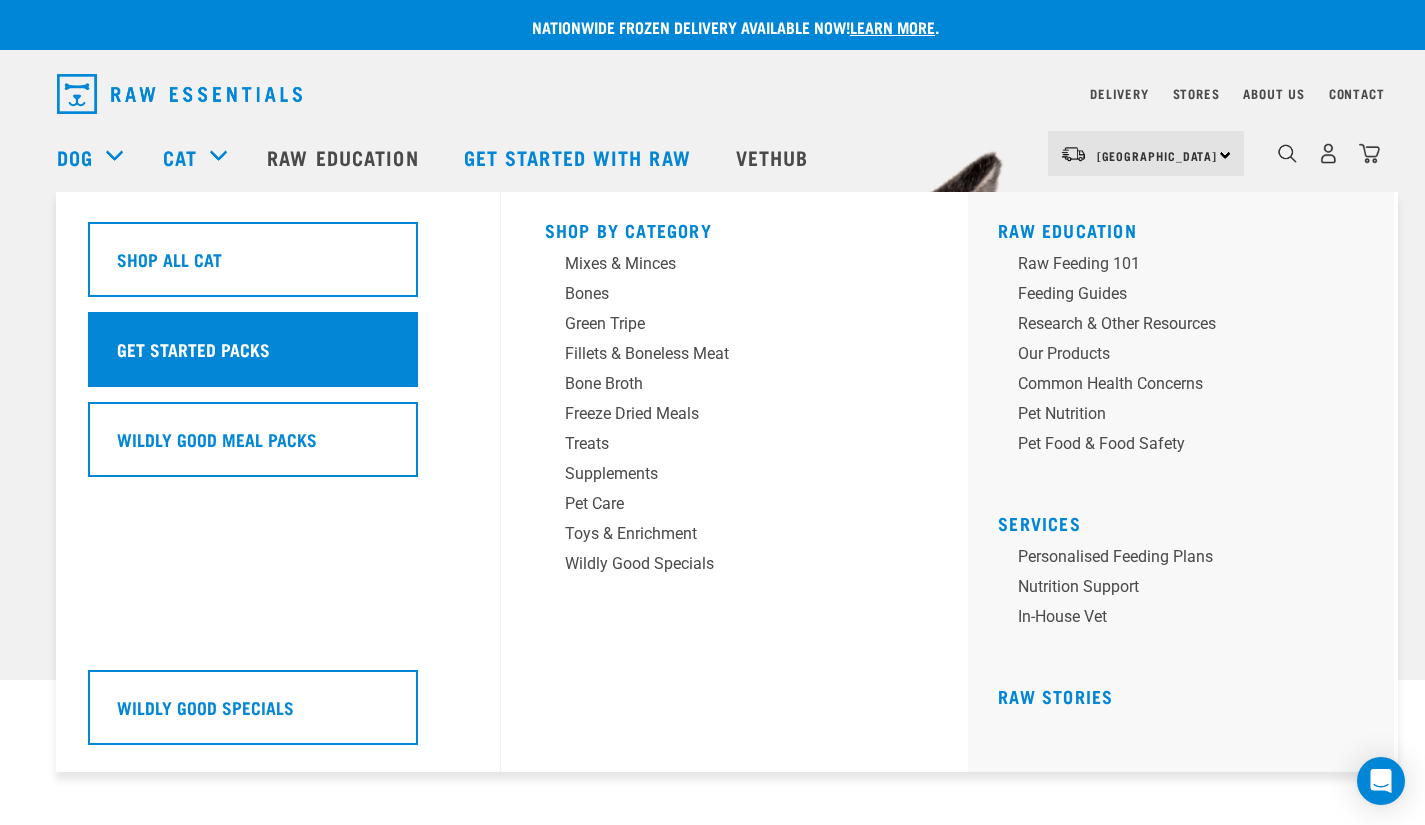 click on "Get started packs" at bounding box center (253, 349) 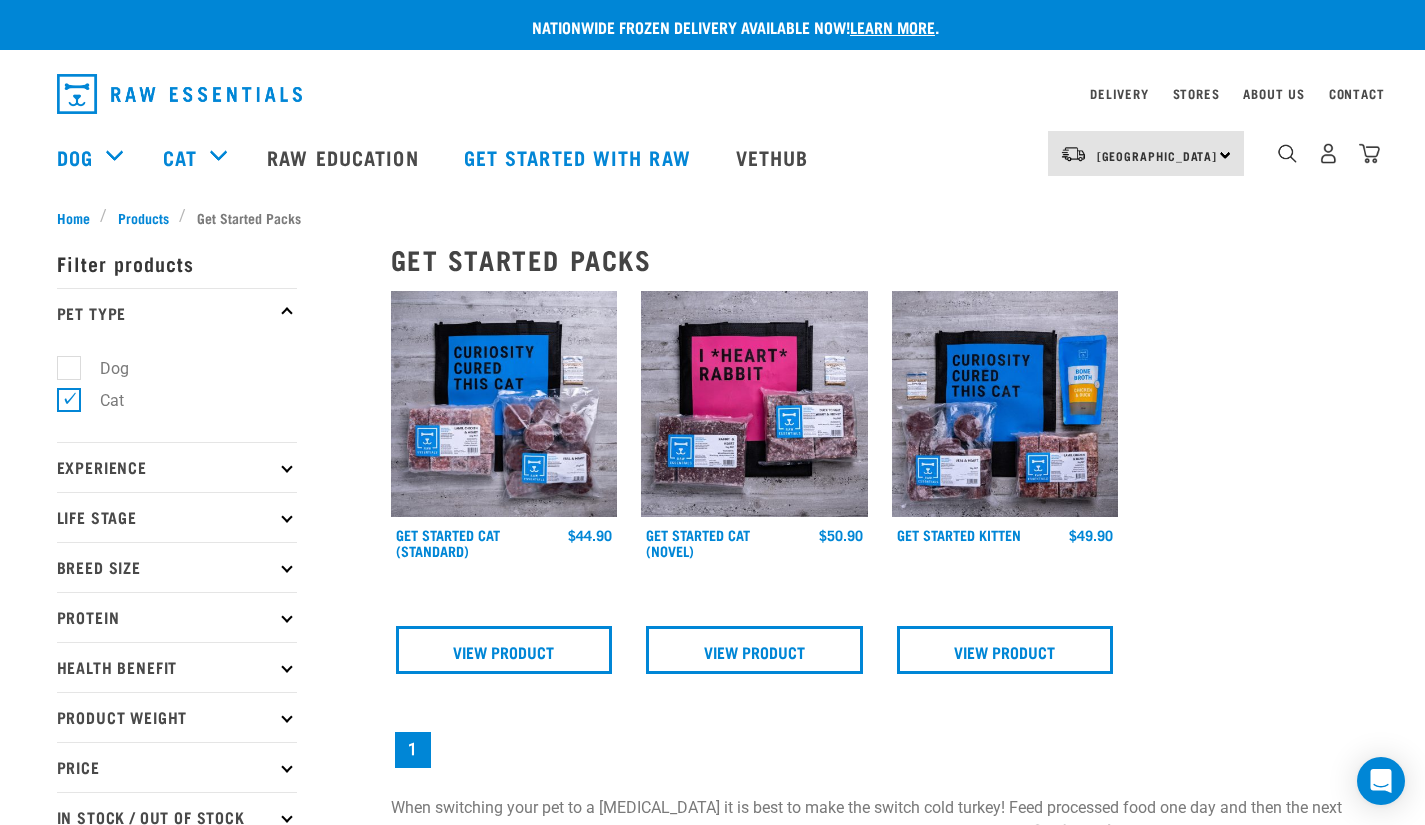 scroll, scrollTop: 0, scrollLeft: 0, axis: both 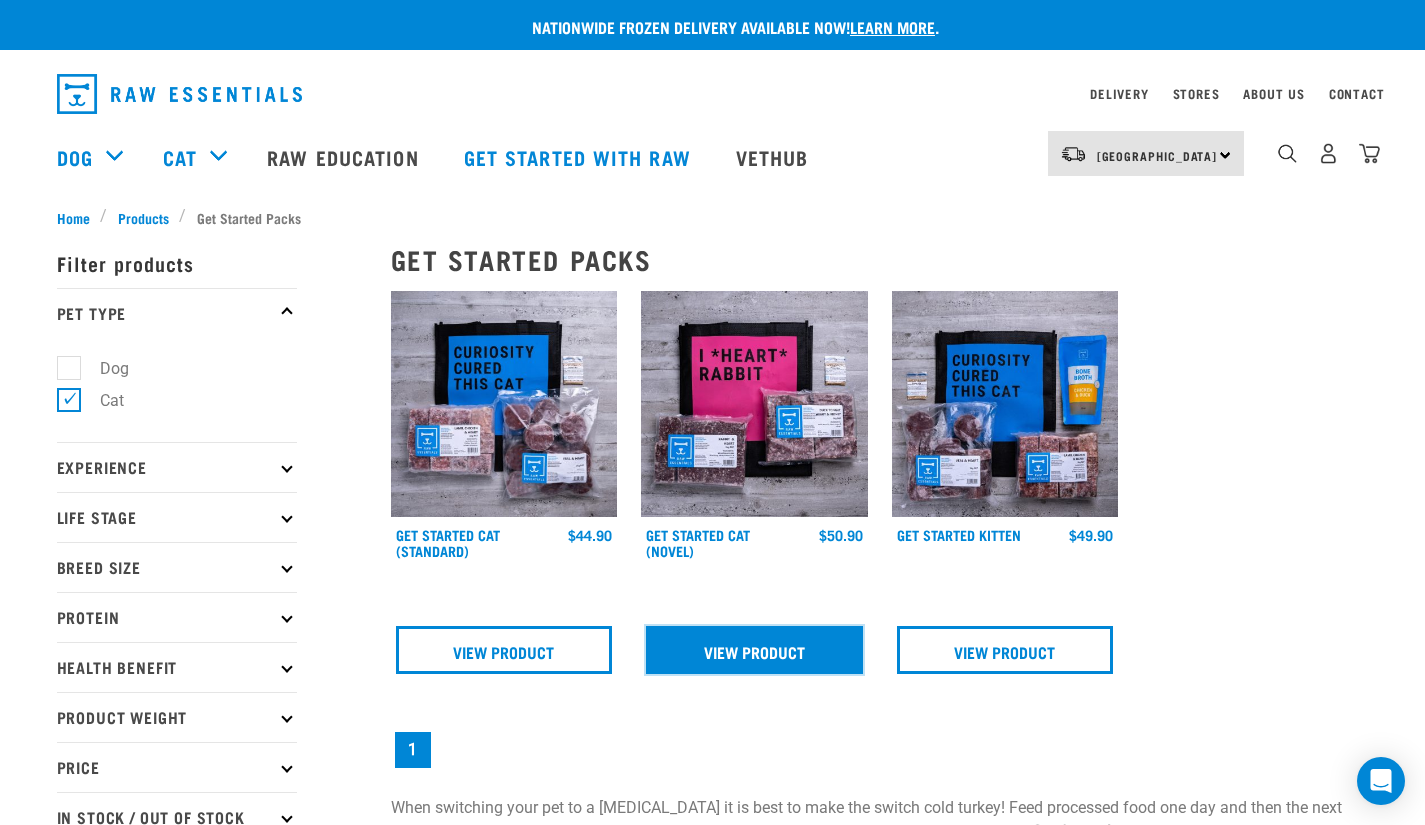 click on "View Product" at bounding box center (754, 650) 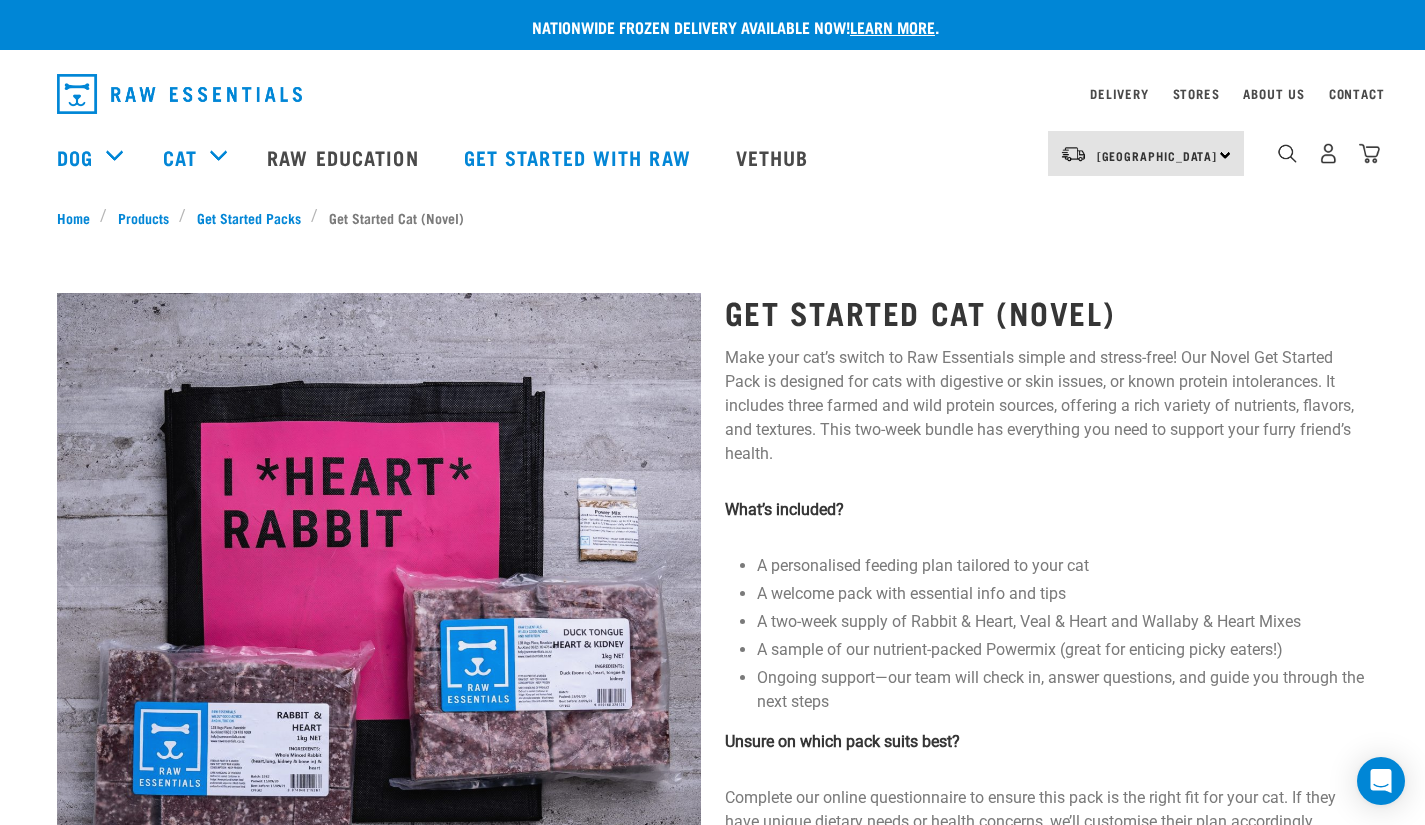 scroll, scrollTop: 19, scrollLeft: 0, axis: vertical 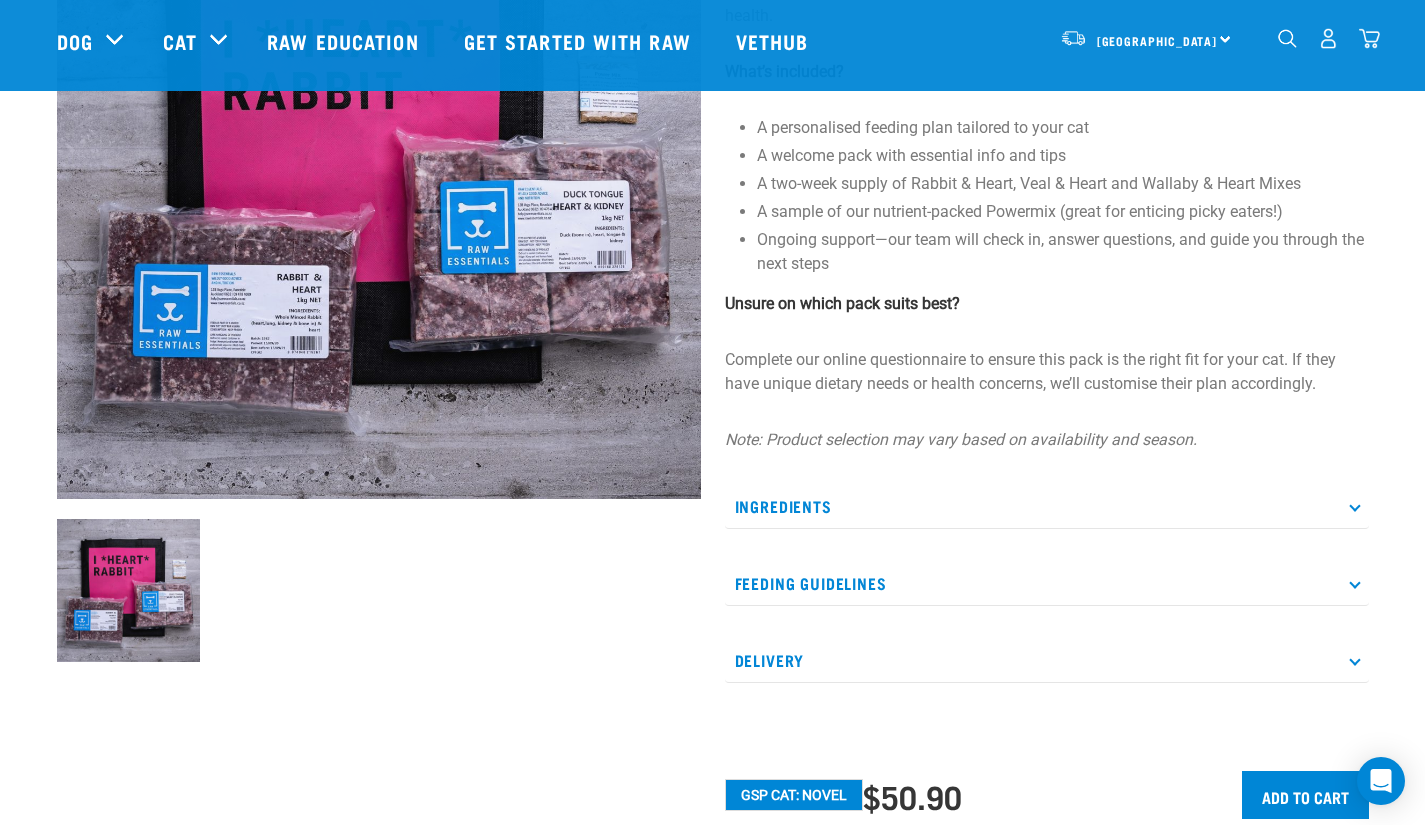 click on "Ingredients" at bounding box center (1047, 506) 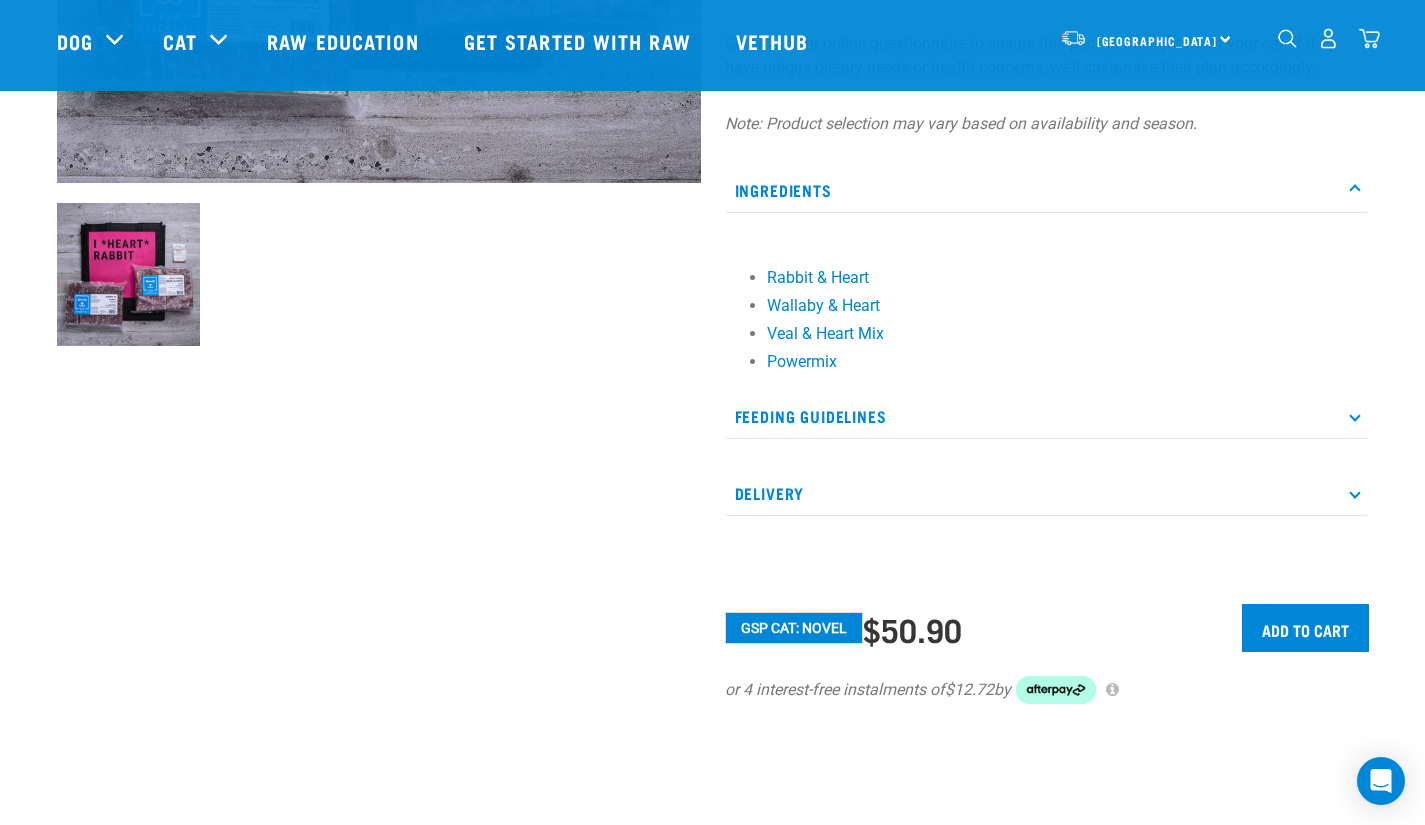 scroll, scrollTop: 608, scrollLeft: 0, axis: vertical 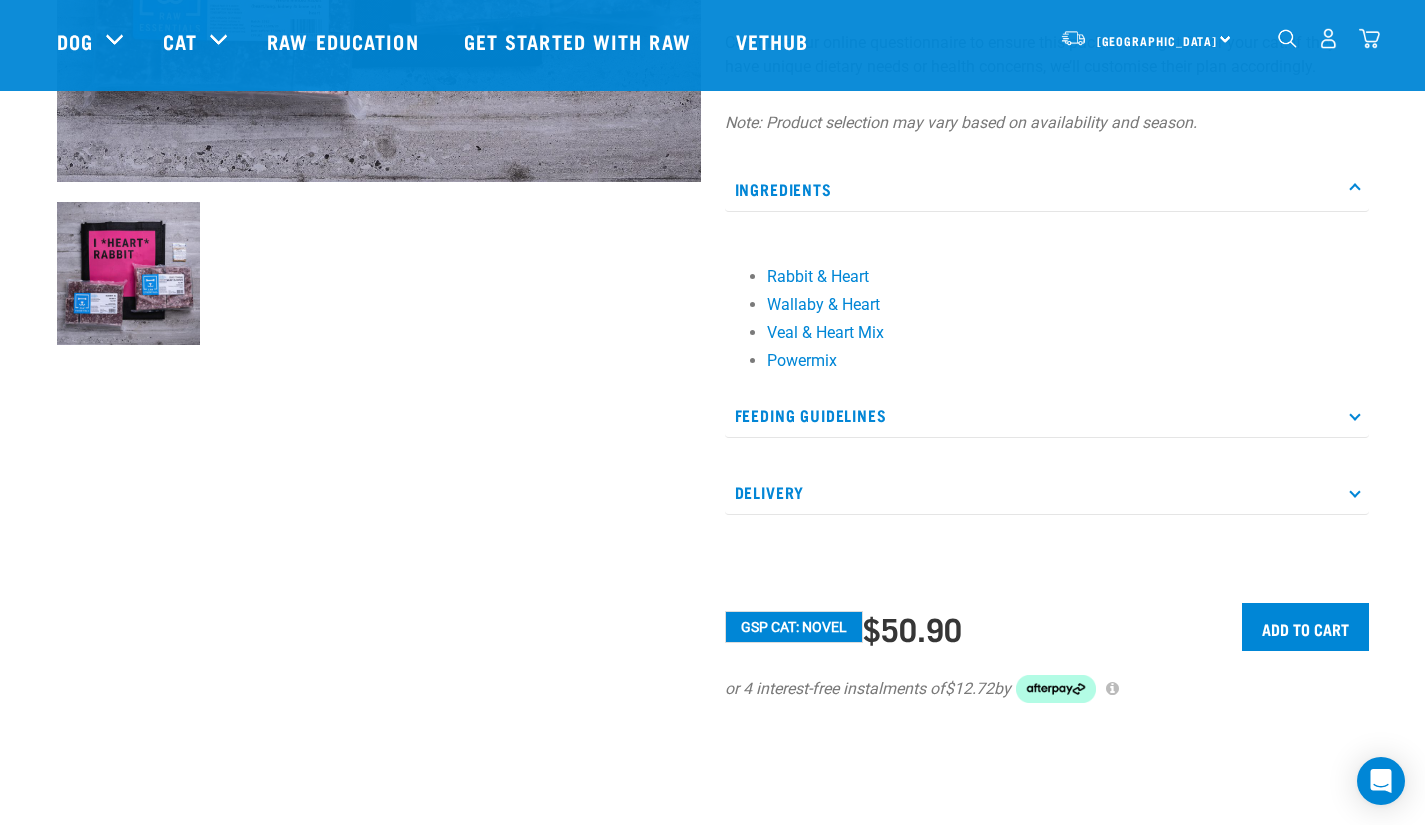 click on "Feeding Guidelines" at bounding box center [1047, 415] 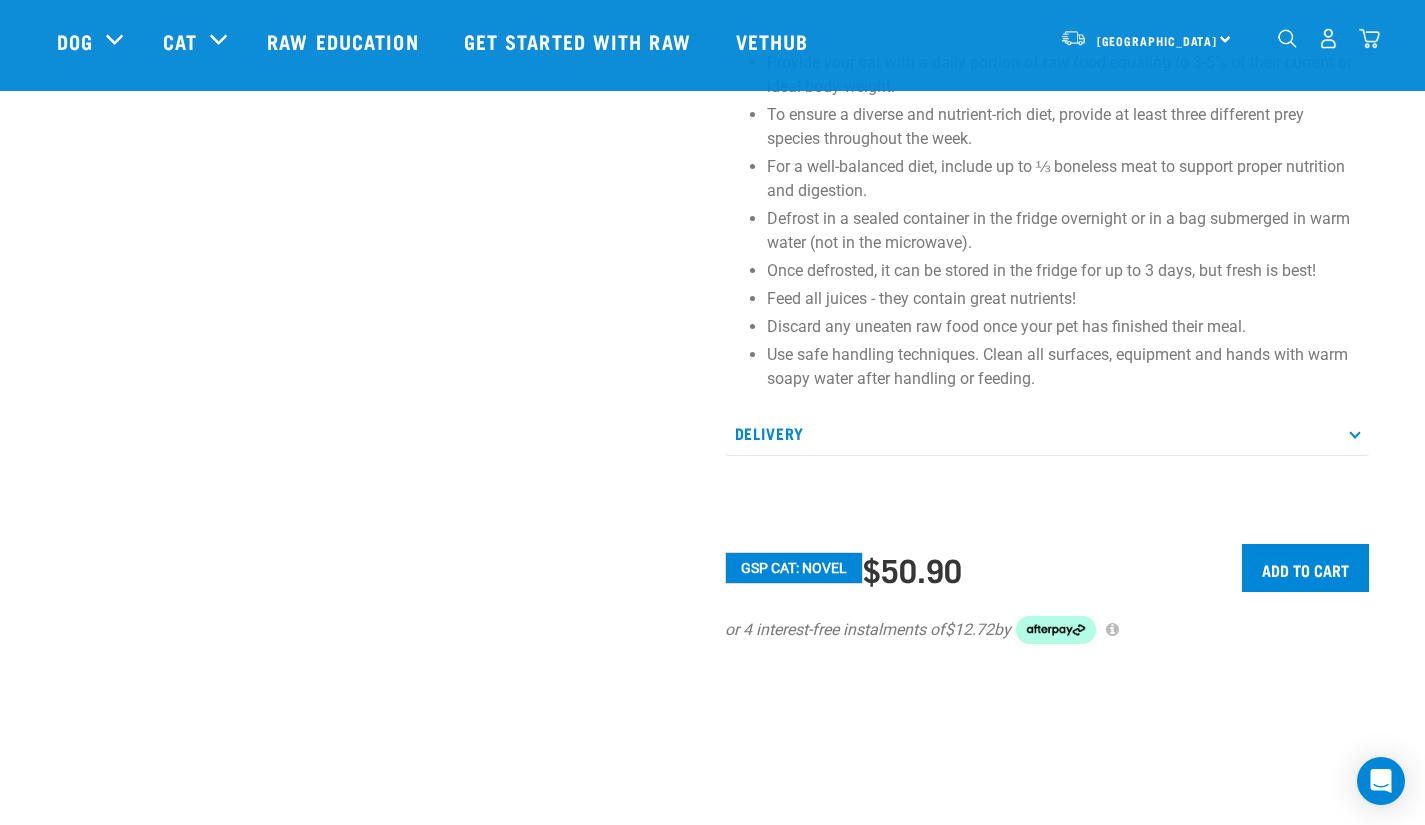 scroll, scrollTop: 1049, scrollLeft: 0, axis: vertical 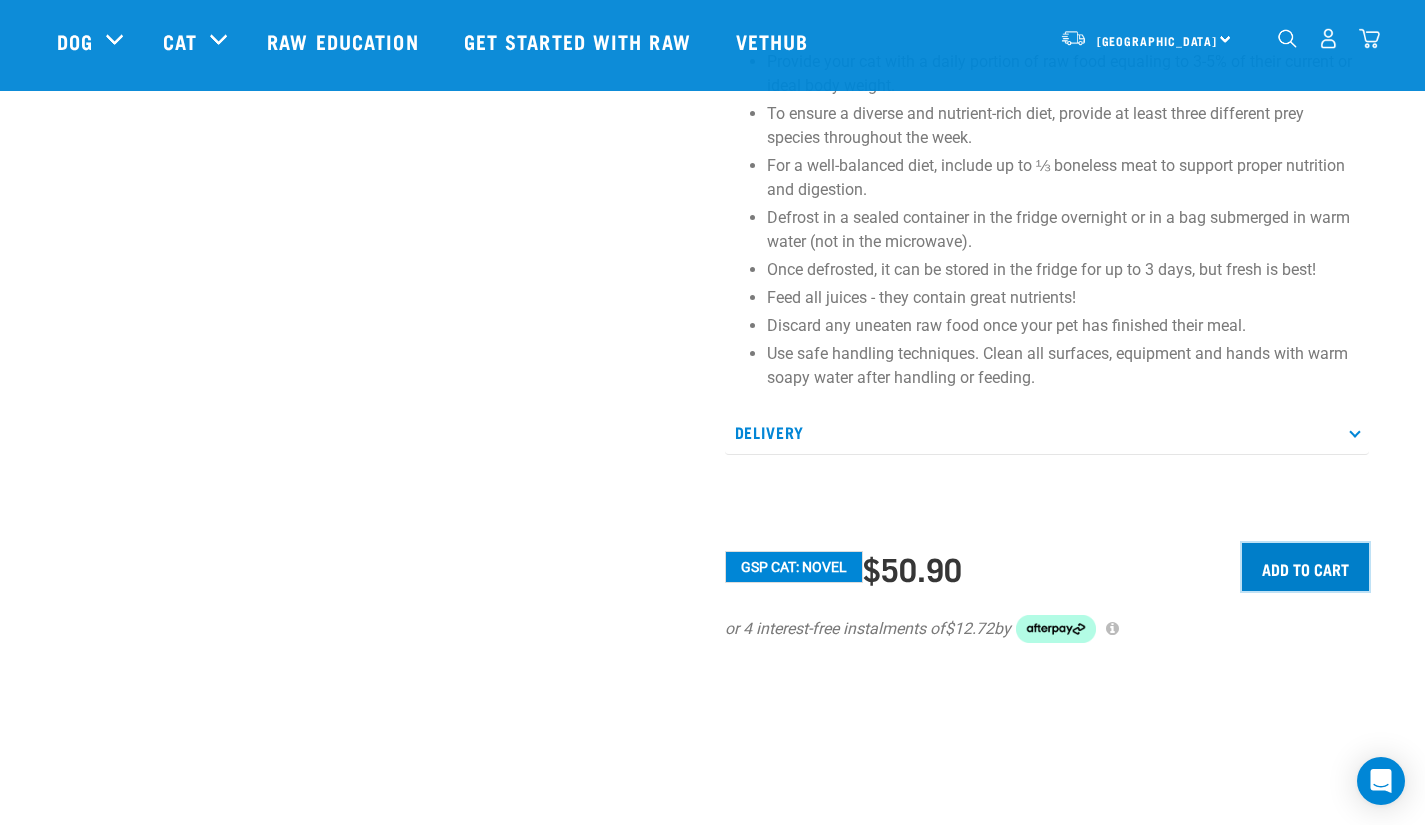 click on "Add to cart" at bounding box center (1305, 567) 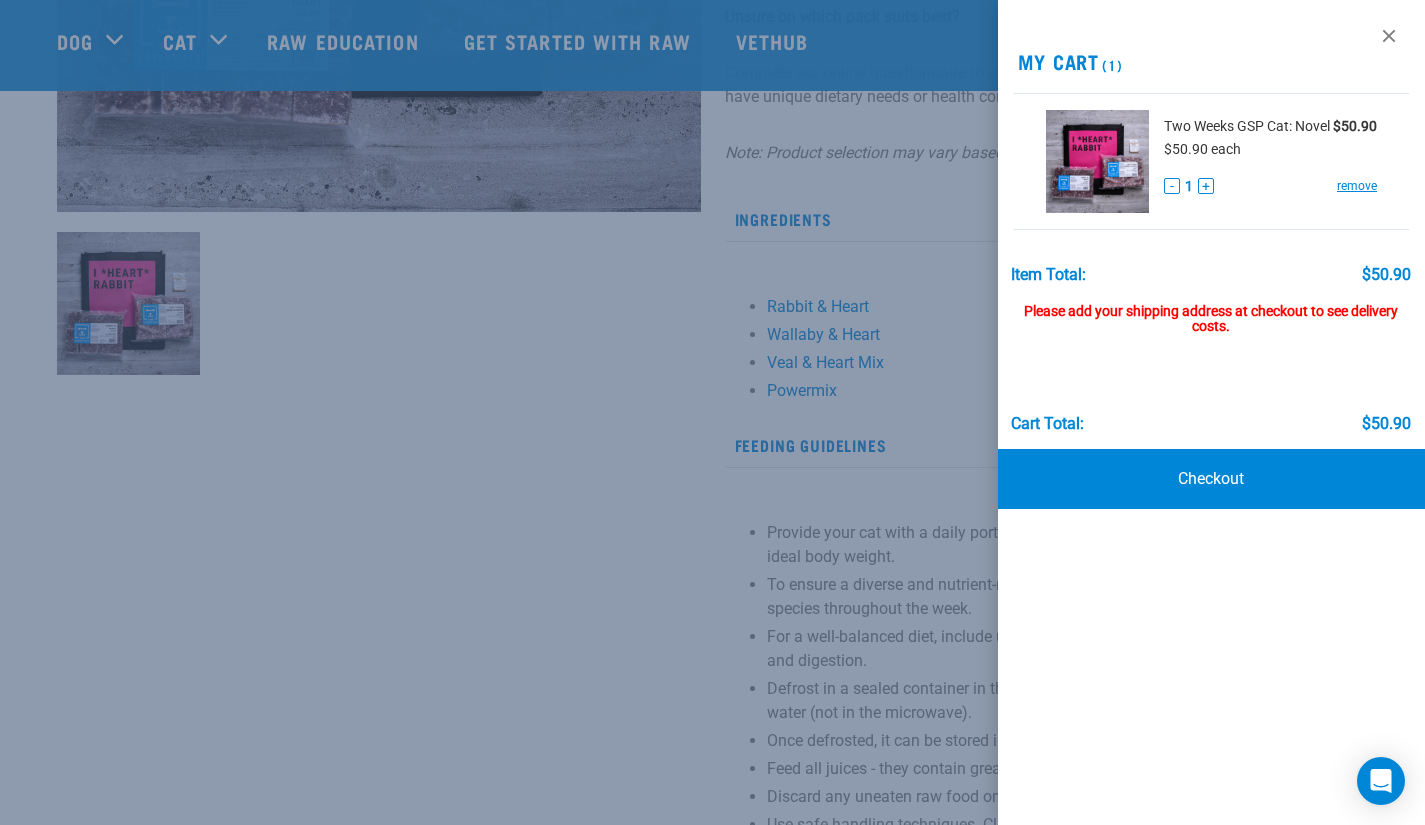 scroll, scrollTop: 573, scrollLeft: 0, axis: vertical 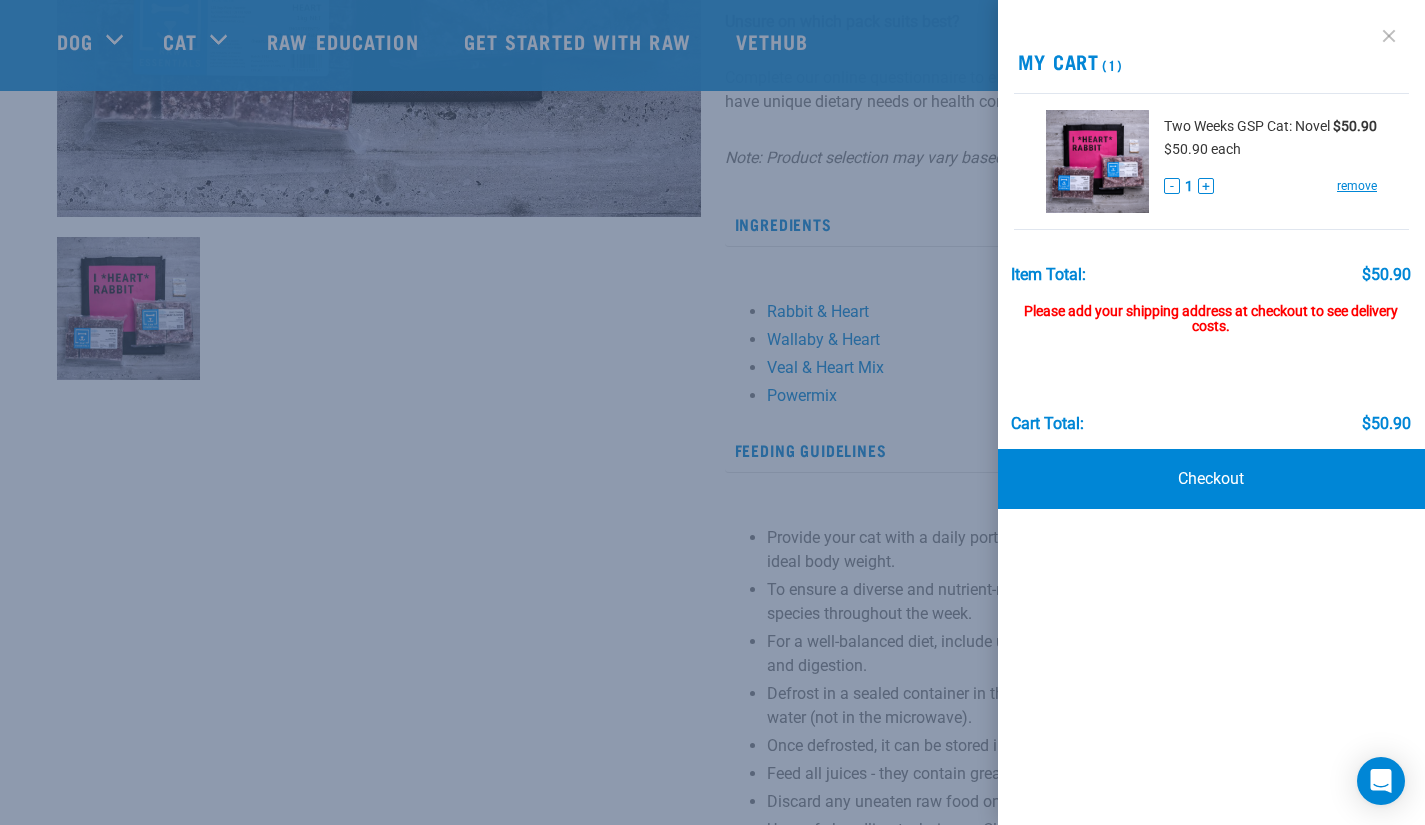 click at bounding box center (1389, 36) 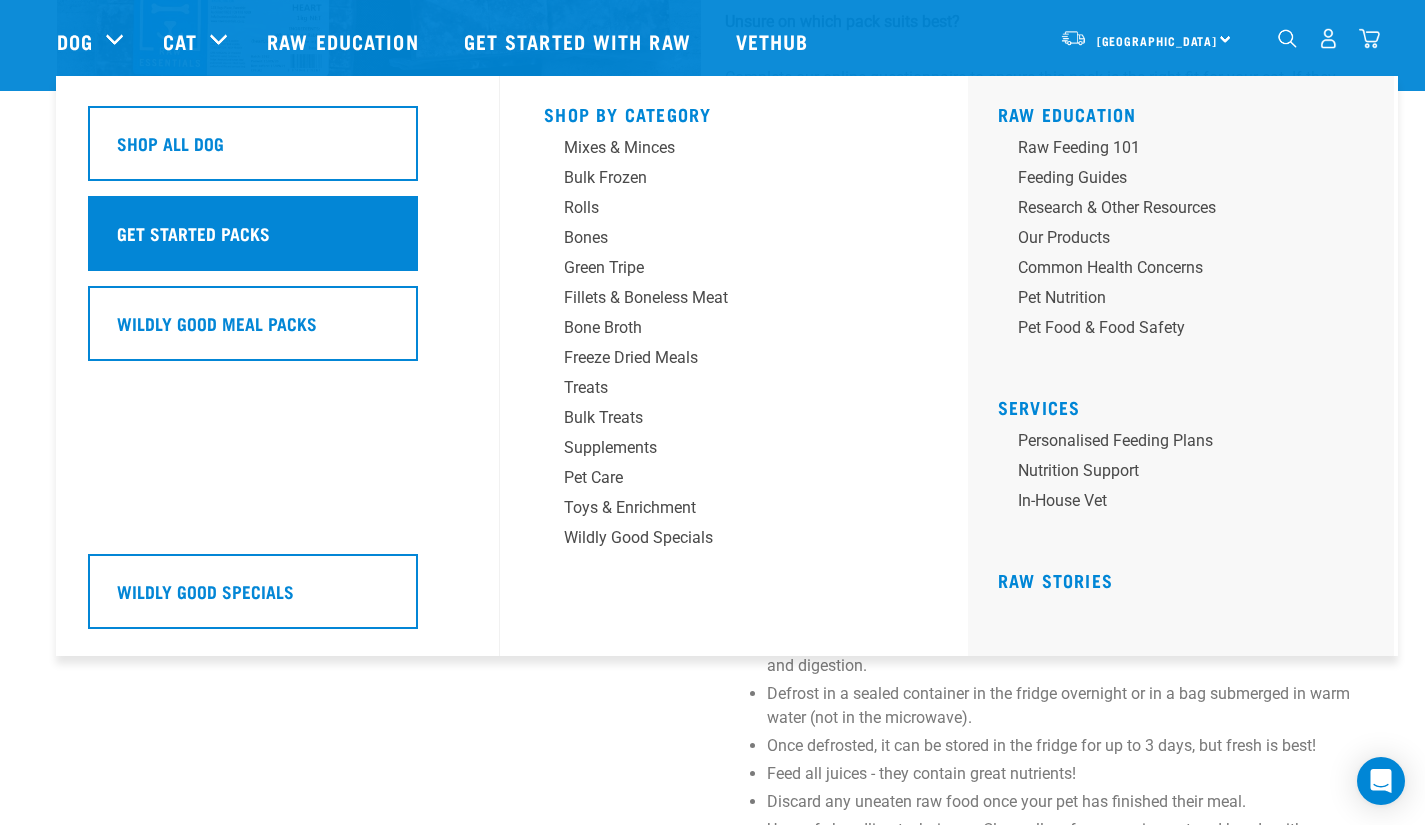 click on "Get started packs" at bounding box center (193, 233) 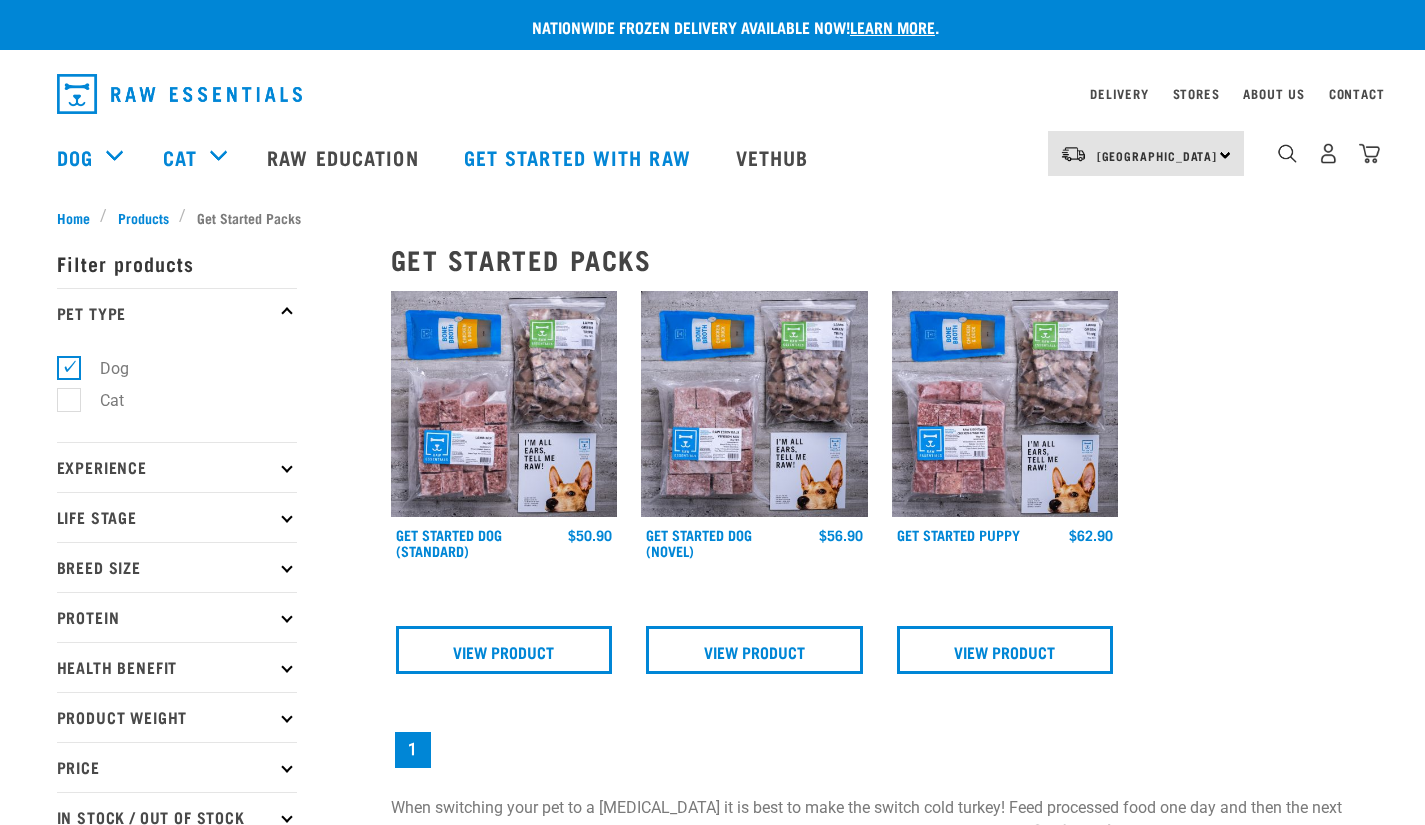 scroll, scrollTop: 0, scrollLeft: 0, axis: both 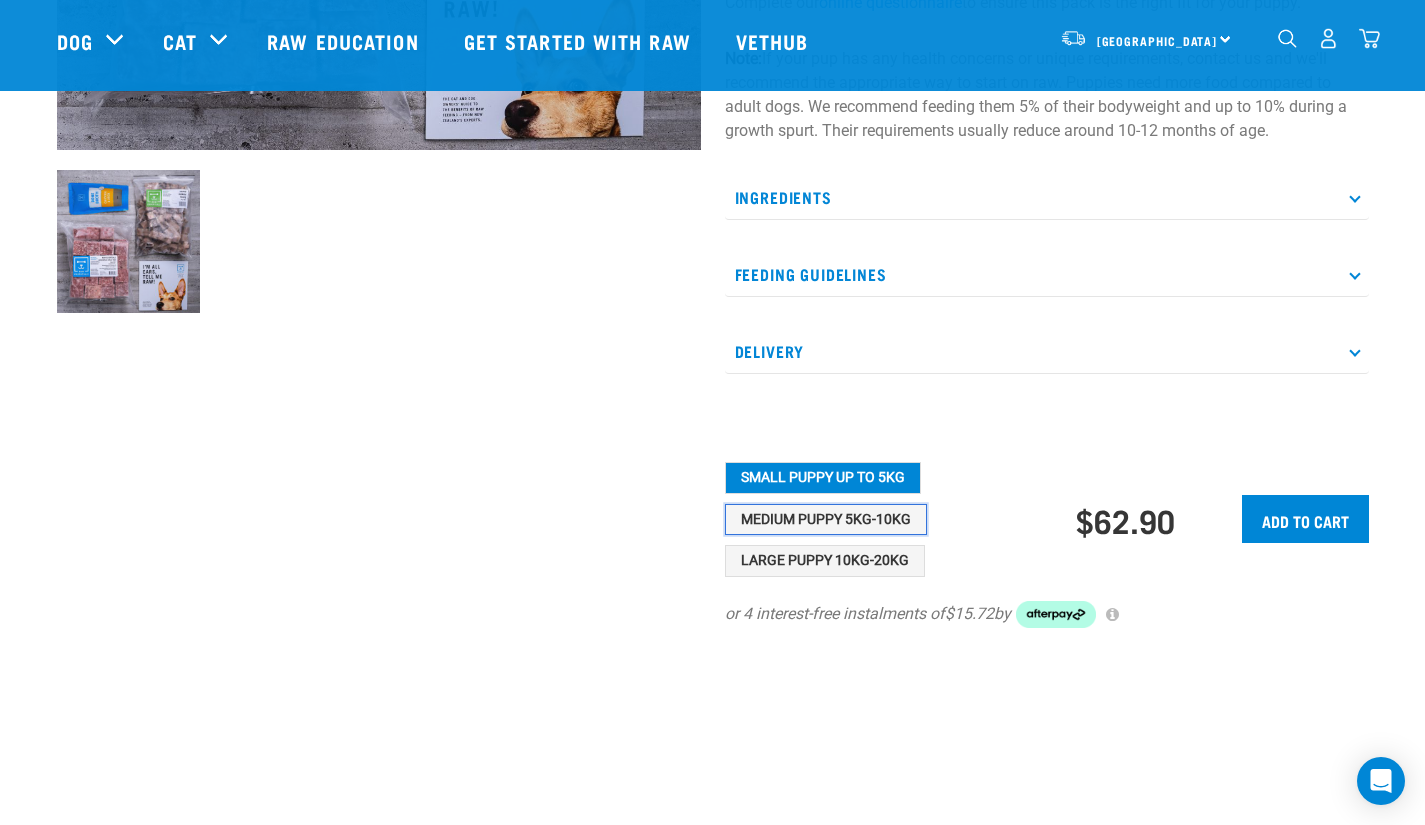 click on "Medium Puppy 5kg-10kg" at bounding box center [826, 520] 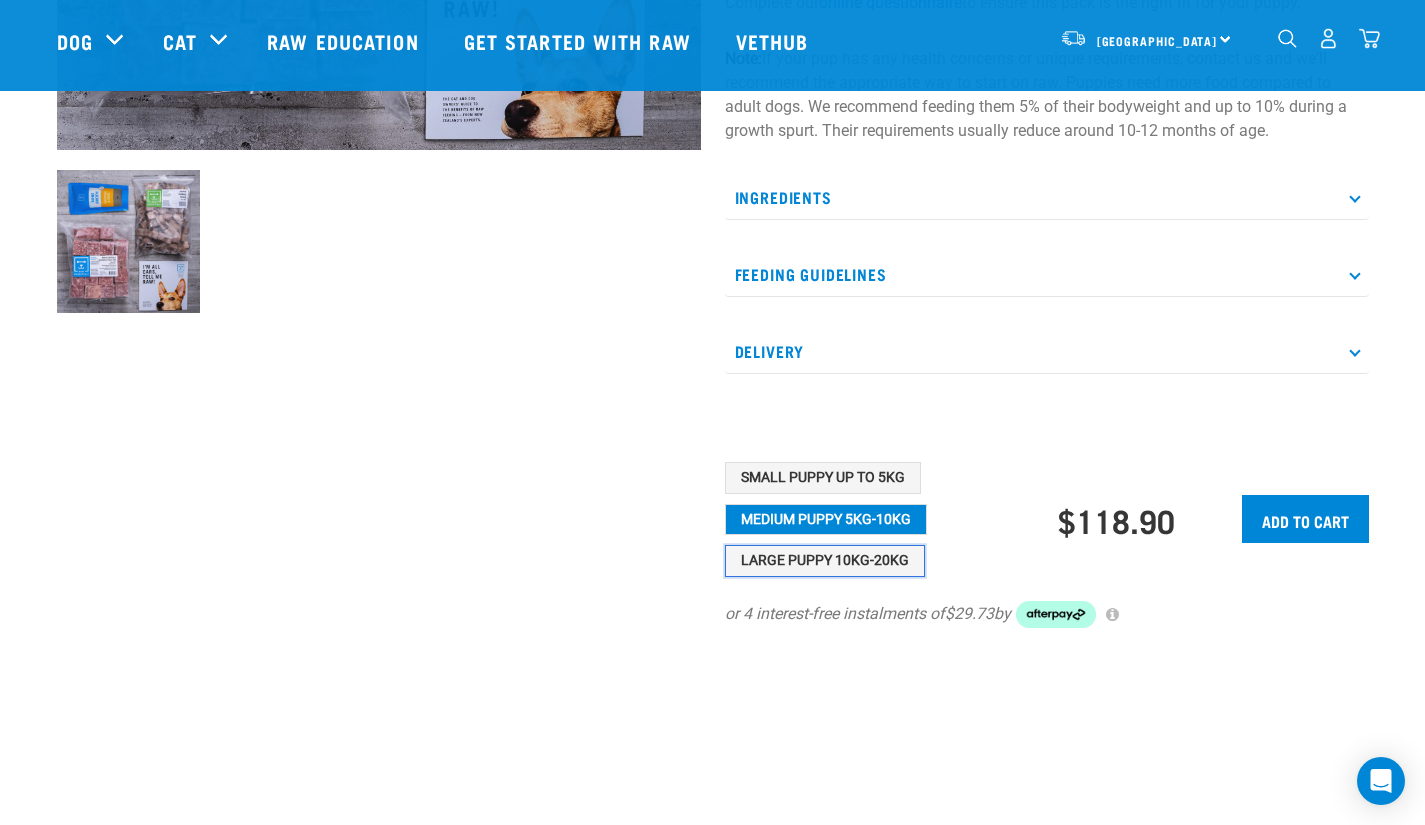 click on "Large Puppy 10kg-20kg" at bounding box center [825, 561] 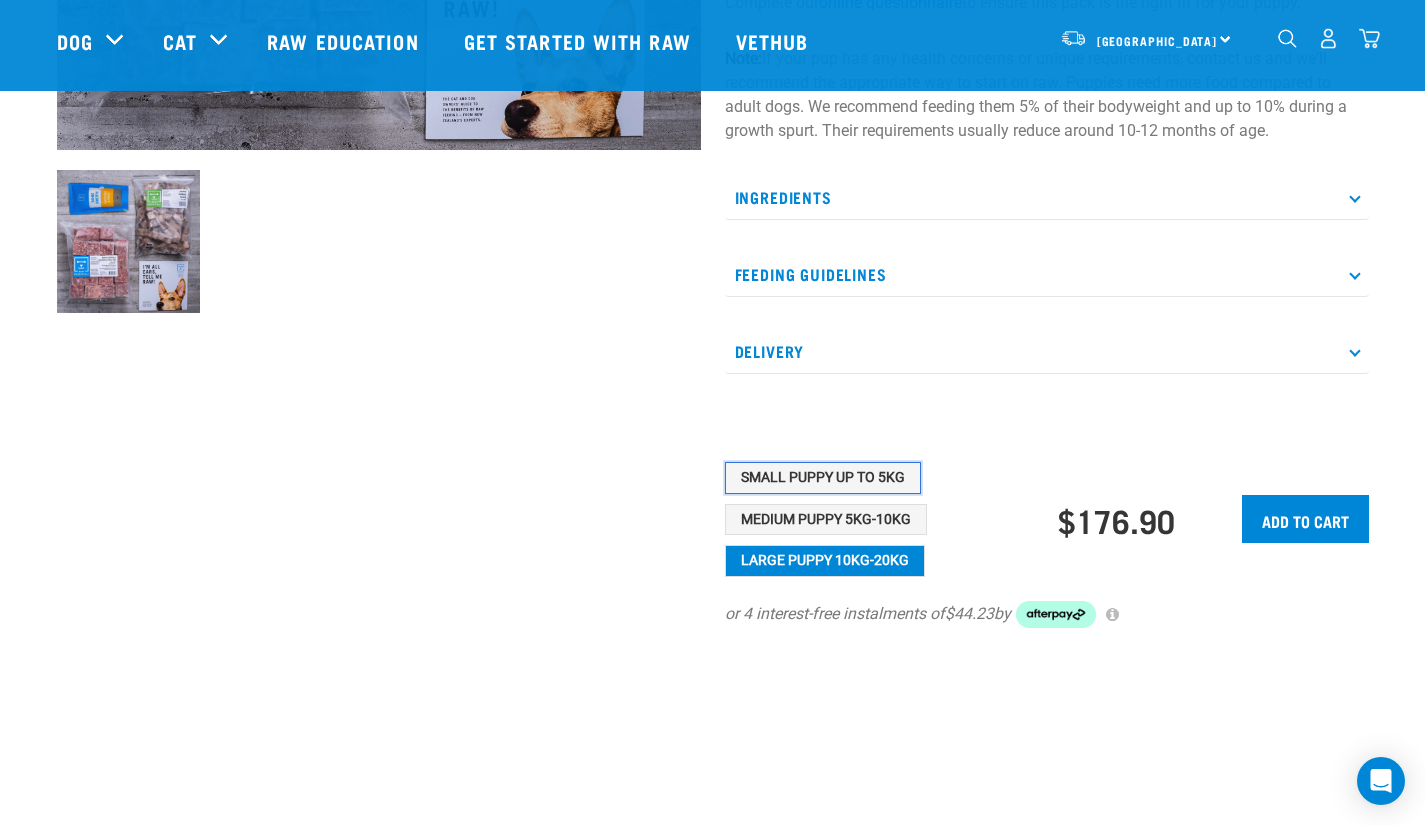 click on "Small Puppy up to 5kg" at bounding box center (823, 478) 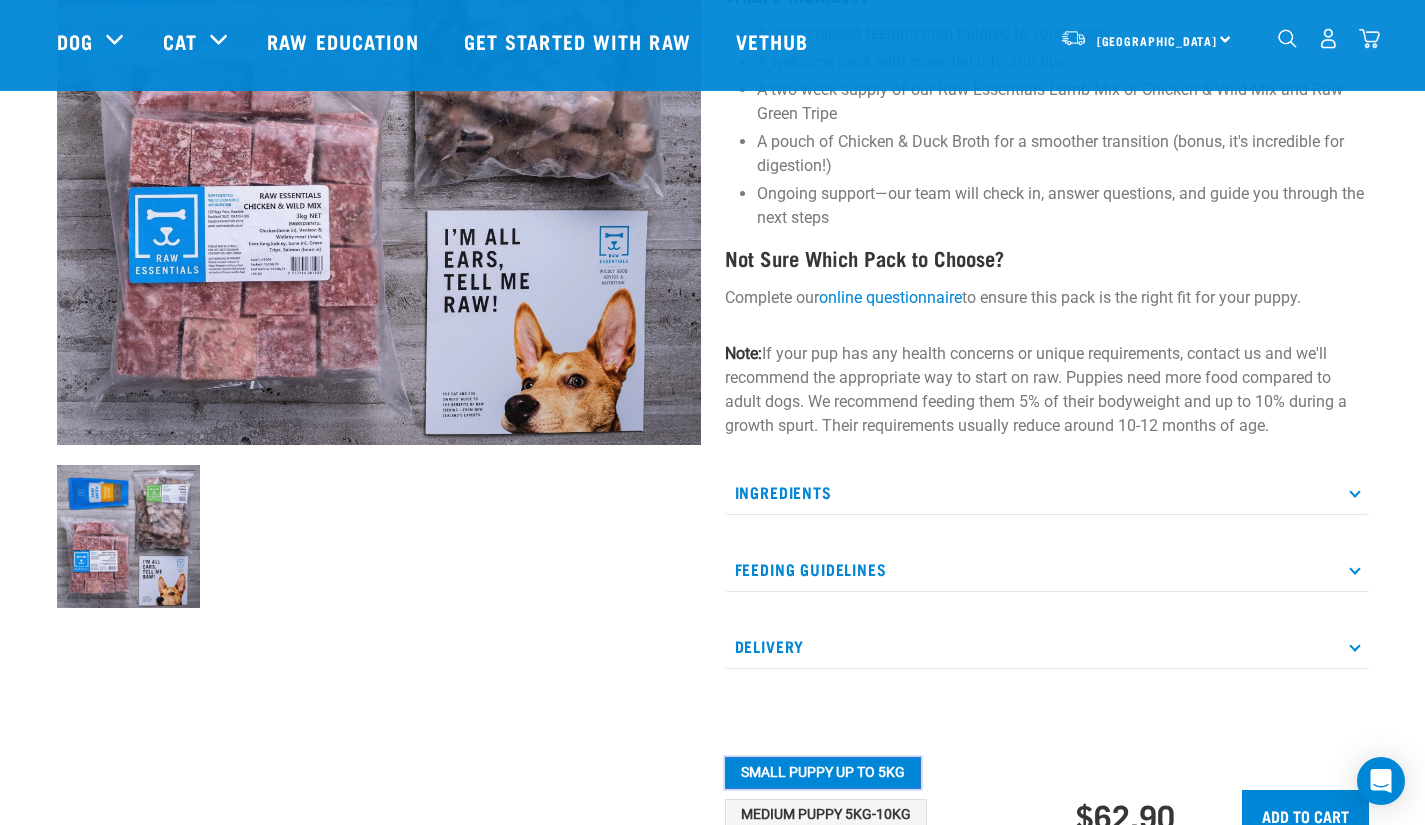 scroll, scrollTop: 341, scrollLeft: 0, axis: vertical 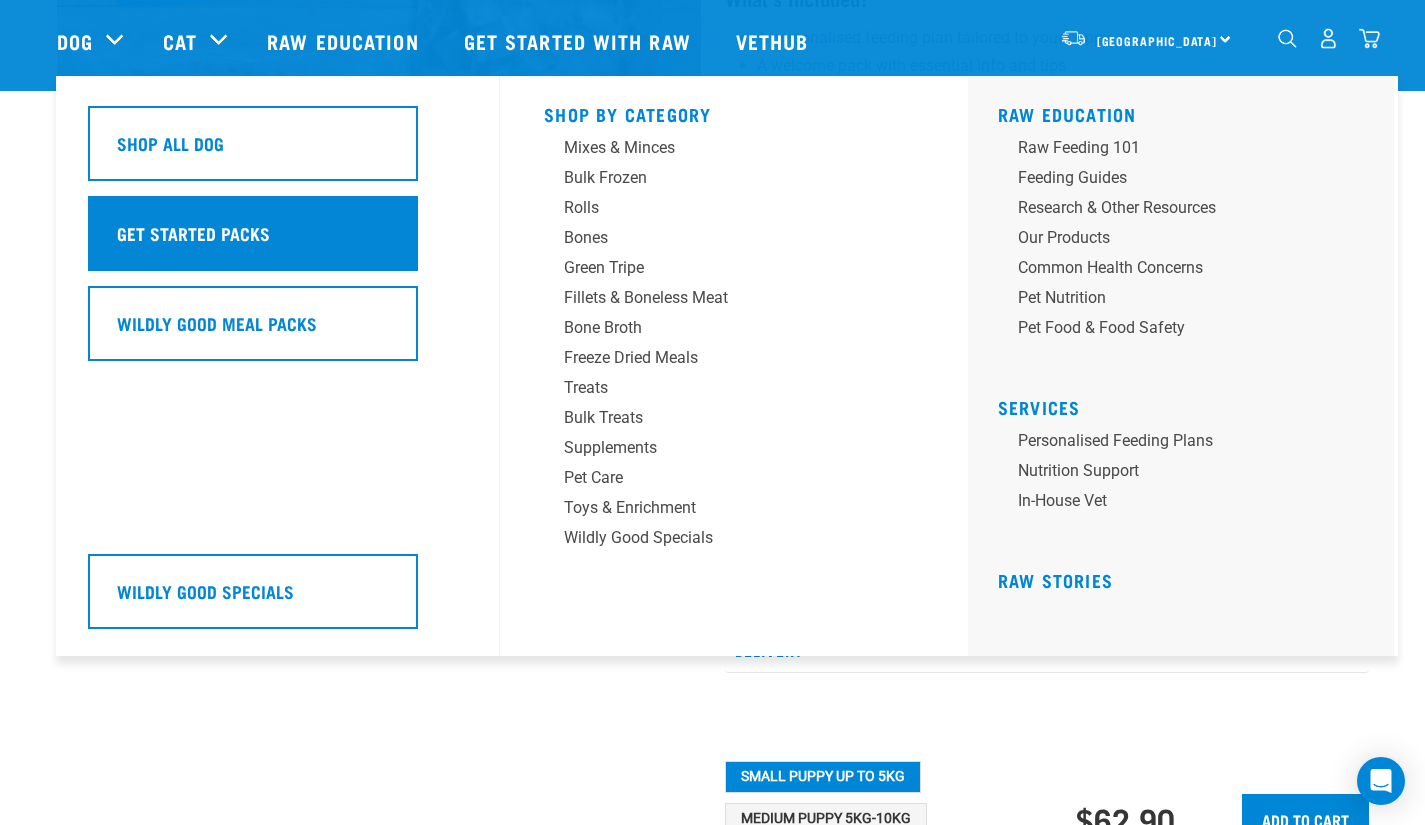 click on "Get started packs" at bounding box center (193, 233) 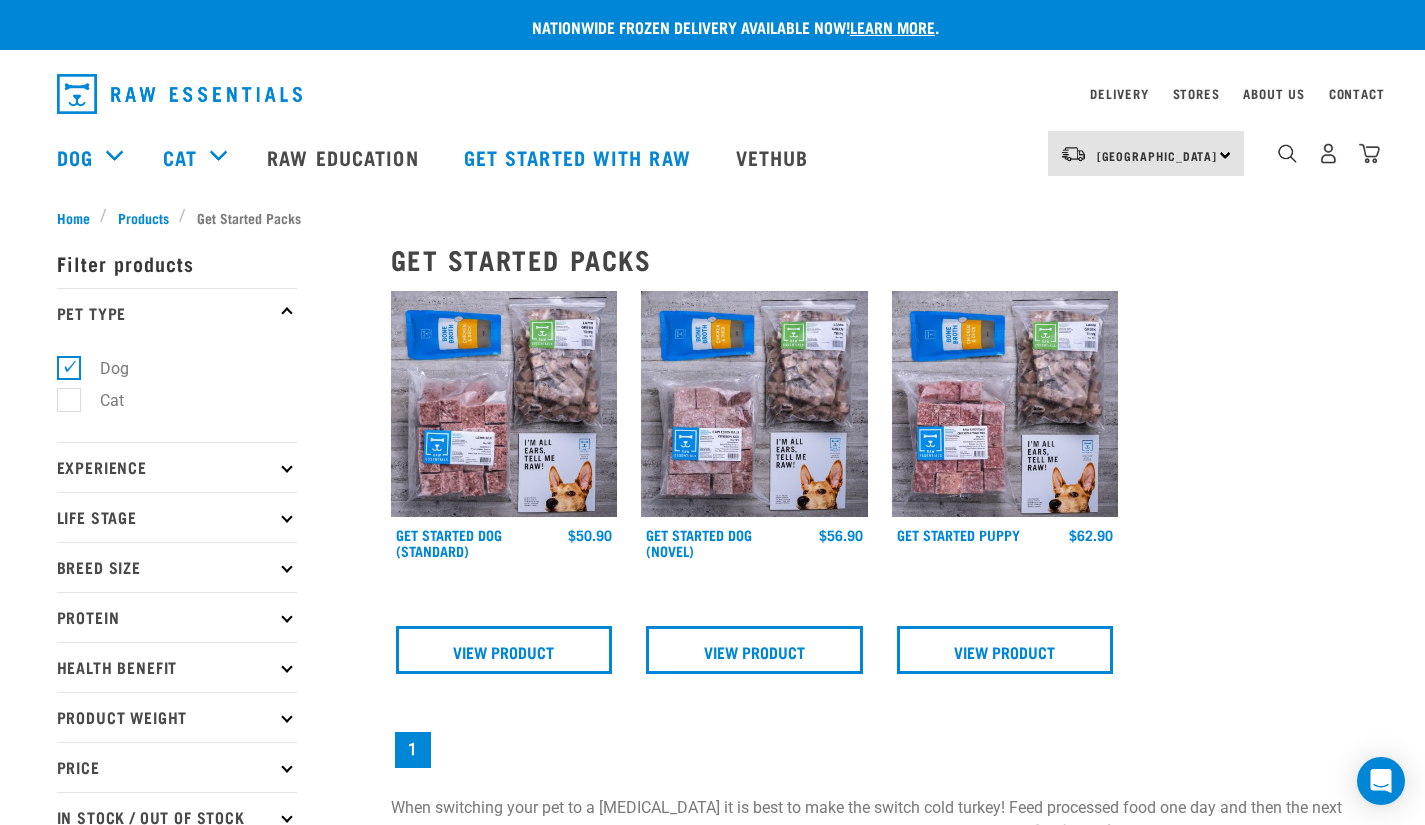 scroll, scrollTop: 0, scrollLeft: 0, axis: both 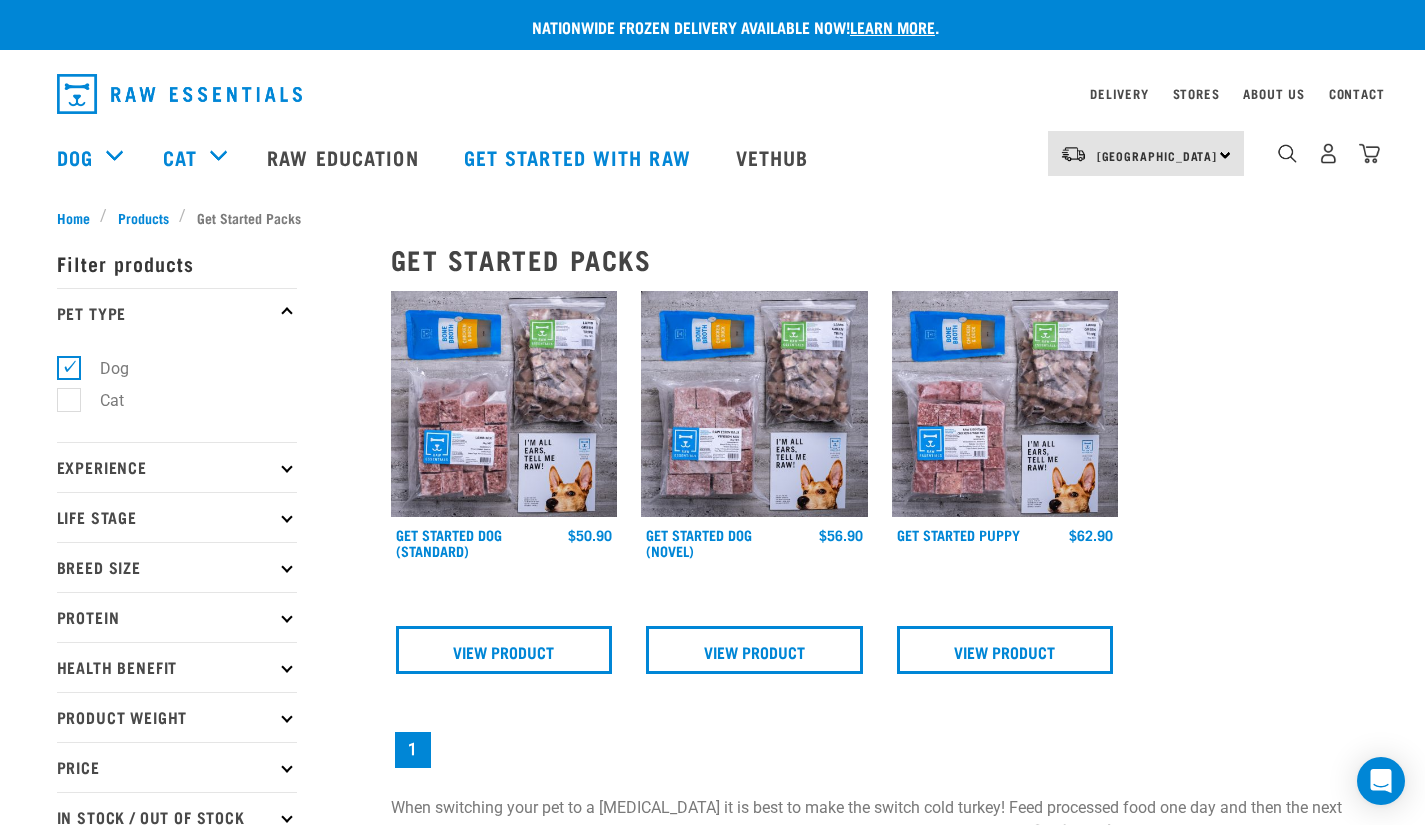click at bounding box center [504, 404] 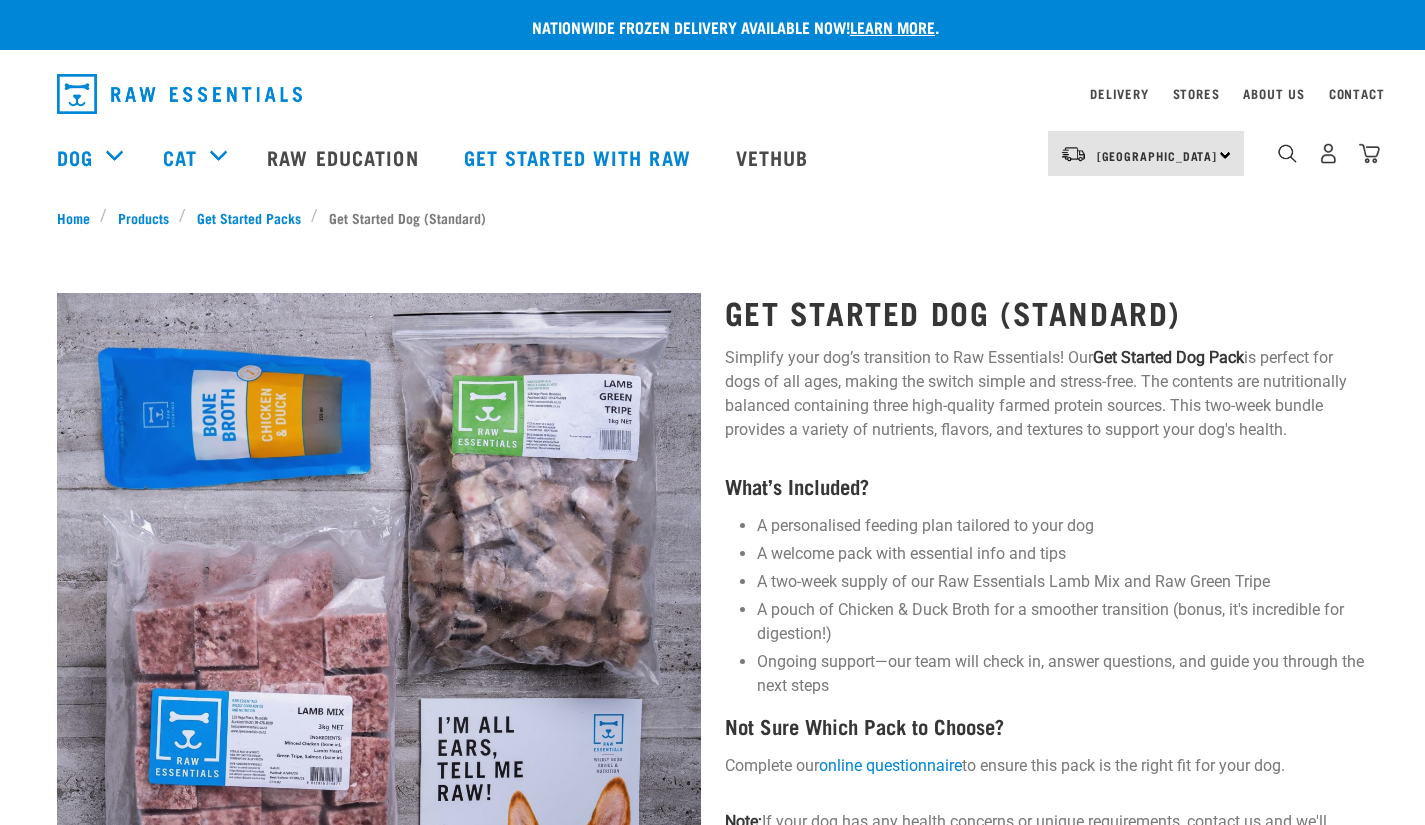 scroll, scrollTop: 0, scrollLeft: 0, axis: both 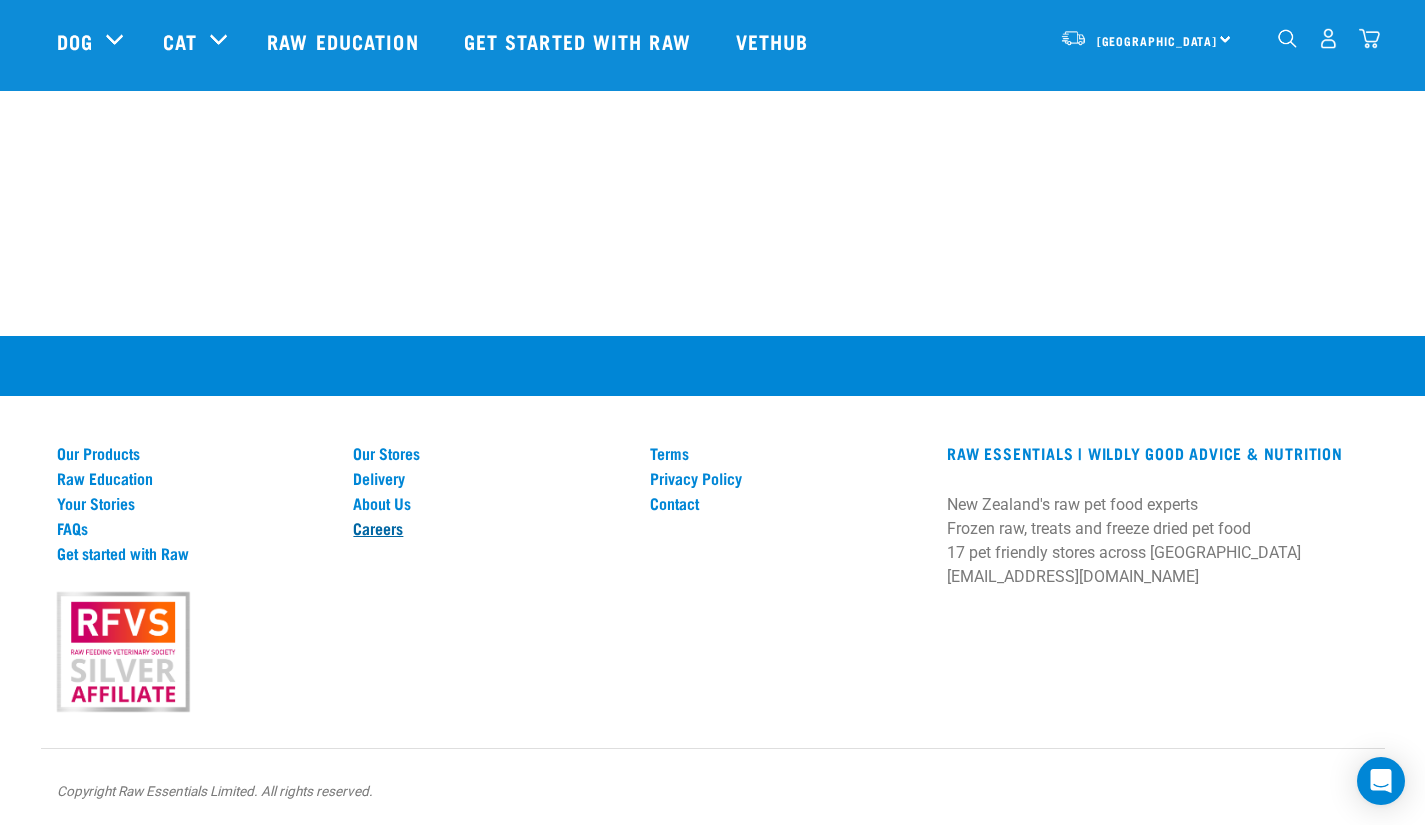 click on "Careers" at bounding box center (489, 528) 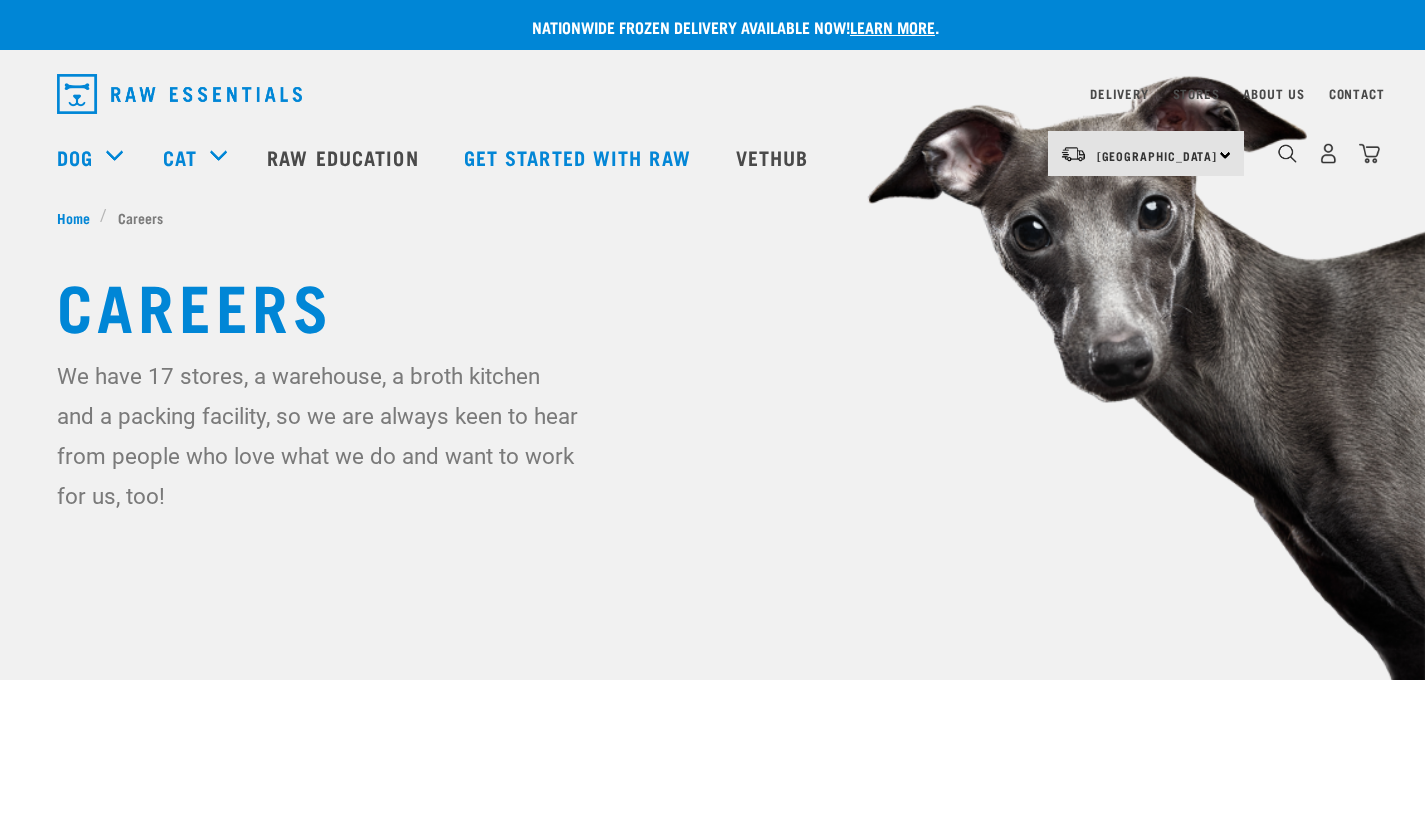 scroll, scrollTop: 0, scrollLeft: 0, axis: both 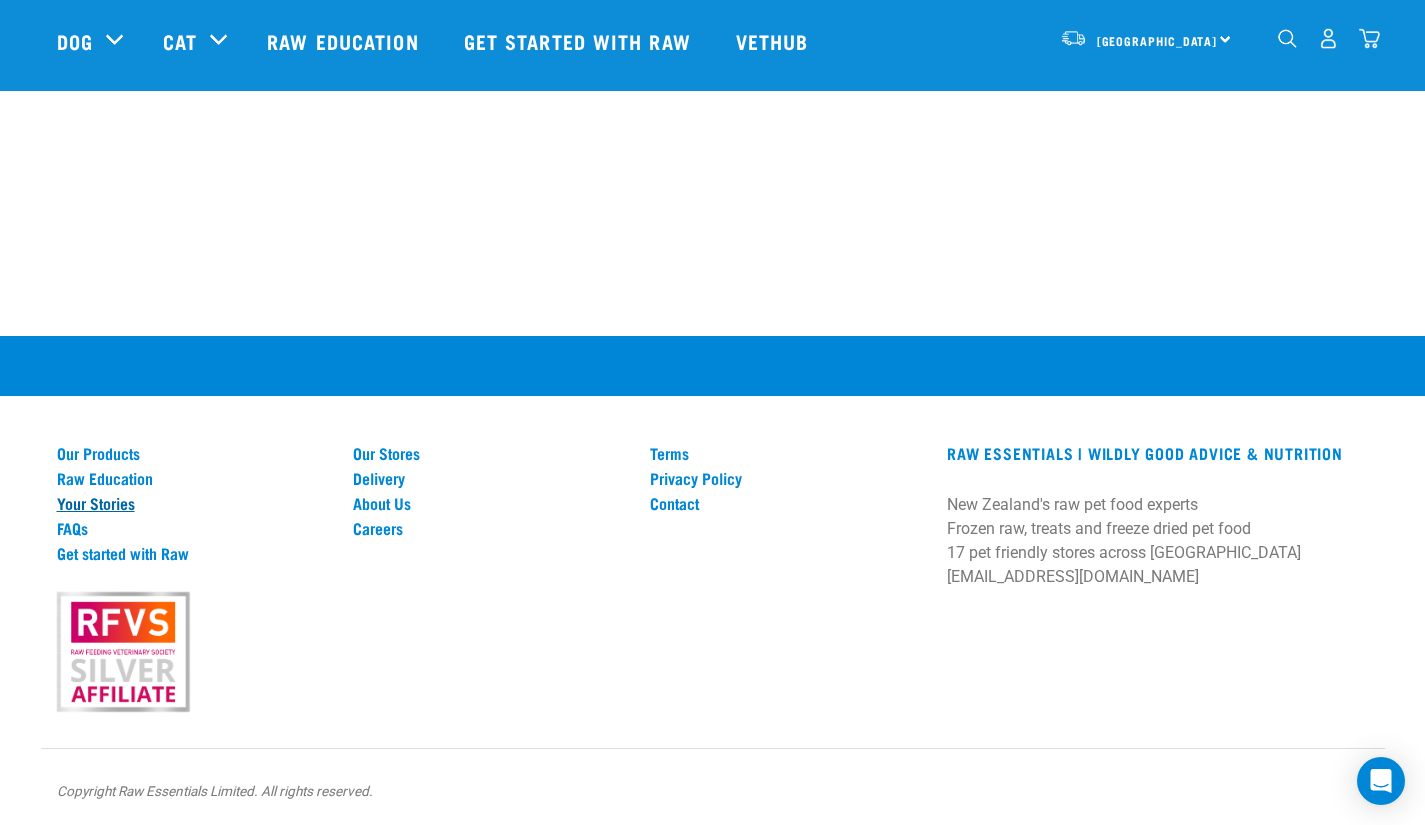 click on "Your Stories" at bounding box center (193, 503) 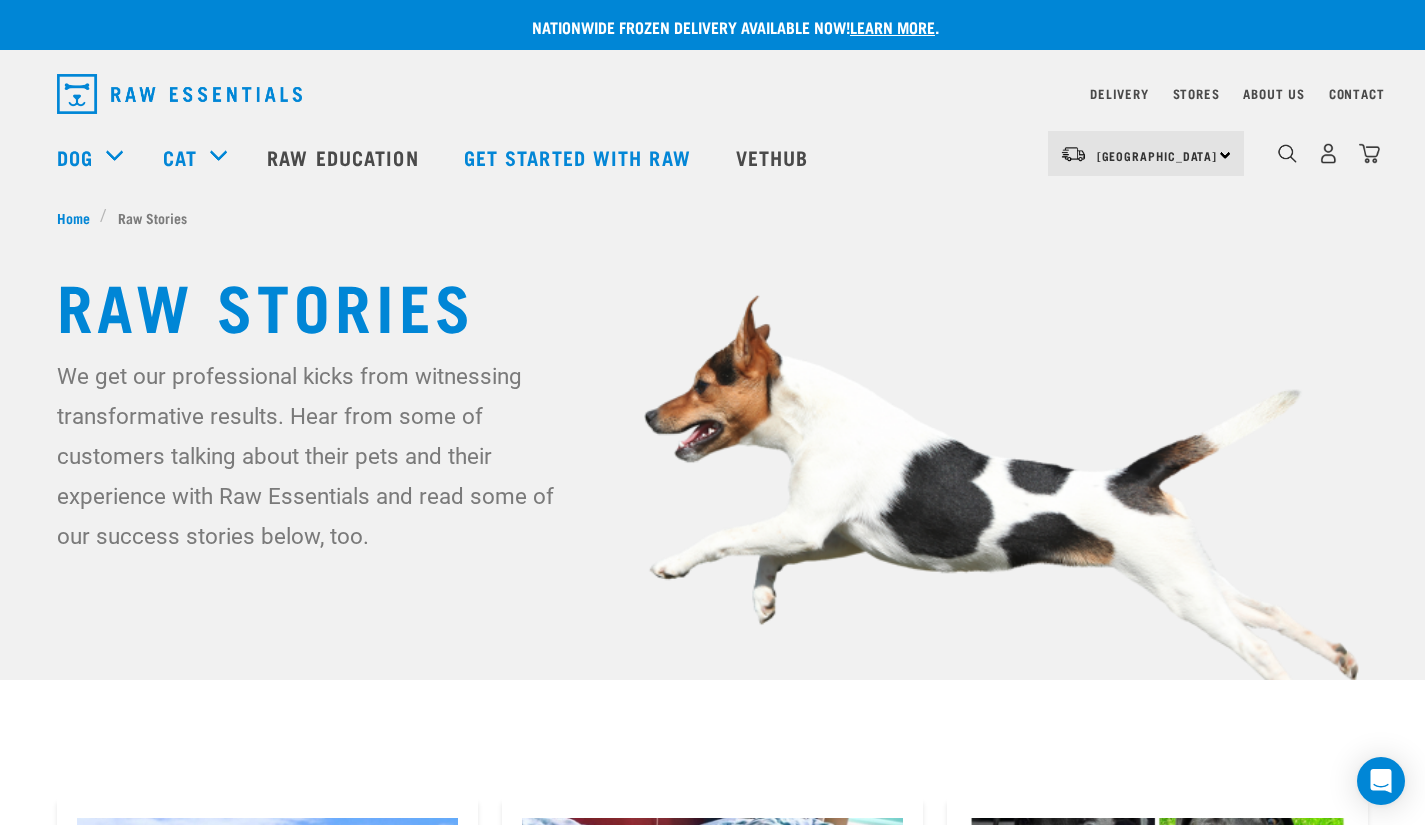 scroll, scrollTop: 0, scrollLeft: 0, axis: both 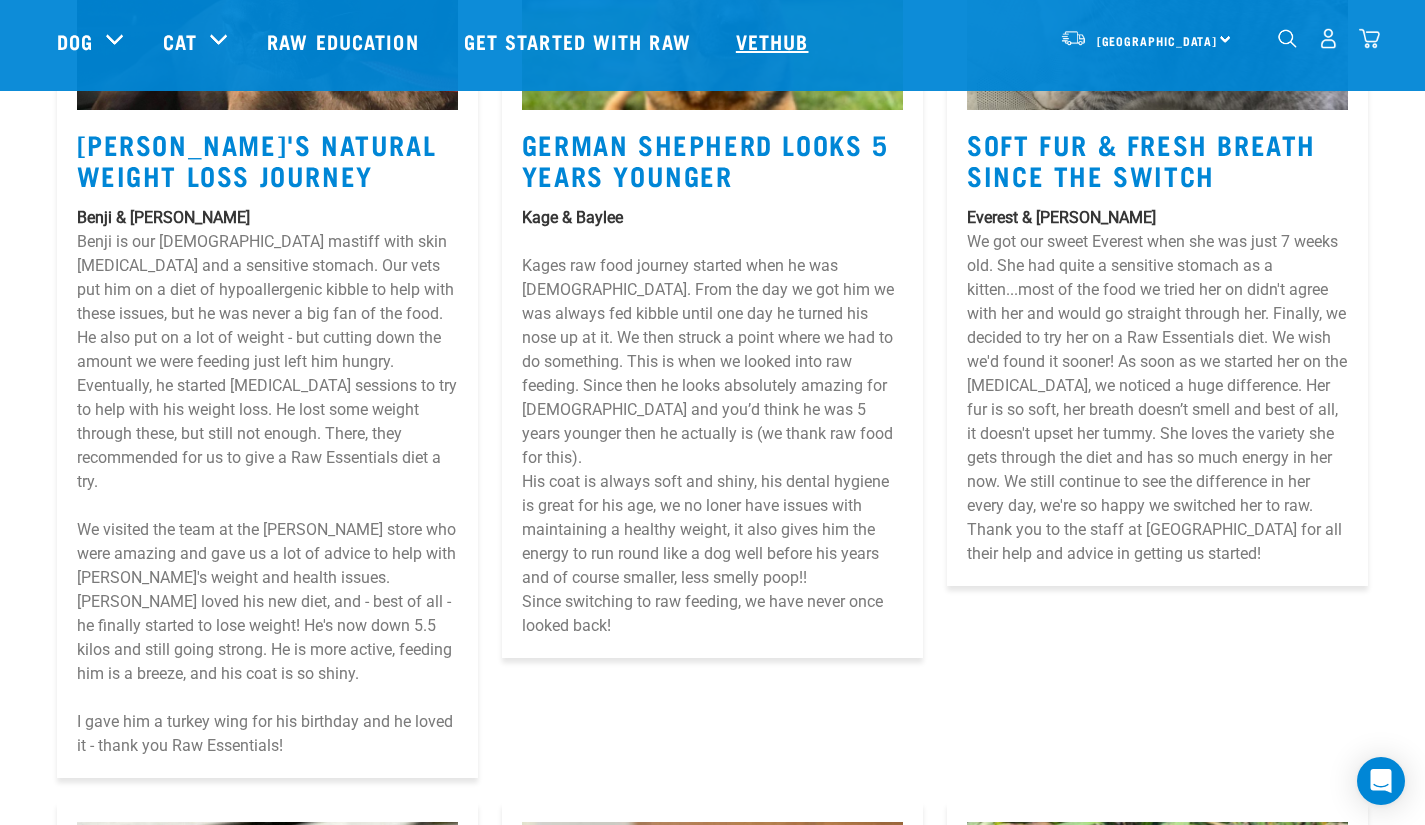 click on "Vethub" at bounding box center (775, 41) 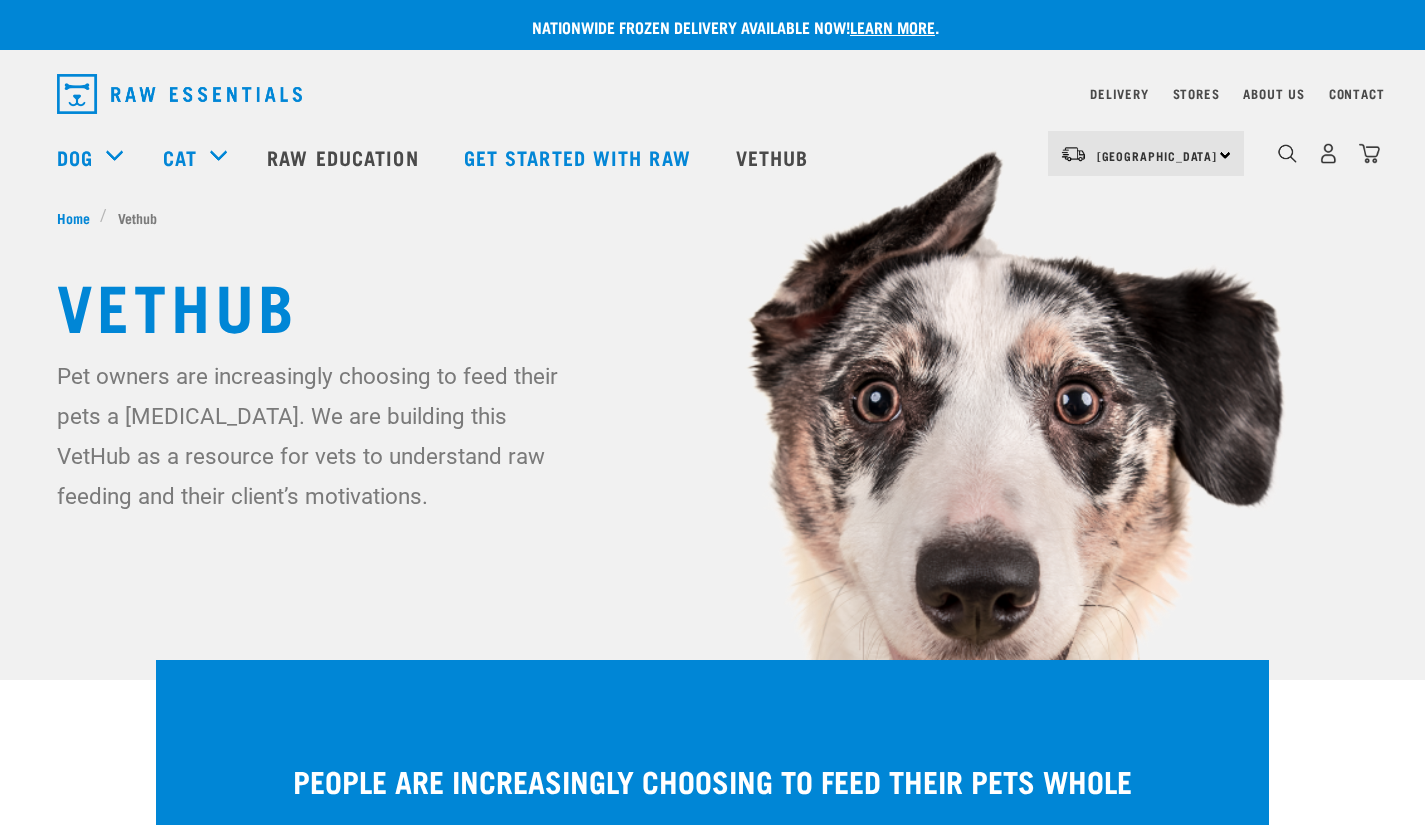 scroll, scrollTop: 0, scrollLeft: 0, axis: both 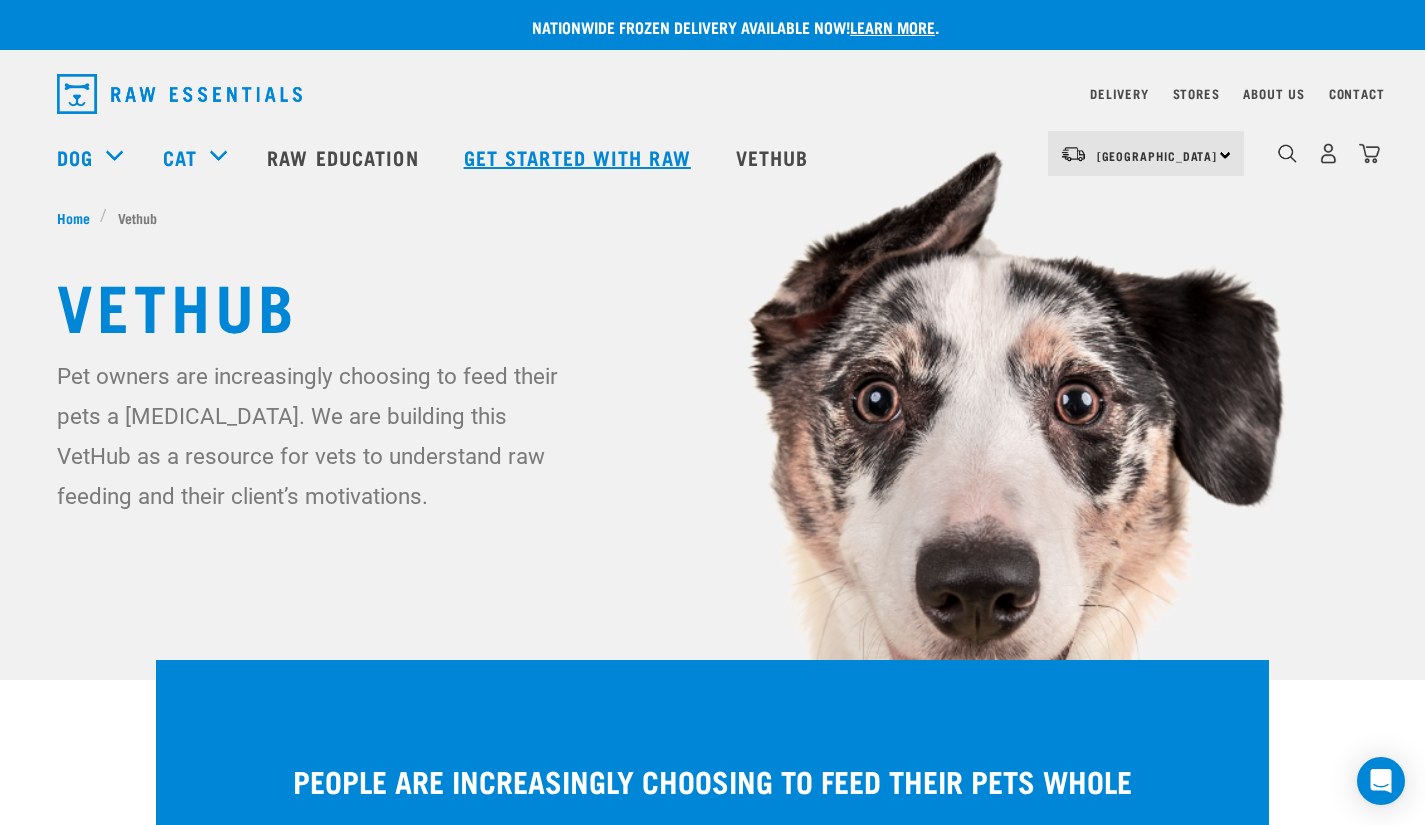 click on "Get started with Raw" at bounding box center (580, 157) 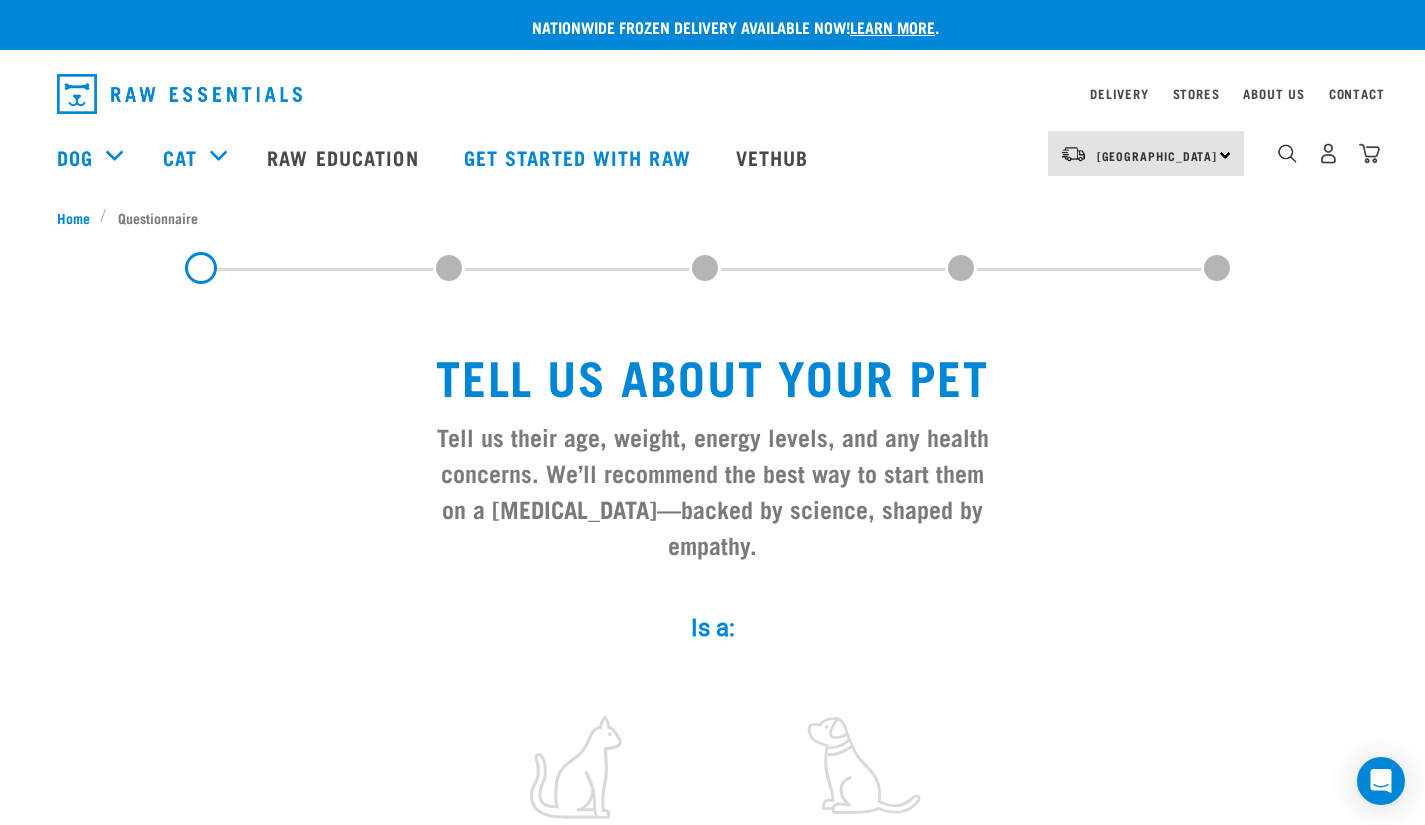 scroll, scrollTop: 0, scrollLeft: 0, axis: both 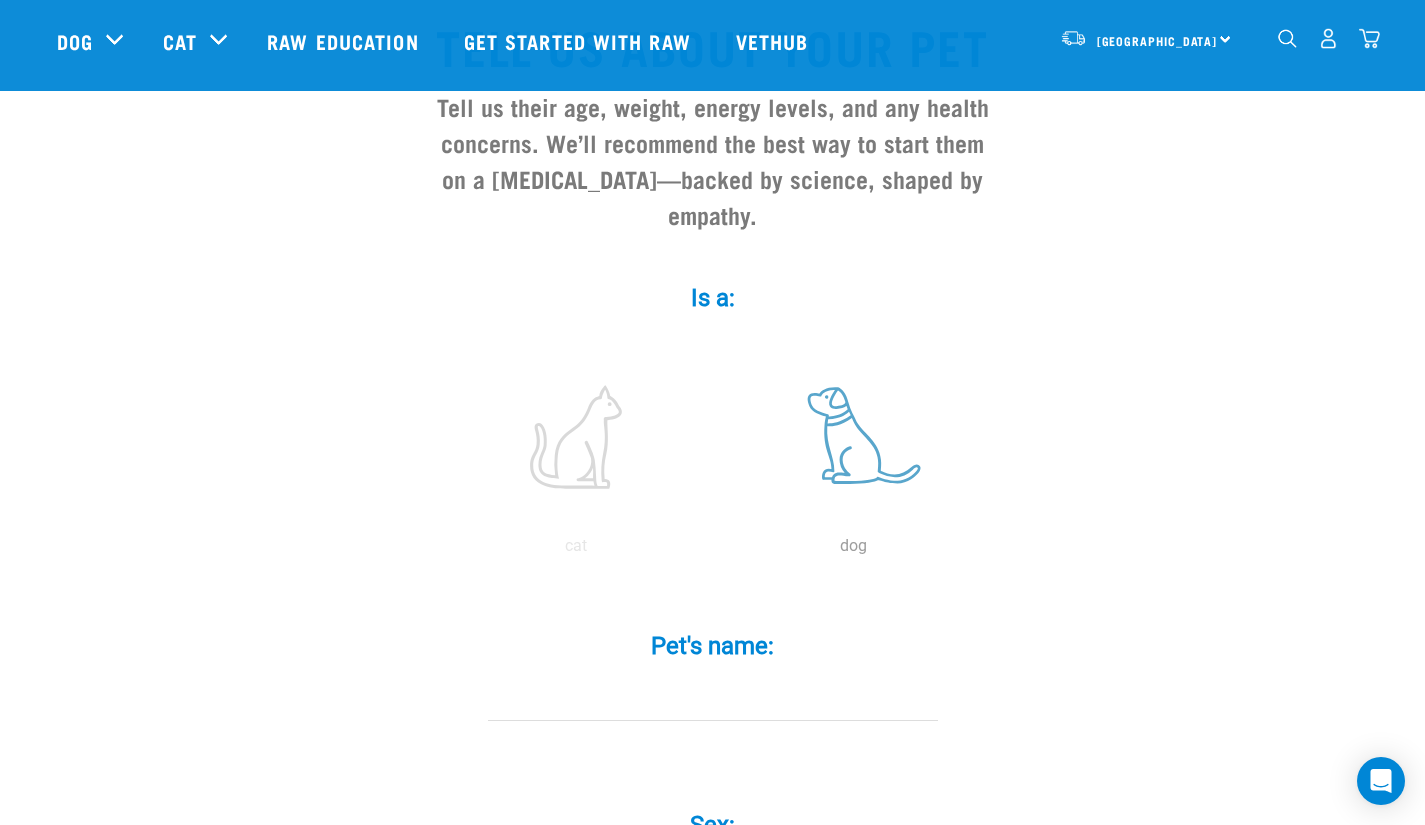 click at bounding box center (854, 437) 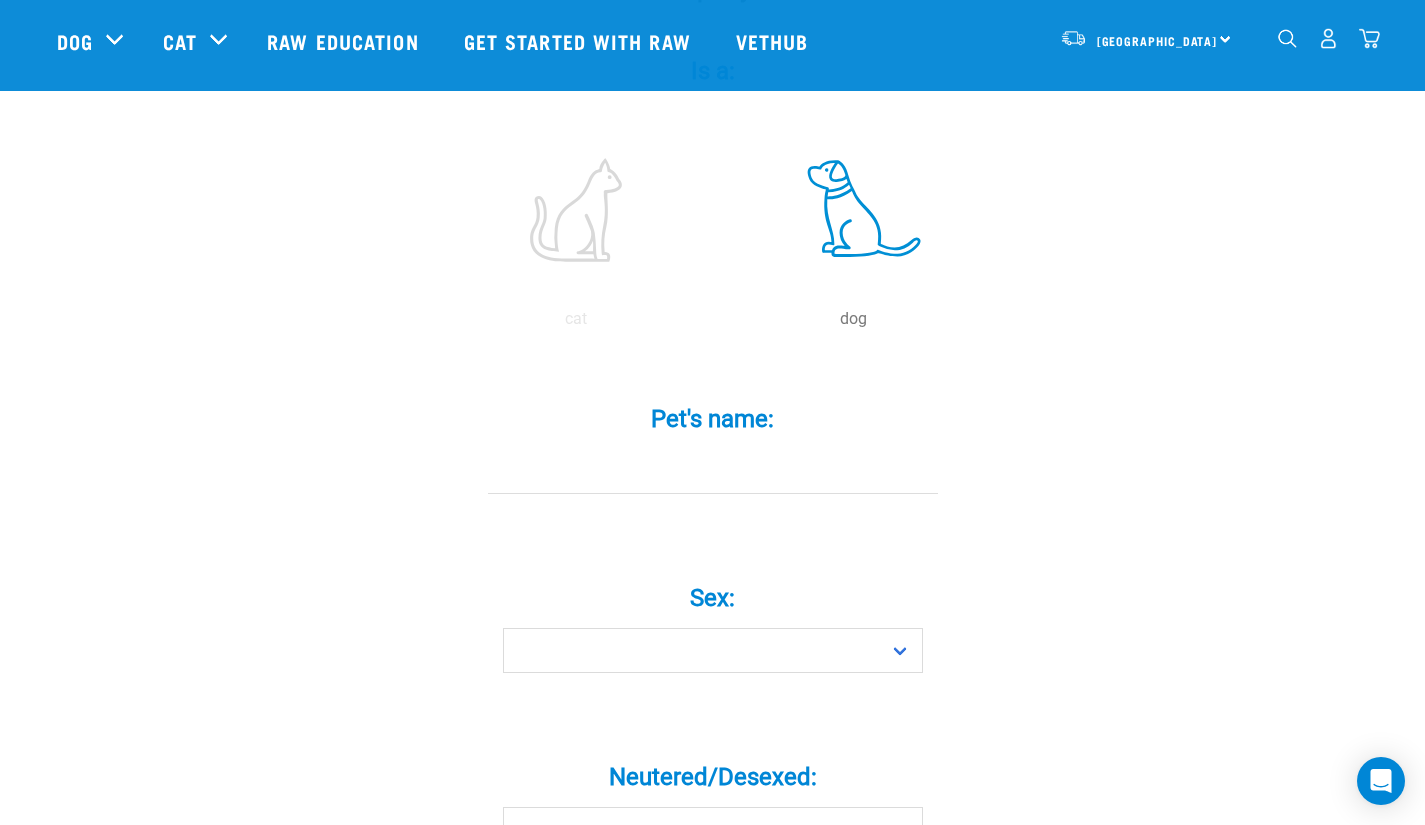 scroll, scrollTop: 420, scrollLeft: 0, axis: vertical 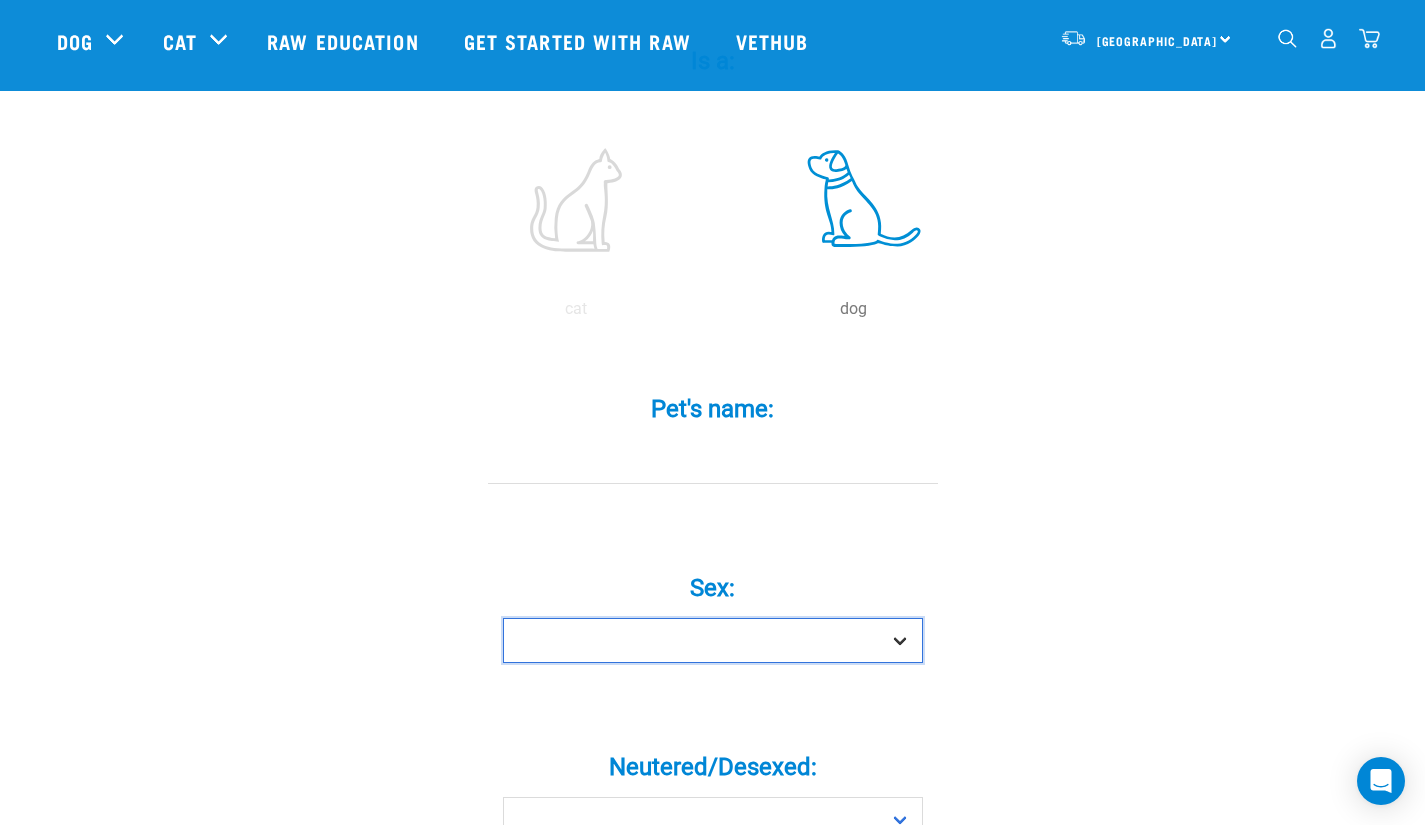 click on "Boy
Girl" at bounding box center [713, 640] 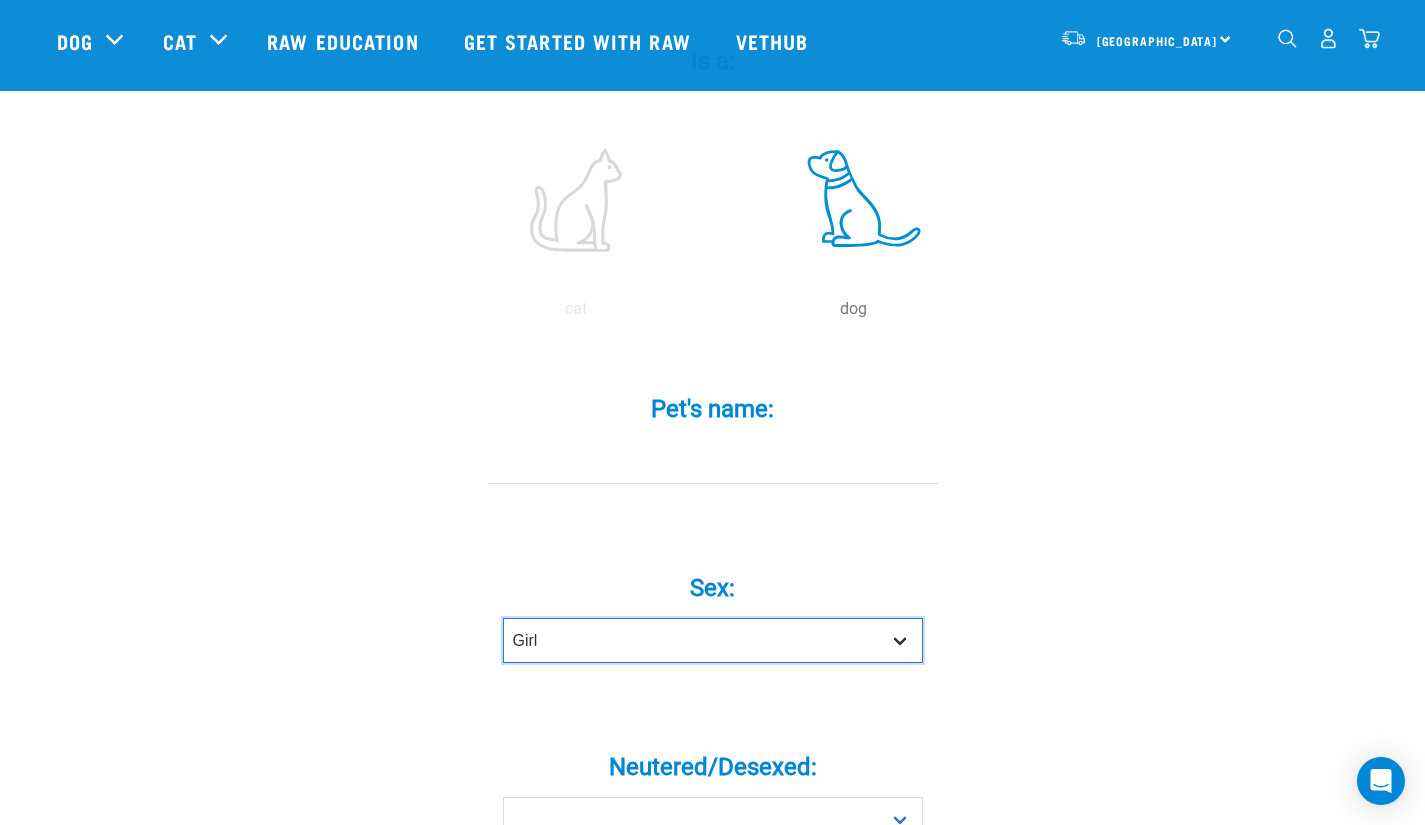 click on "Boy
Girl" at bounding box center (713, 640) 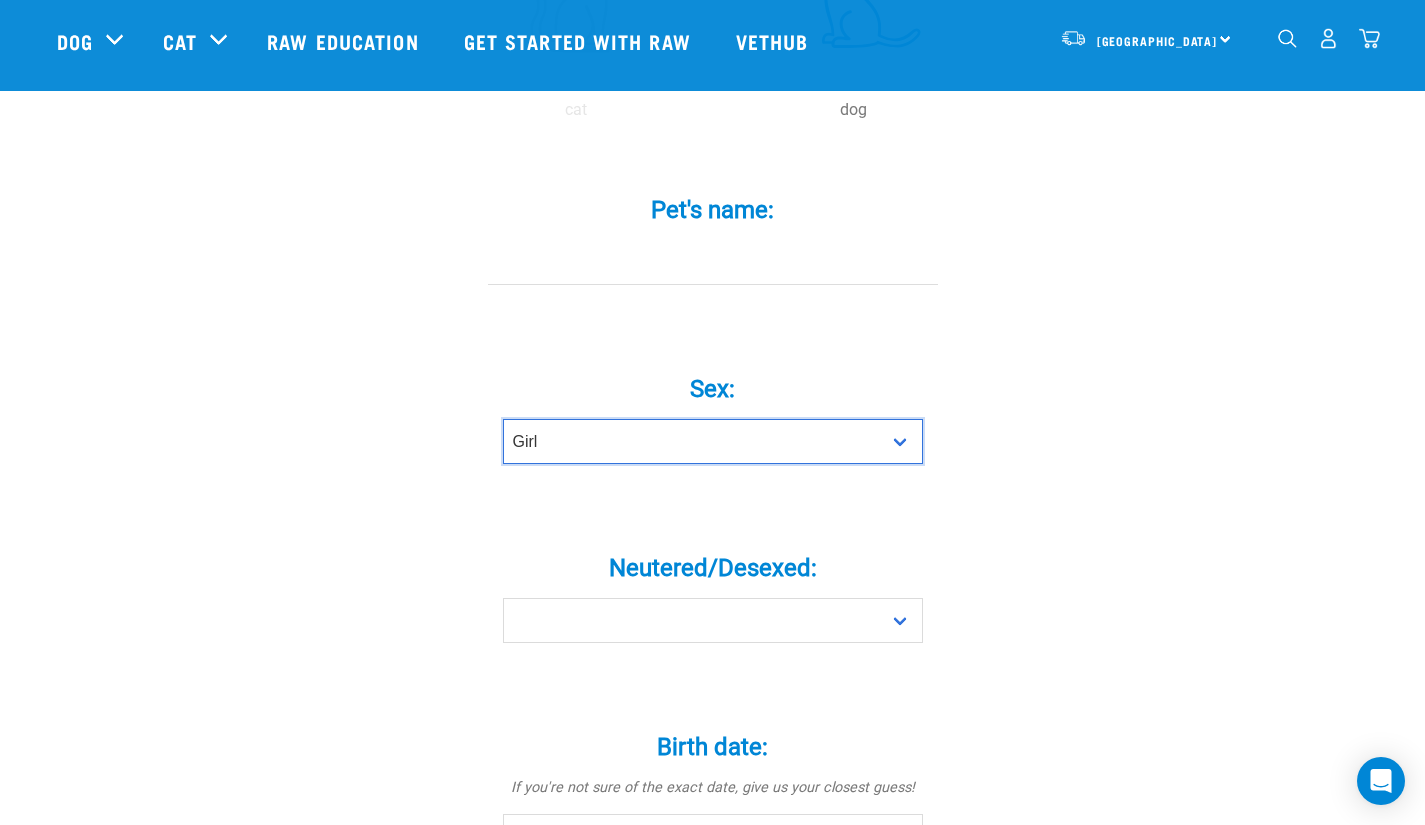 scroll, scrollTop: 620, scrollLeft: 0, axis: vertical 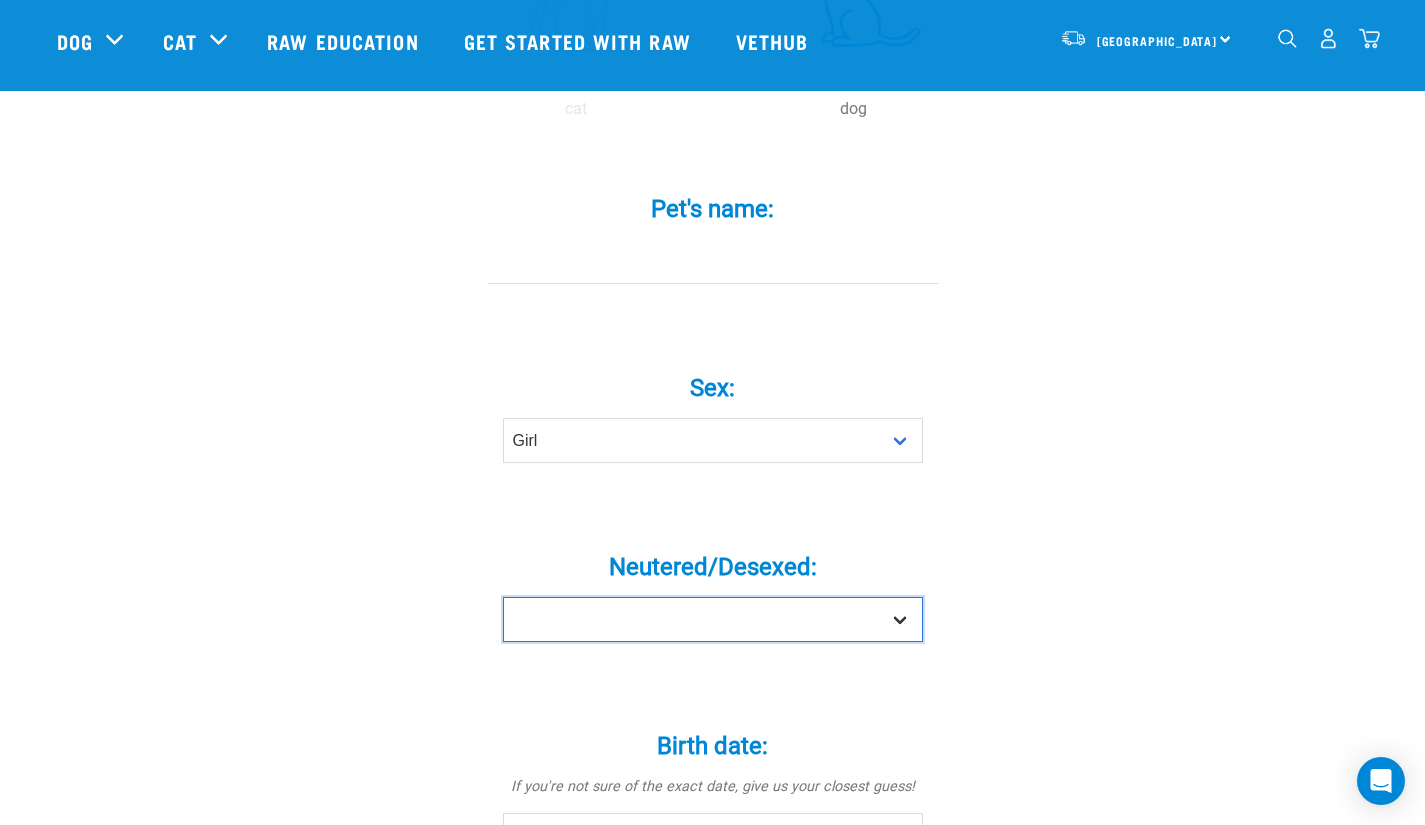 click on "Yes
No" at bounding box center (713, 619) 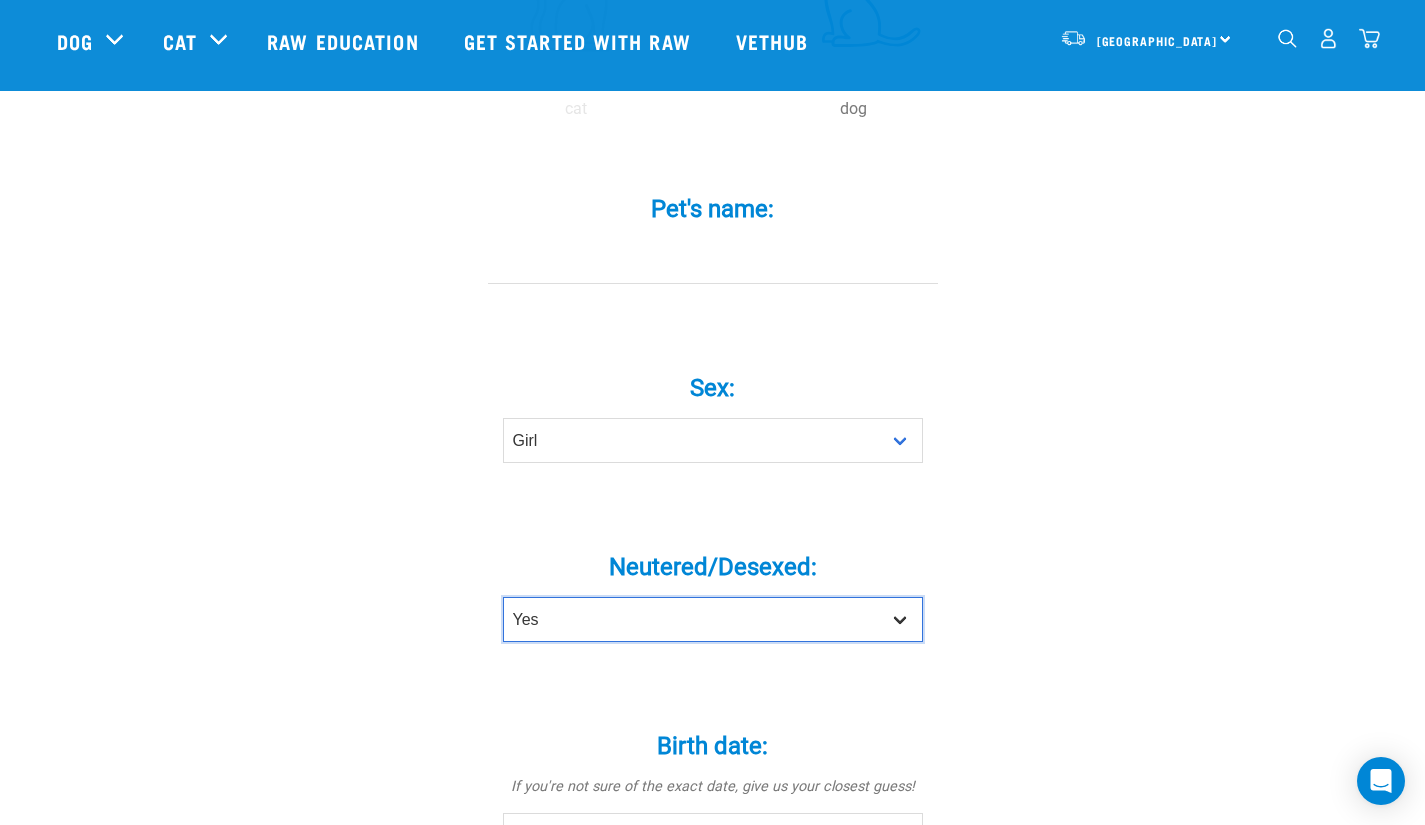 click on "Yes
No" at bounding box center [713, 619] 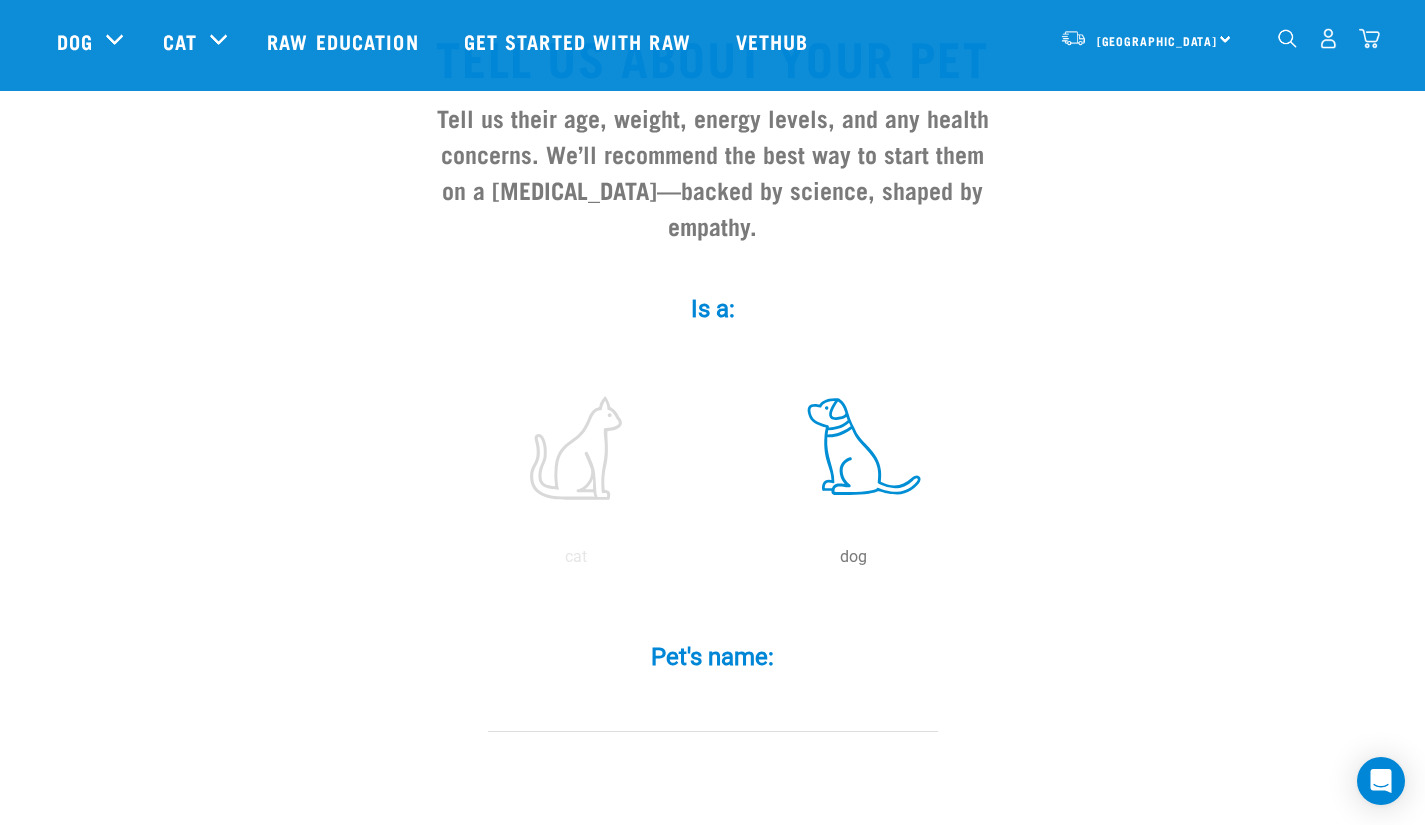 scroll, scrollTop: 0, scrollLeft: 0, axis: both 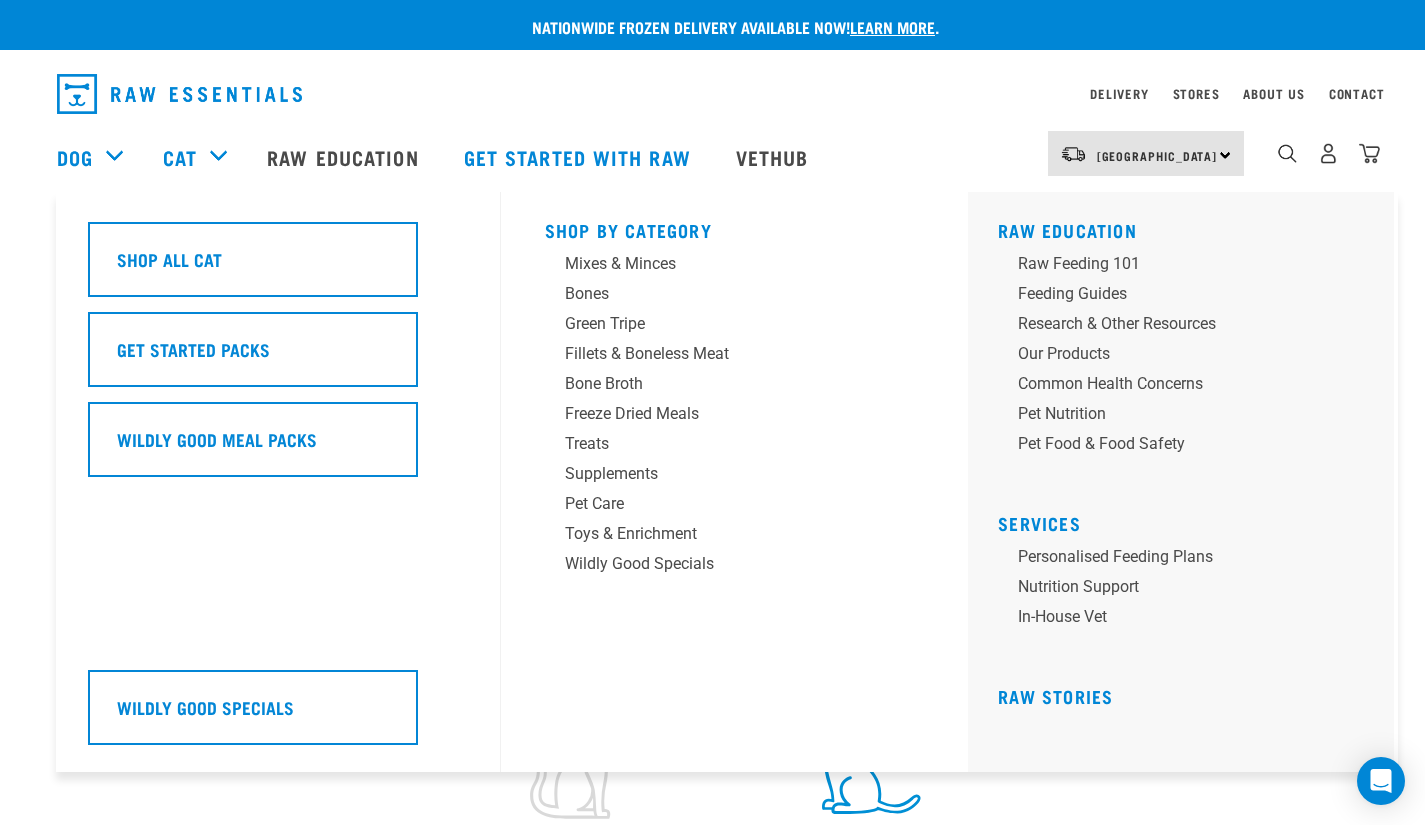 click on "Cat" at bounding box center (205, 157) 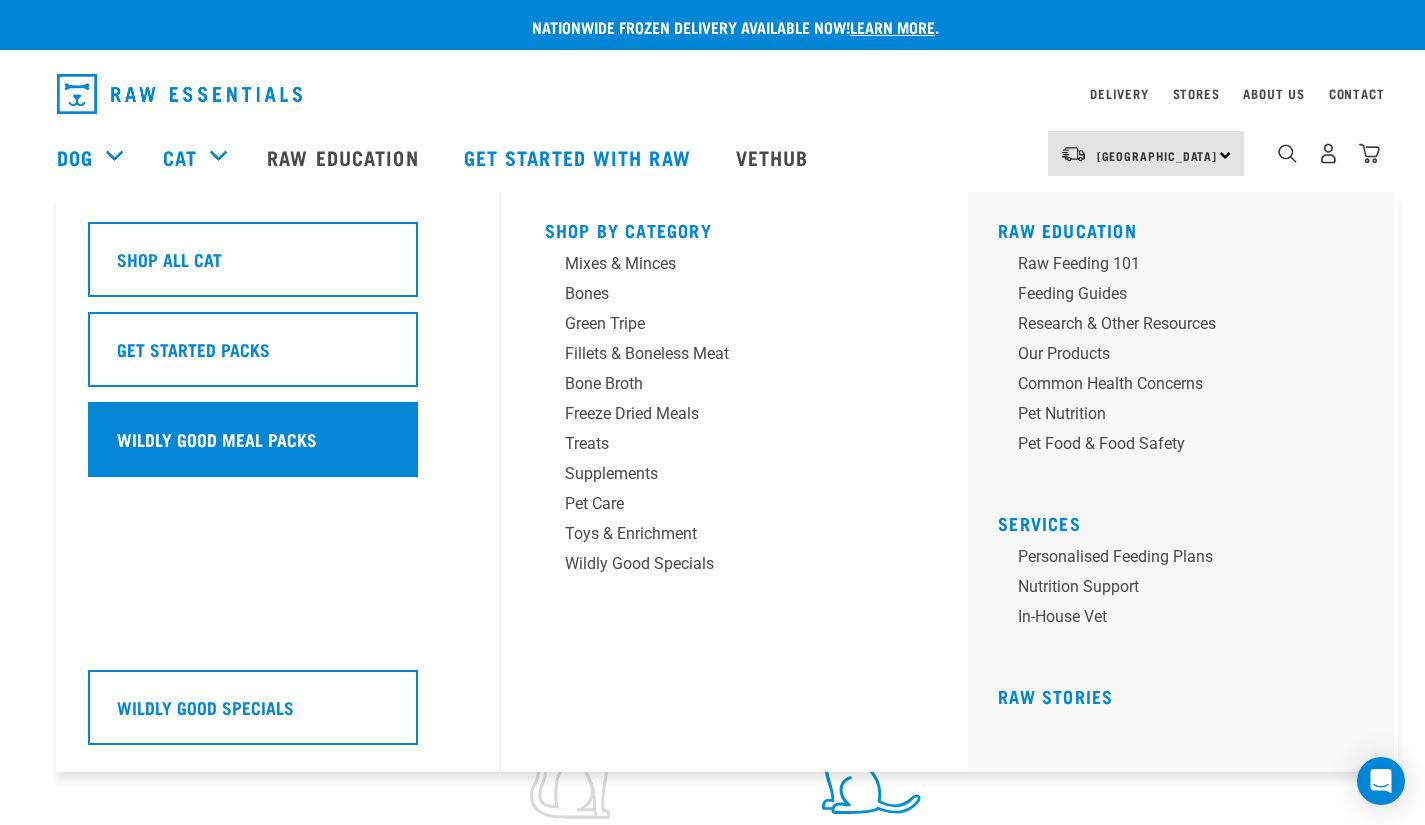 click on "Wildly Good Meal Packs" at bounding box center (253, 439) 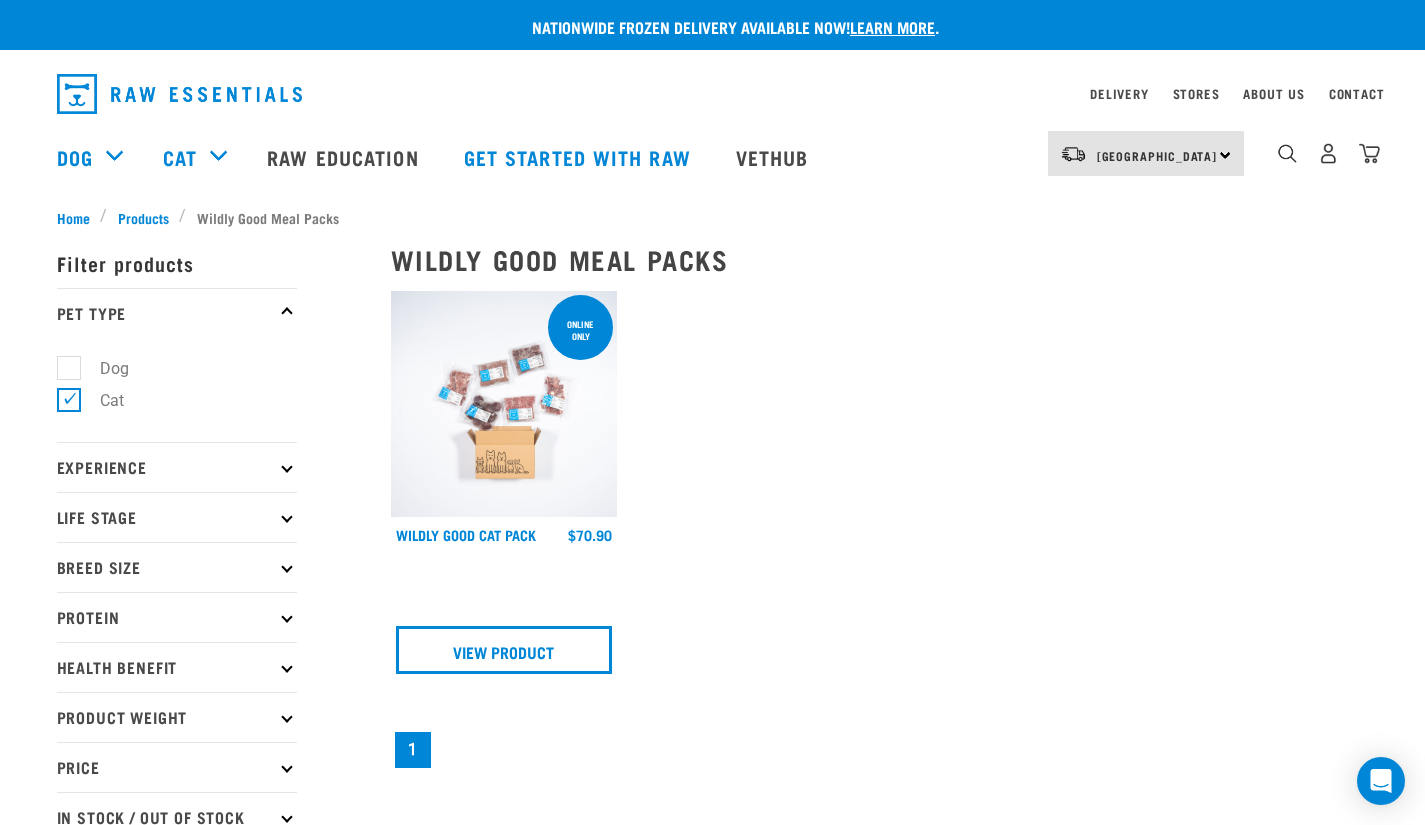 scroll, scrollTop: 0, scrollLeft: 0, axis: both 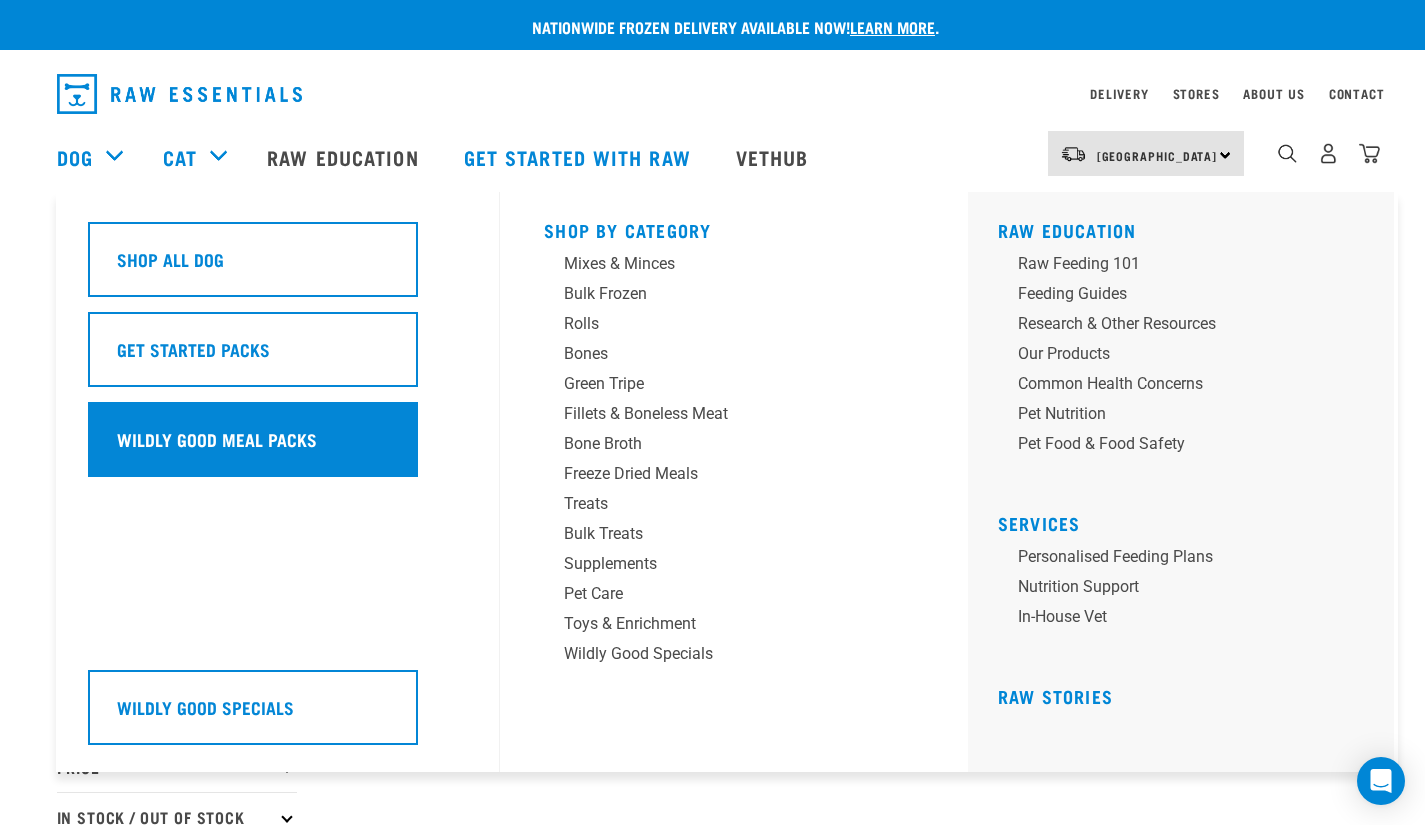 click on "Wildly Good Meal Packs" at bounding box center [217, 439] 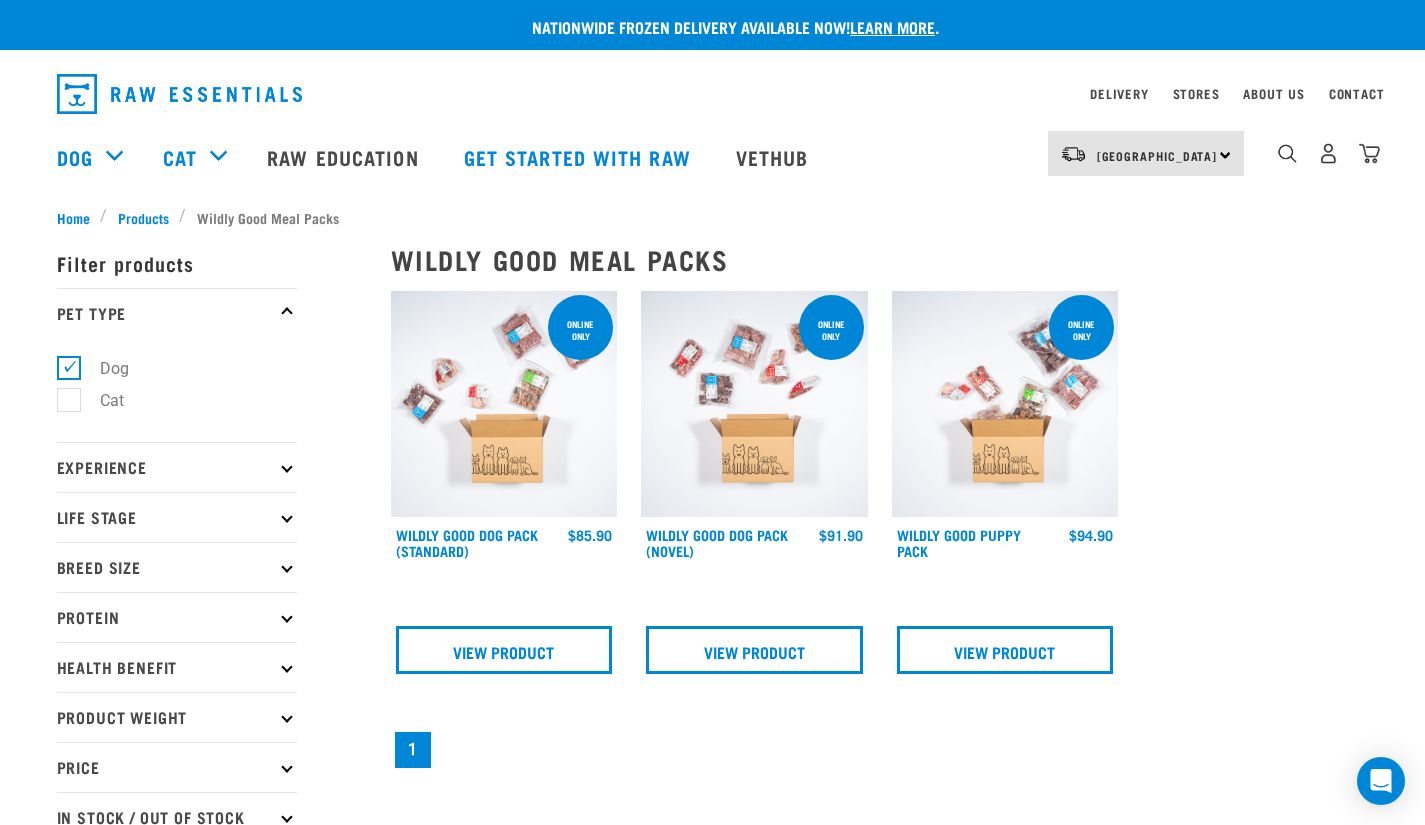 scroll, scrollTop: 0, scrollLeft: 0, axis: both 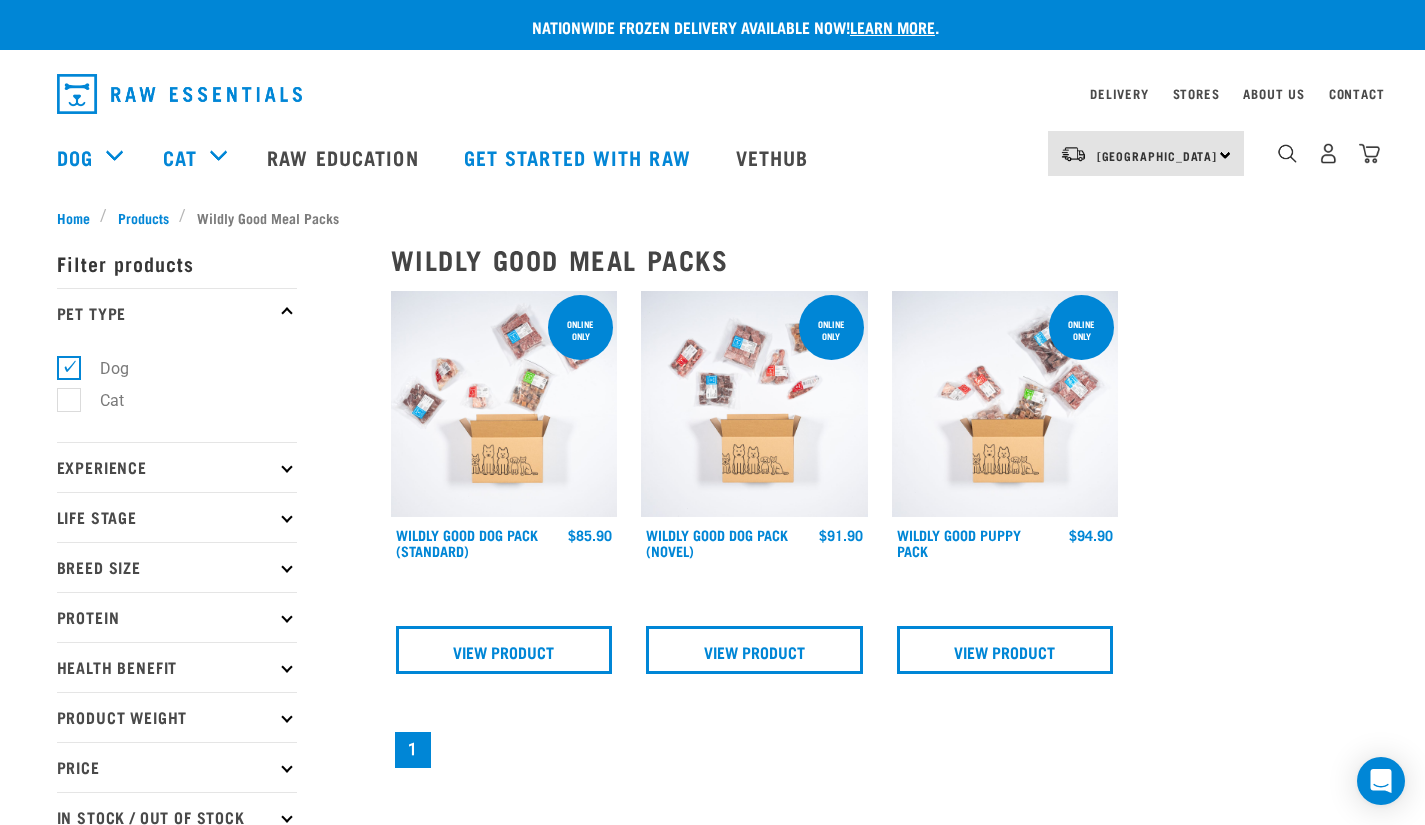 click at bounding box center (504, 404) 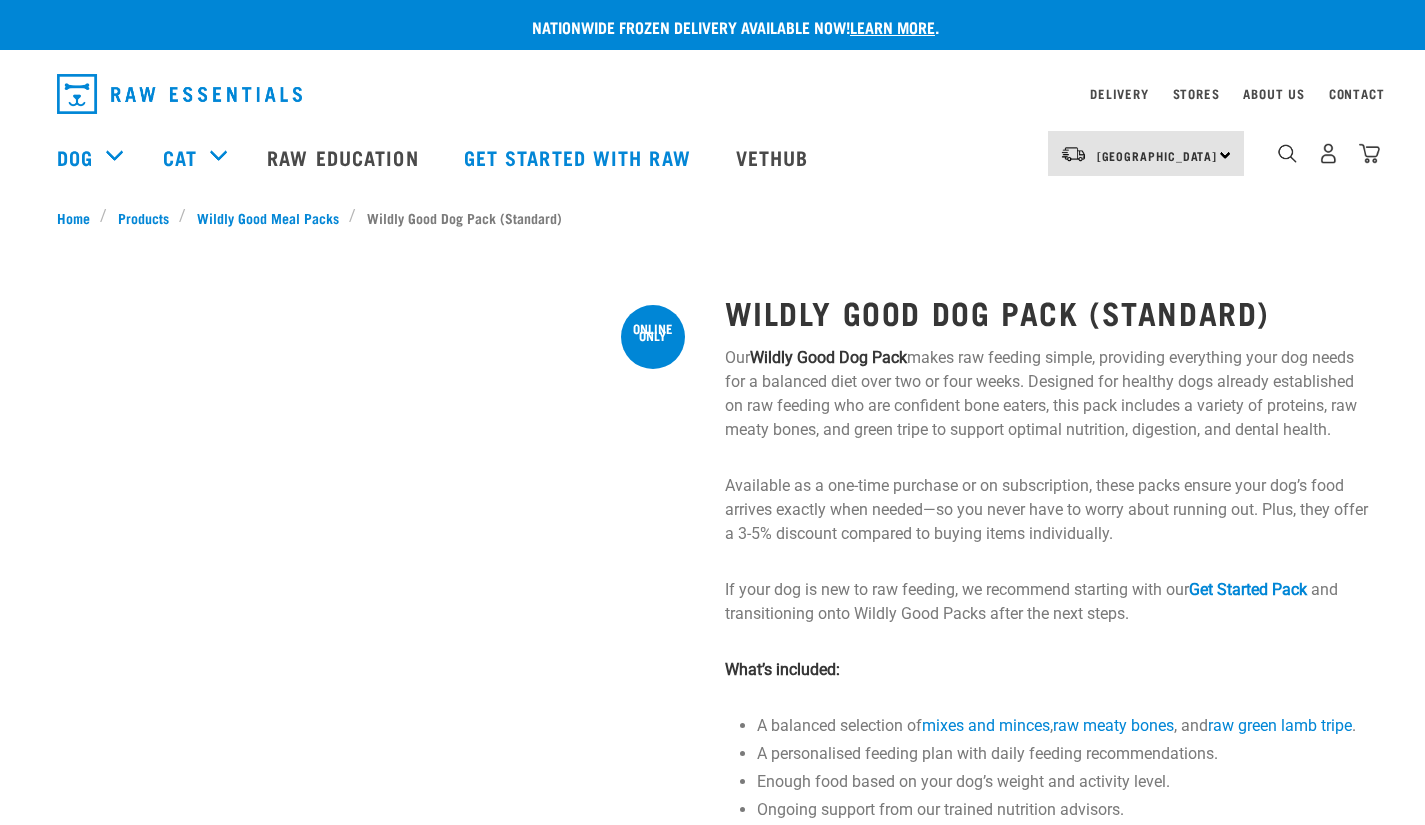 scroll, scrollTop: 0, scrollLeft: 0, axis: both 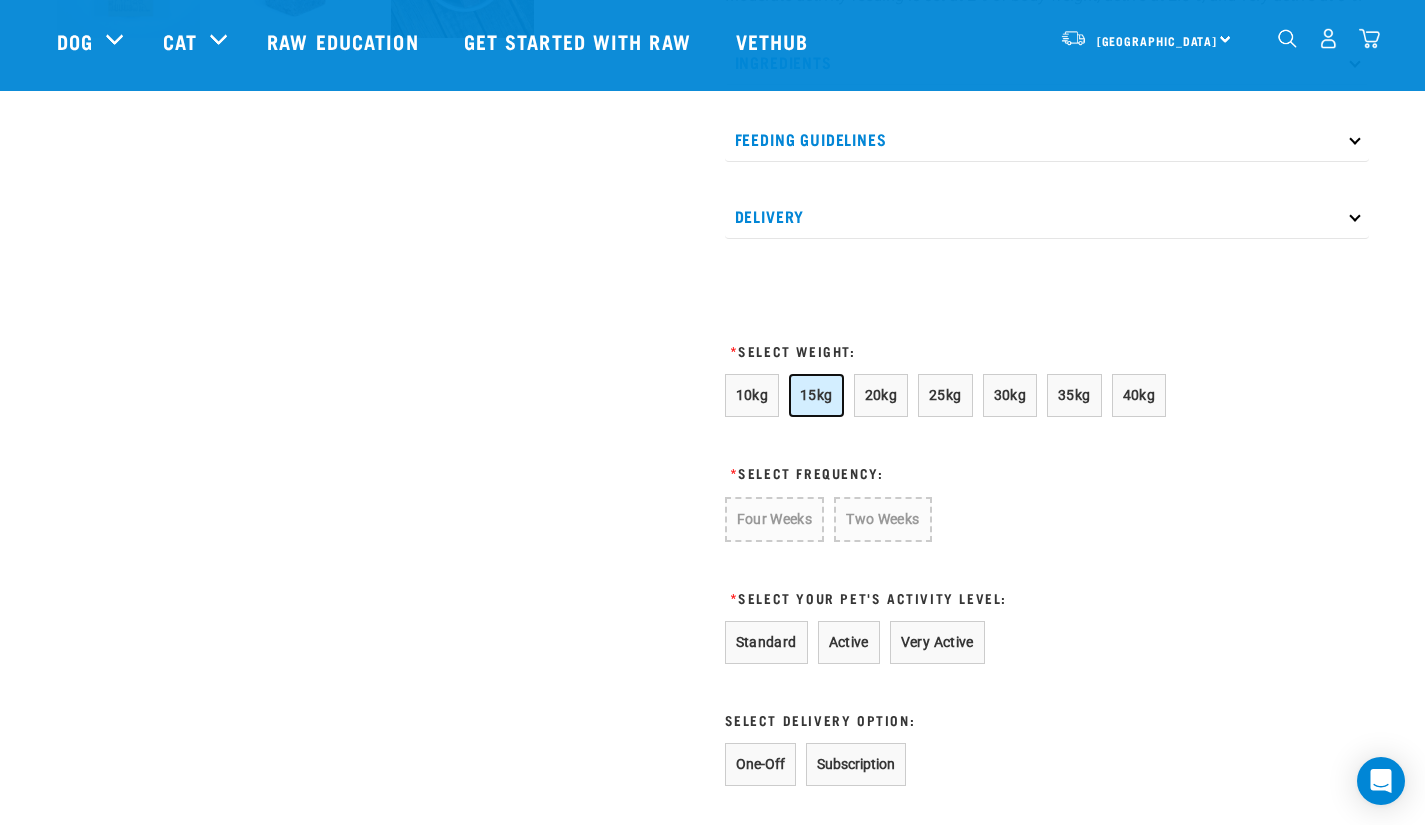 click on "15kg" at bounding box center (816, 395) 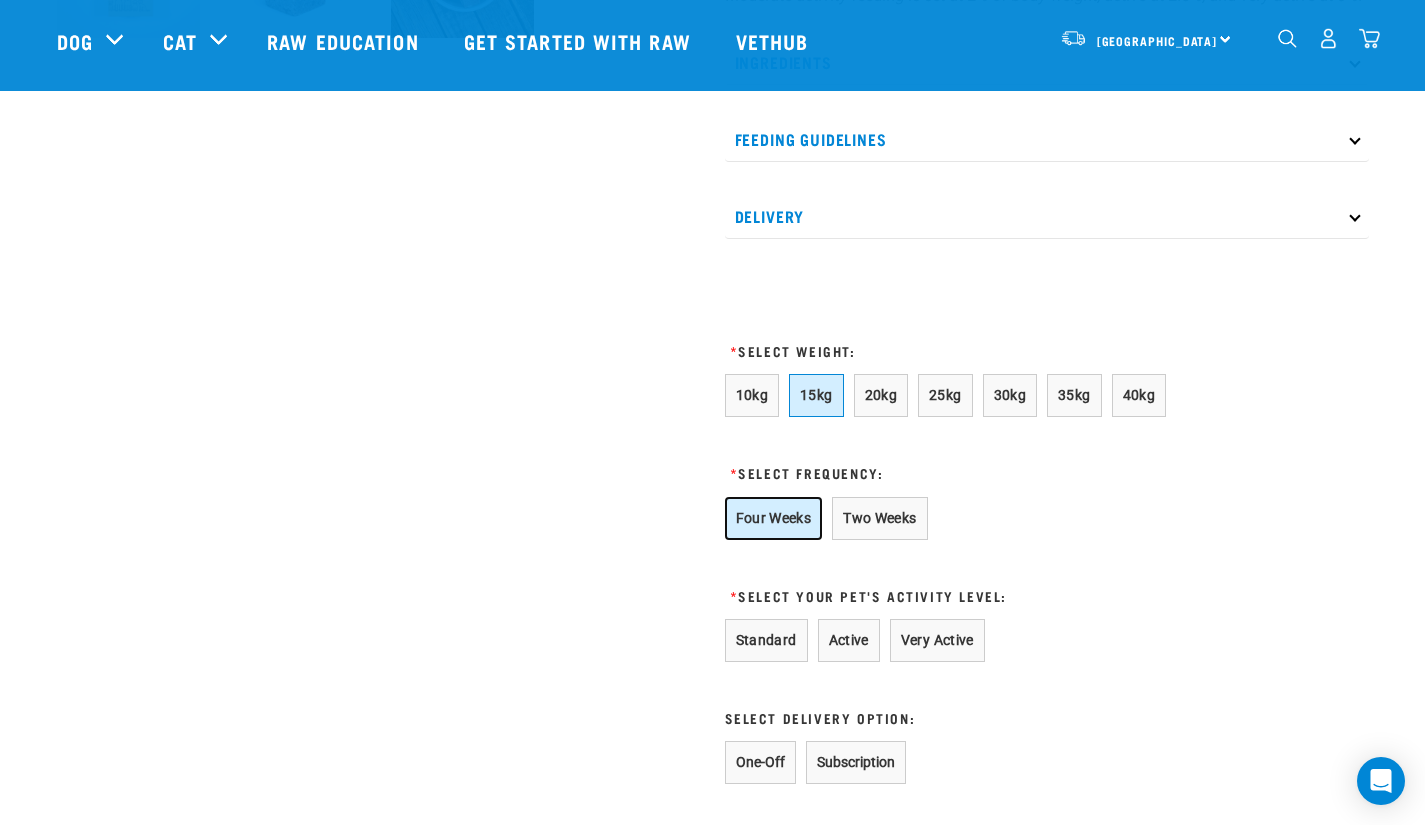click on "Four Weeks" at bounding box center [774, 518] 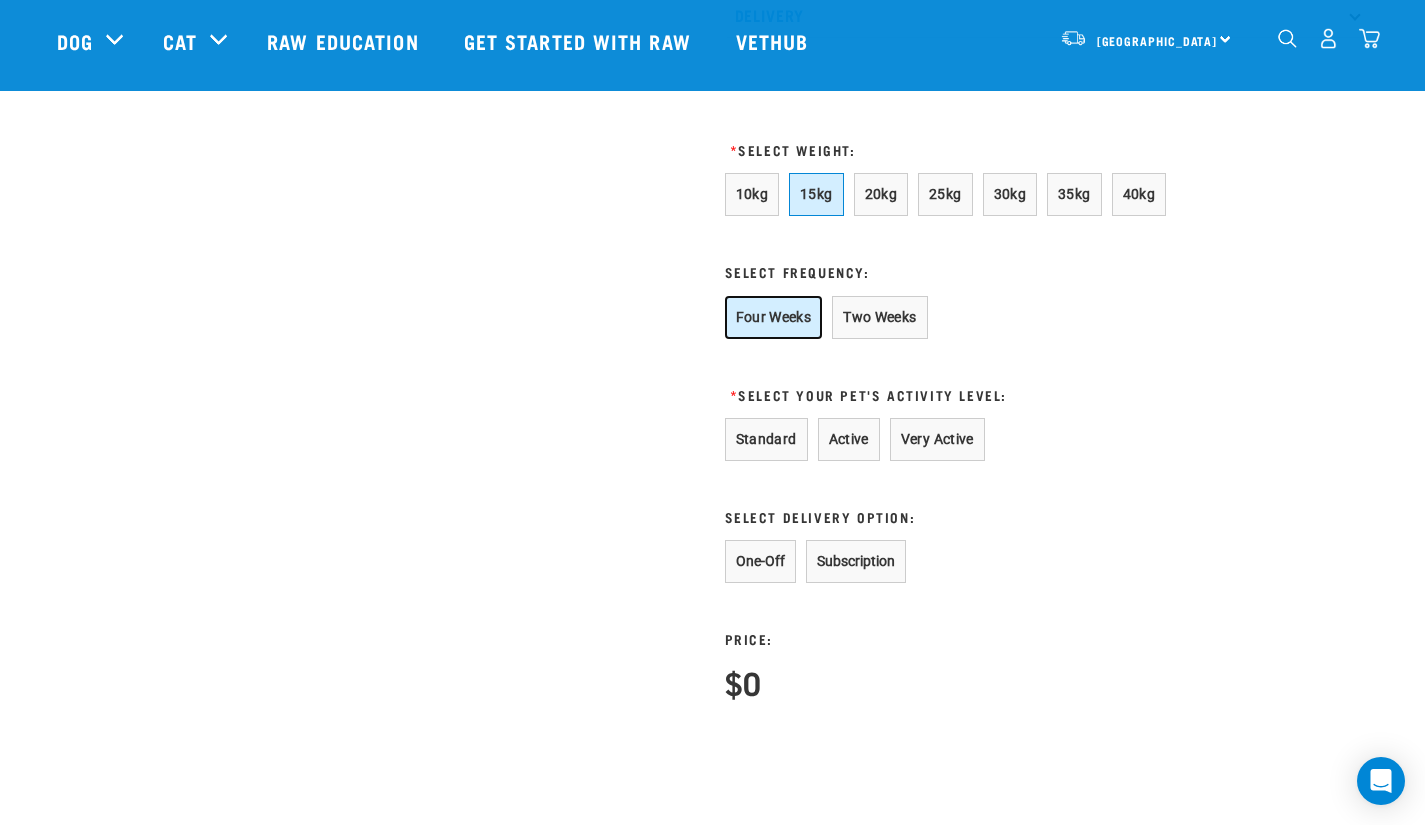 scroll, scrollTop: 1122, scrollLeft: 0, axis: vertical 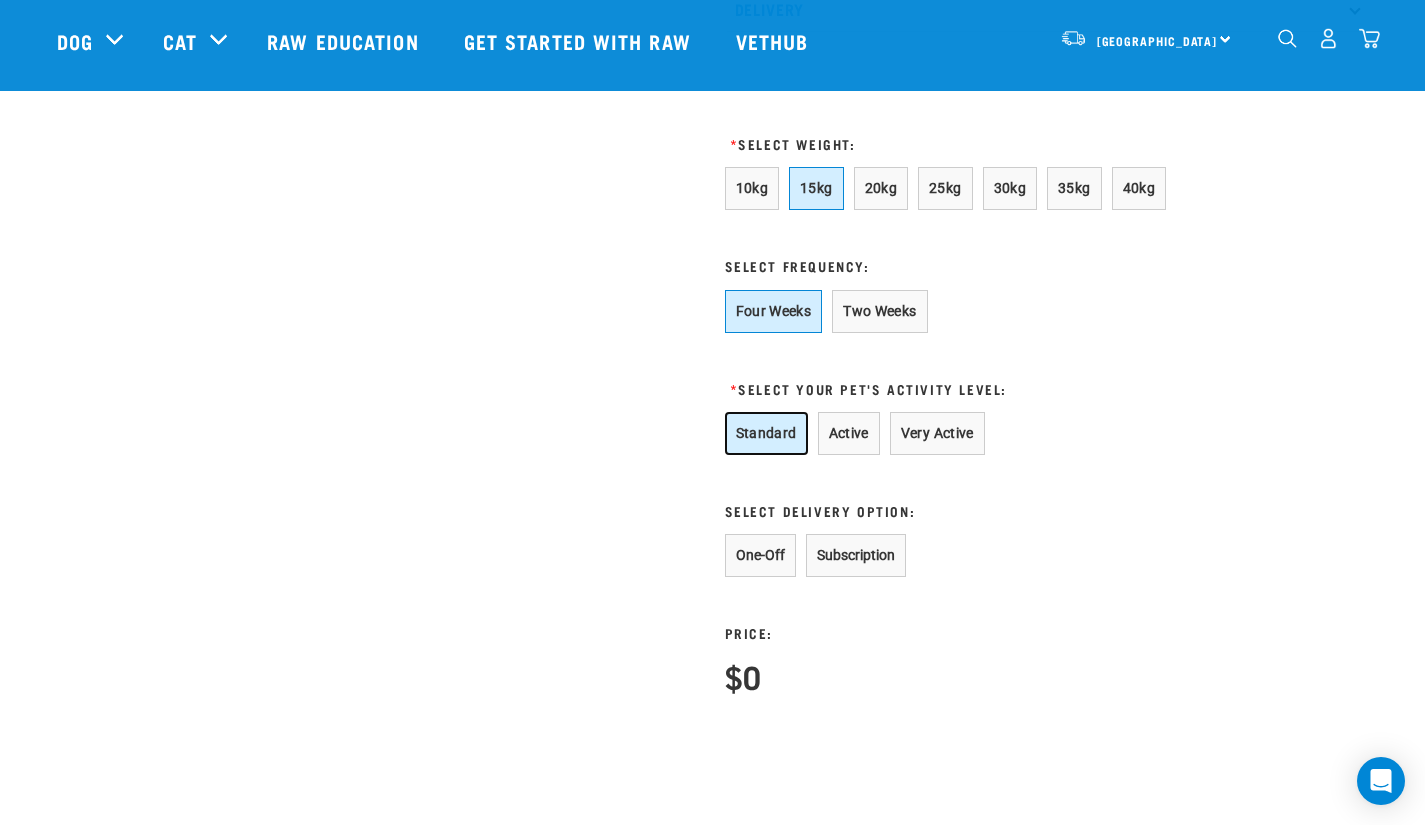 click on "Standard" at bounding box center [766, 433] 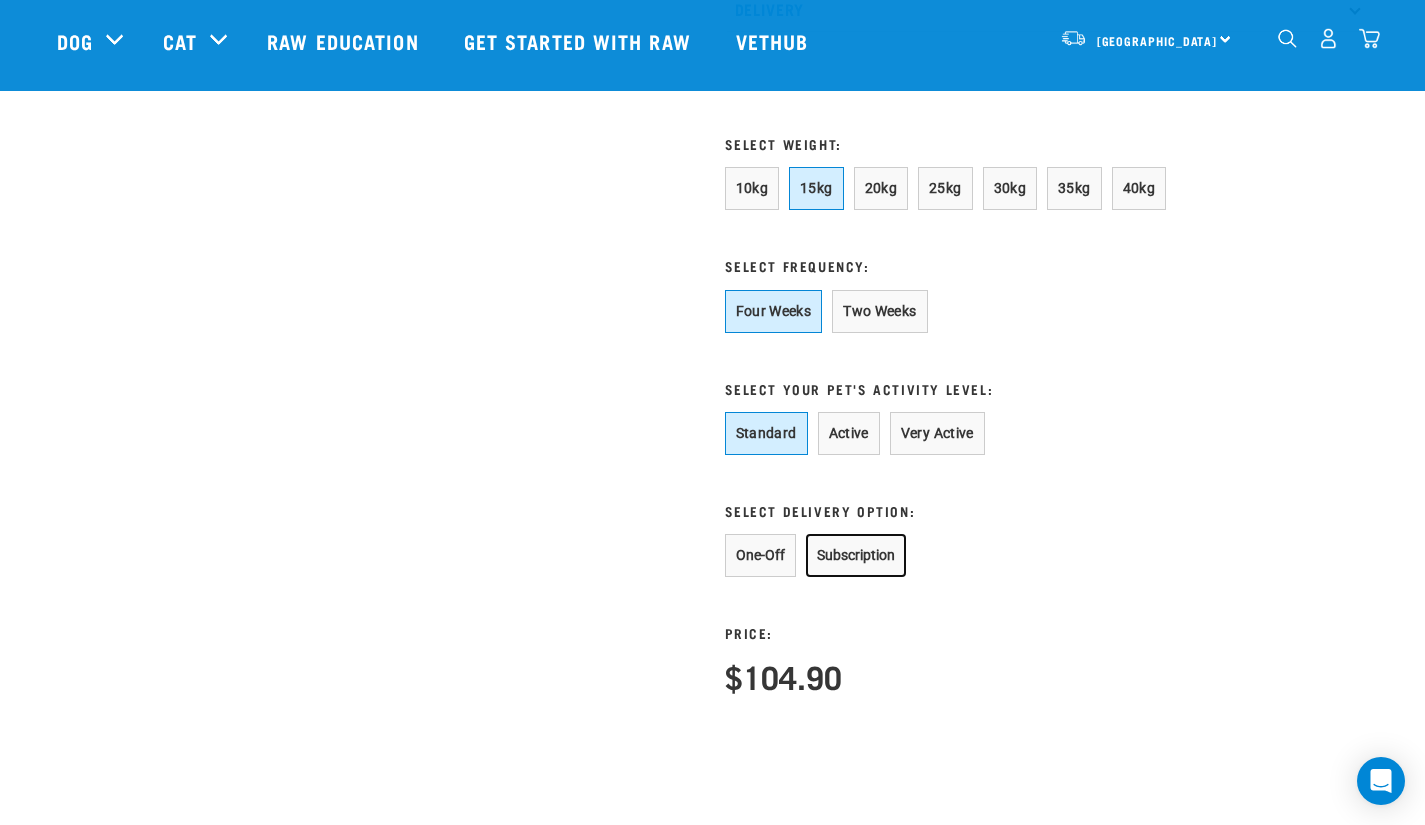 click on "Subscription" at bounding box center [856, 555] 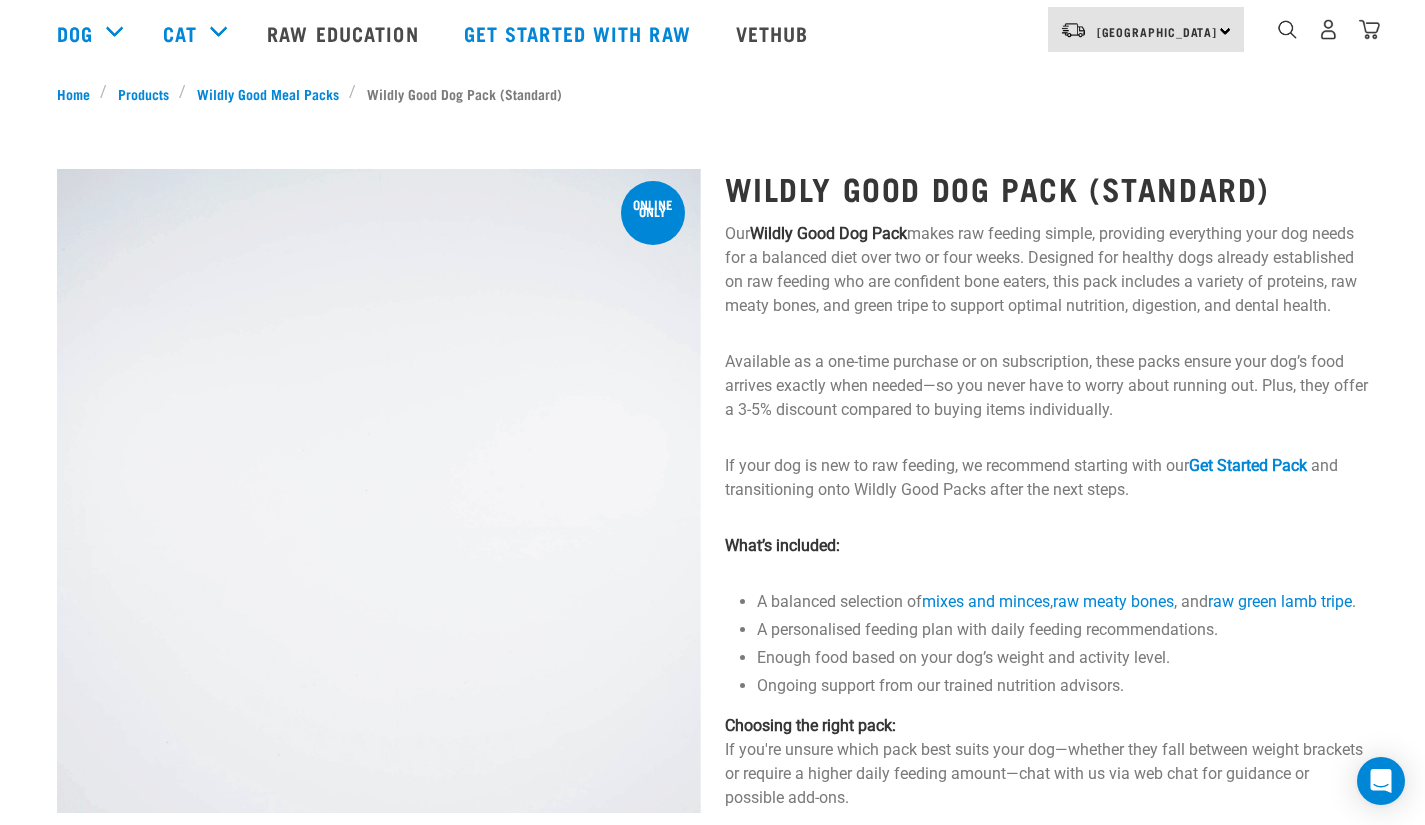 scroll, scrollTop: 0, scrollLeft: 0, axis: both 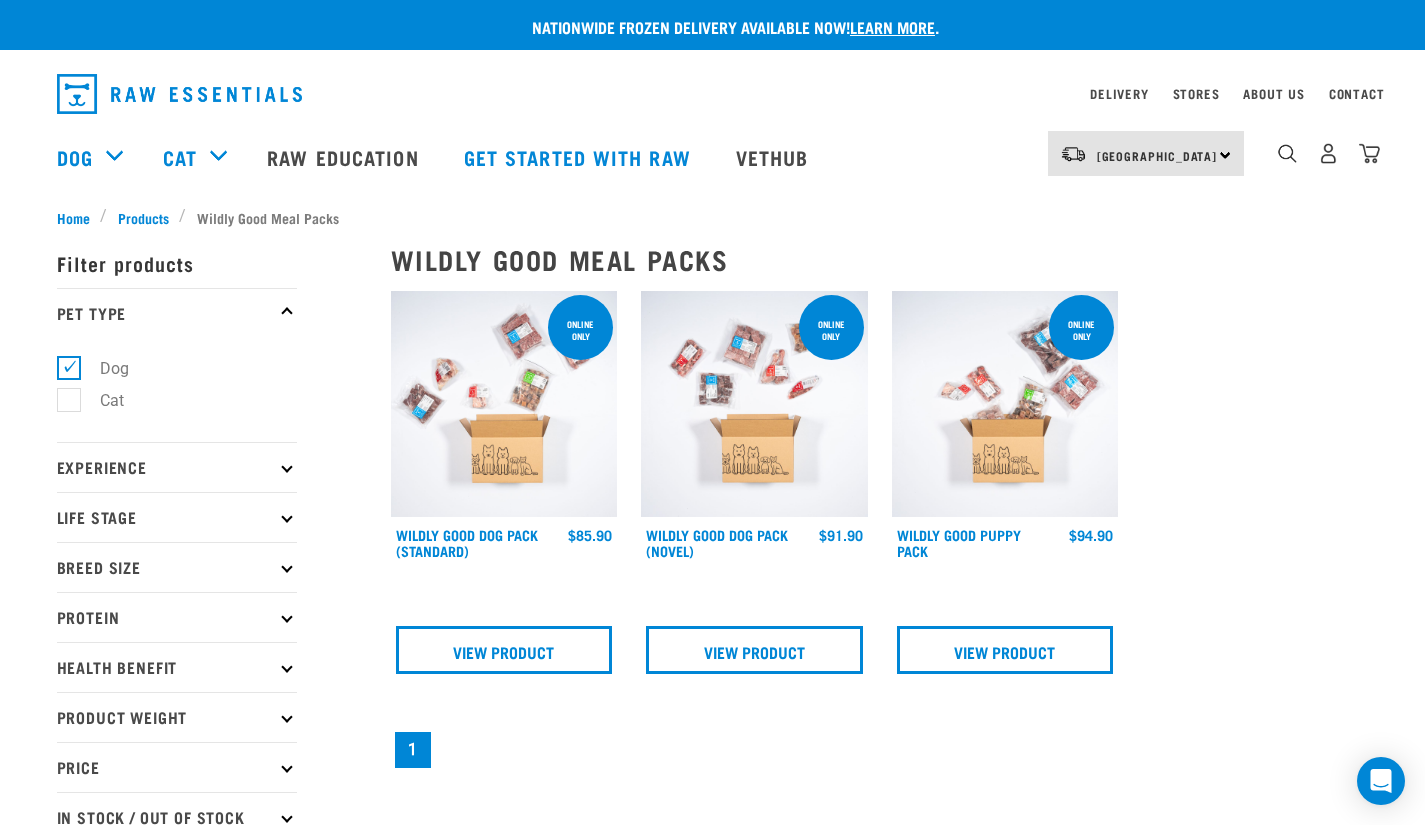 click on "Experience" at bounding box center (177, 467) 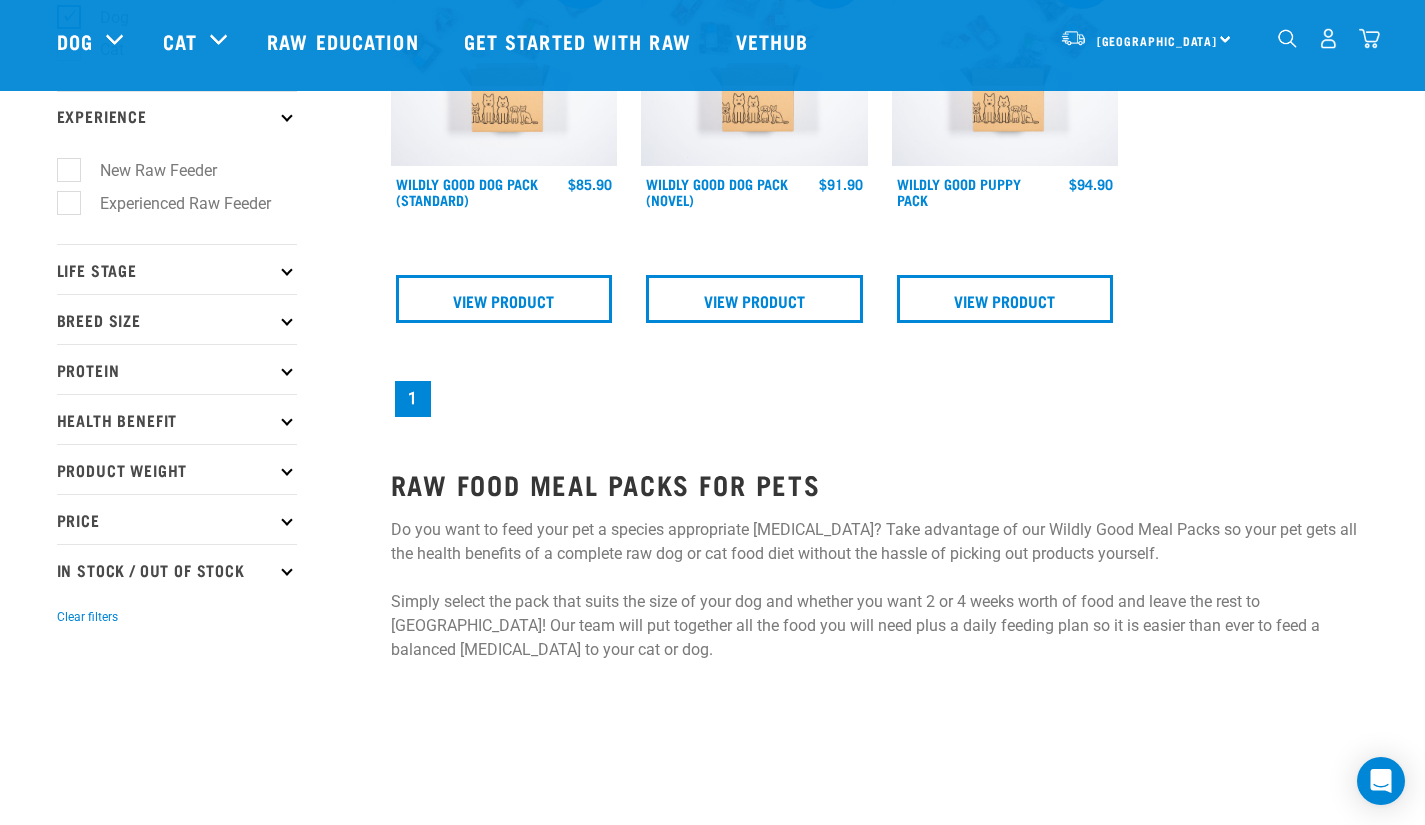 scroll, scrollTop: 213, scrollLeft: 0, axis: vertical 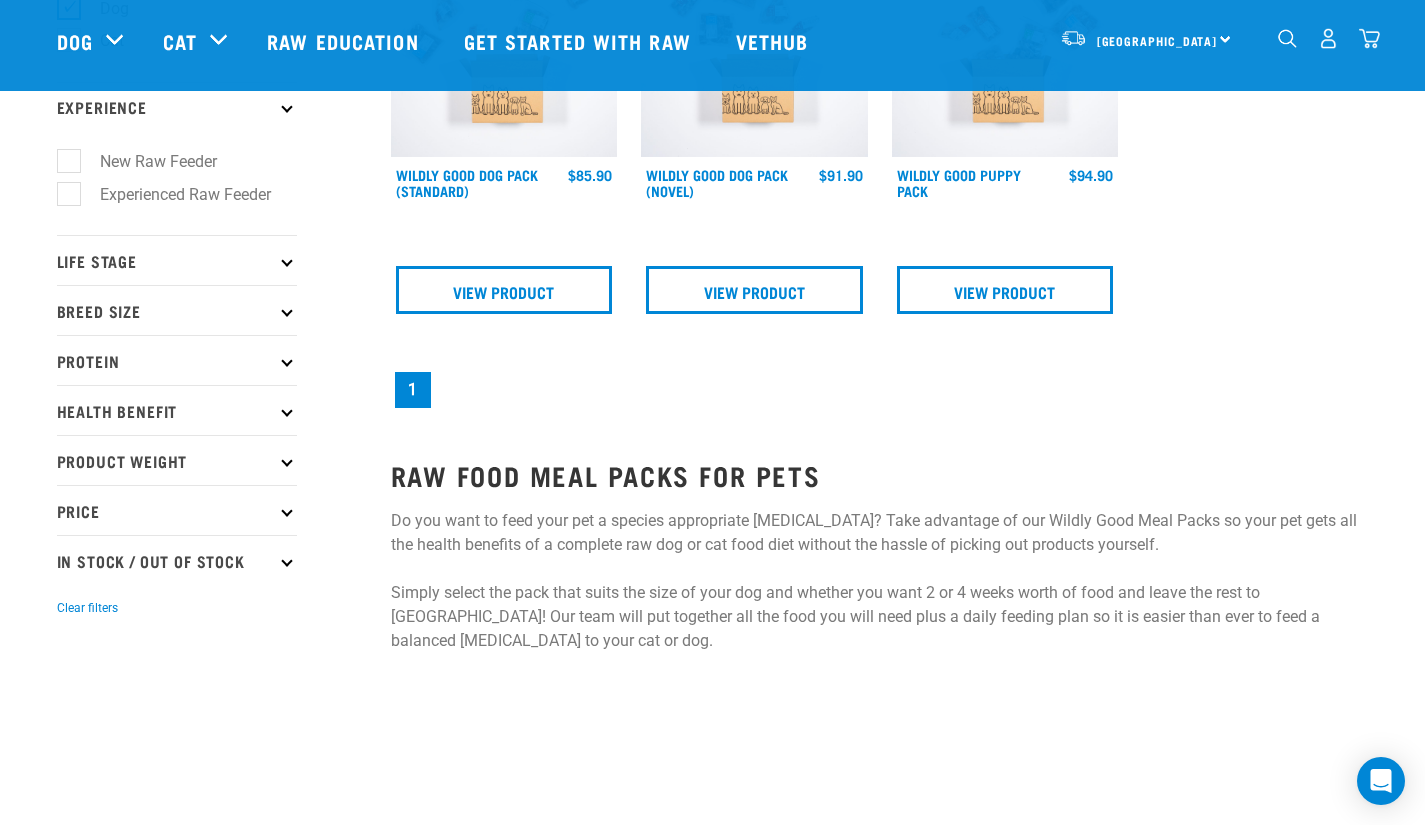 click on "New Raw Feeder" at bounding box center [146, 161] 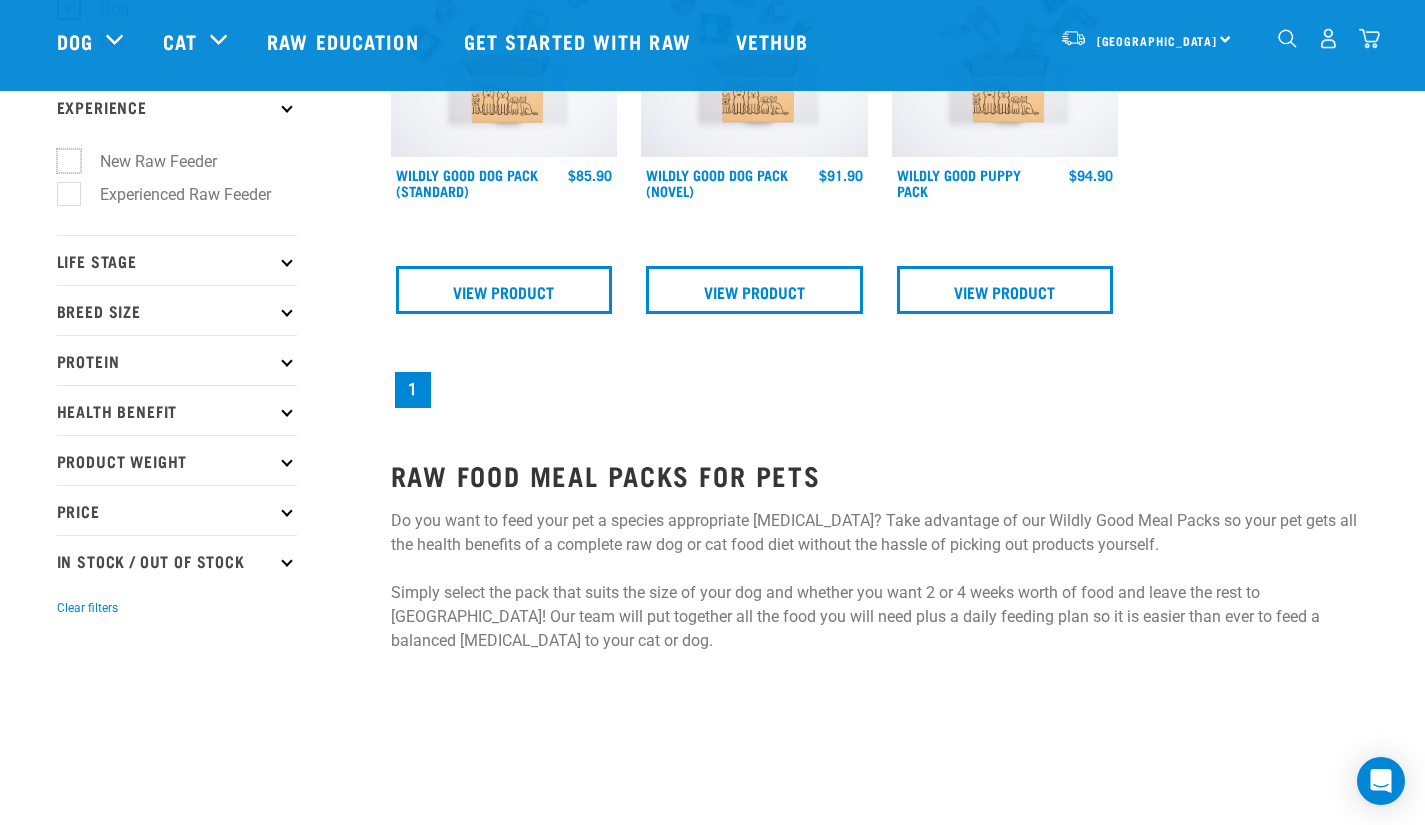 click on "New Raw Feeder" at bounding box center [63, 158] 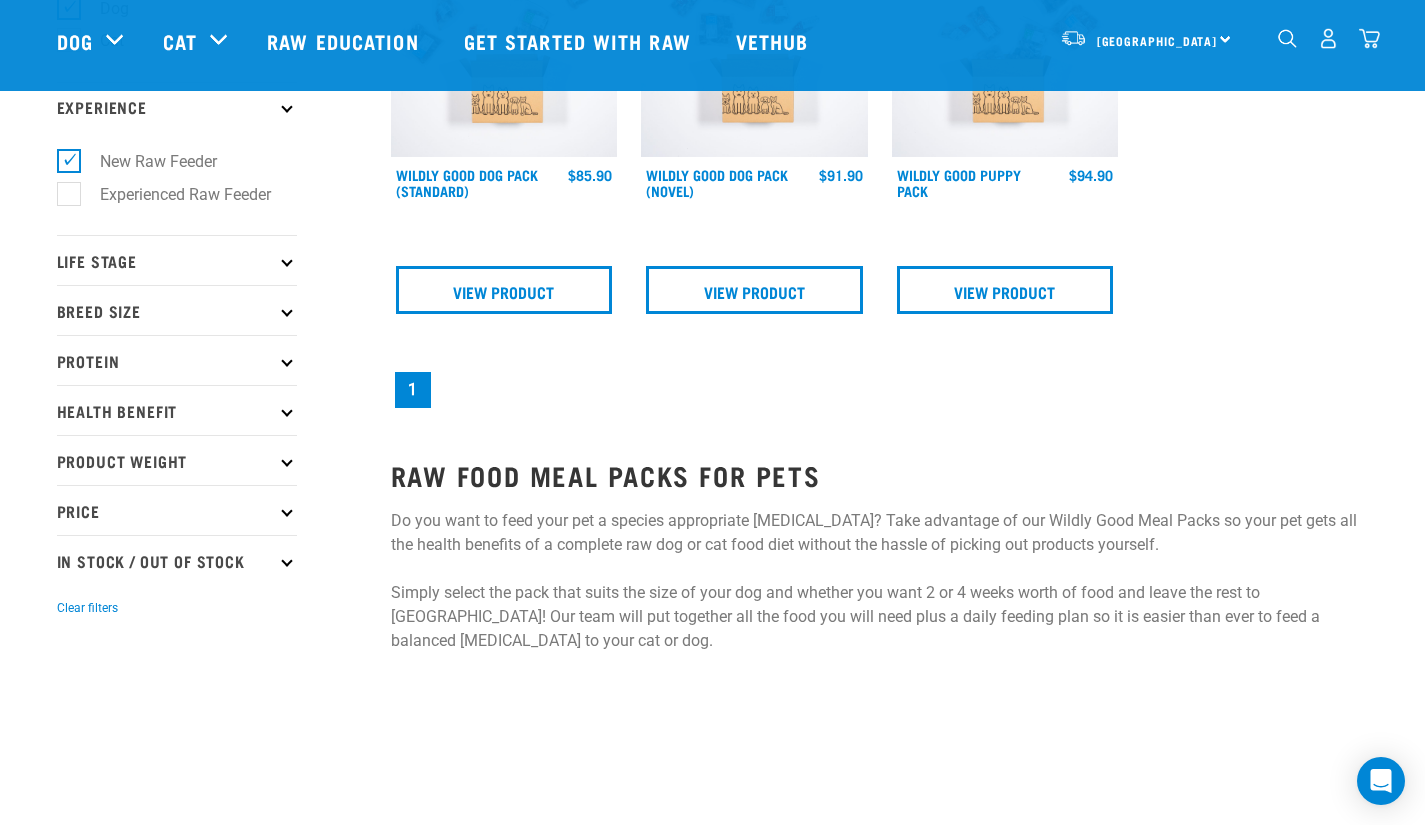 click on "Life Stage" at bounding box center (177, 260) 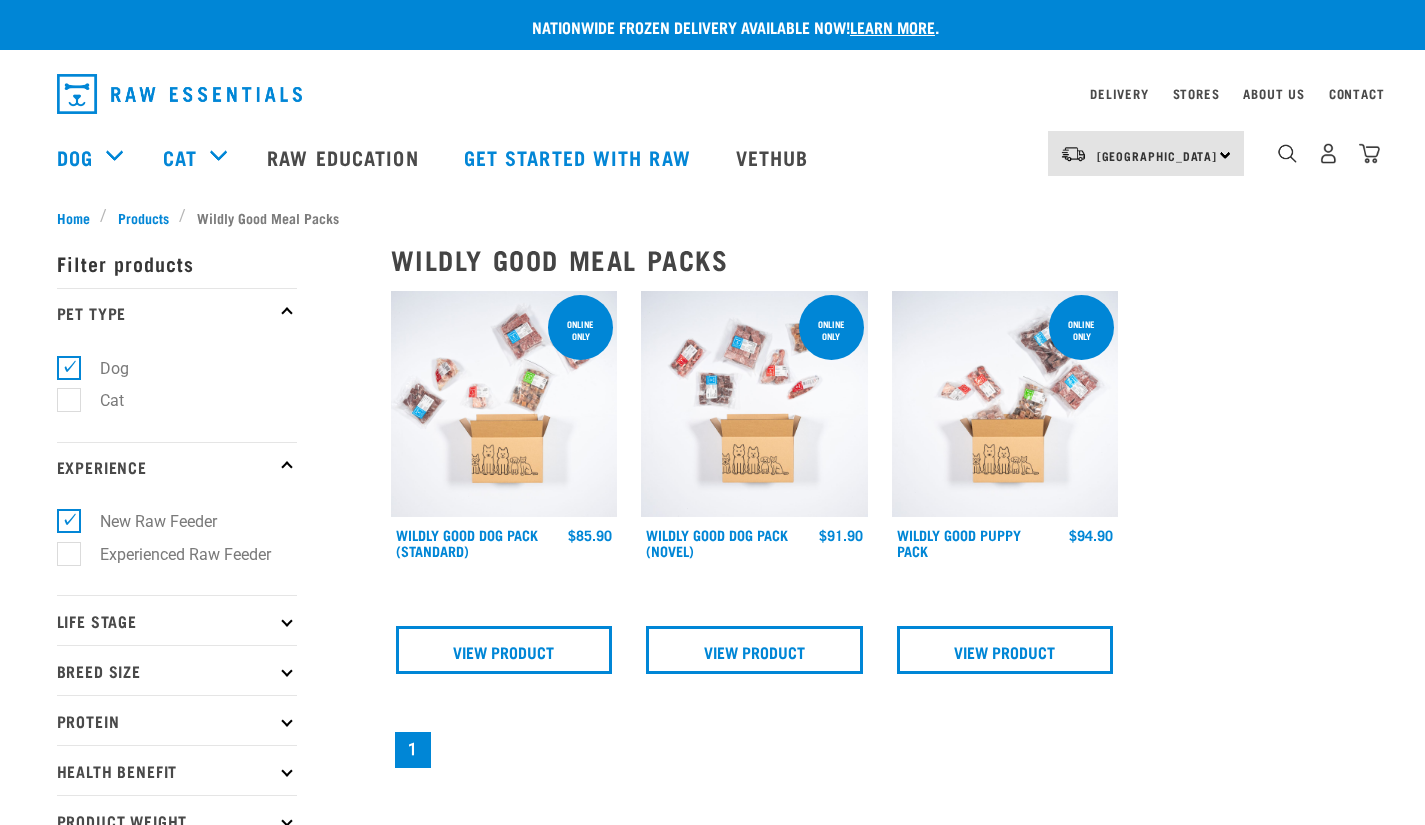 scroll, scrollTop: 0, scrollLeft: 0, axis: both 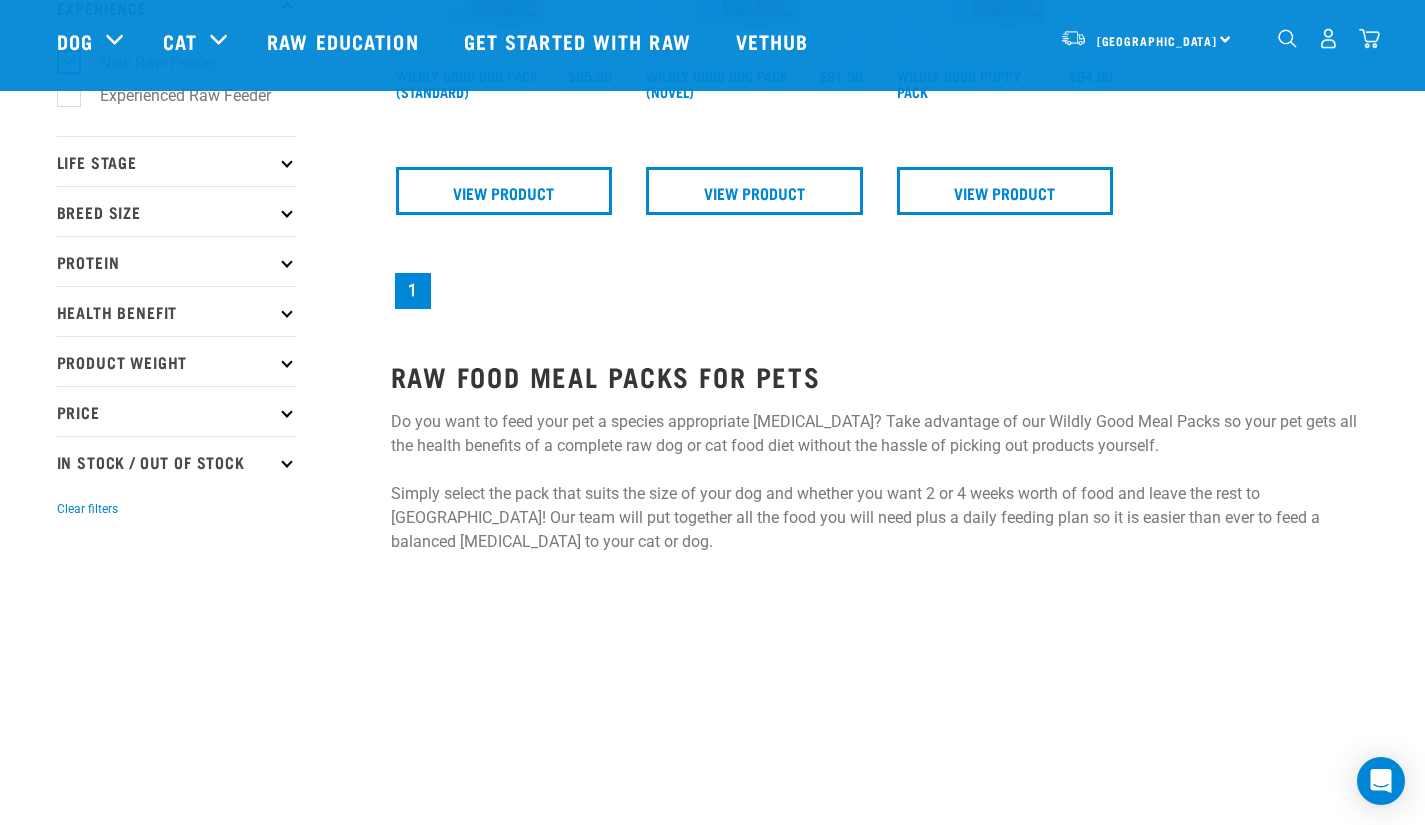 click at bounding box center (286, 211) 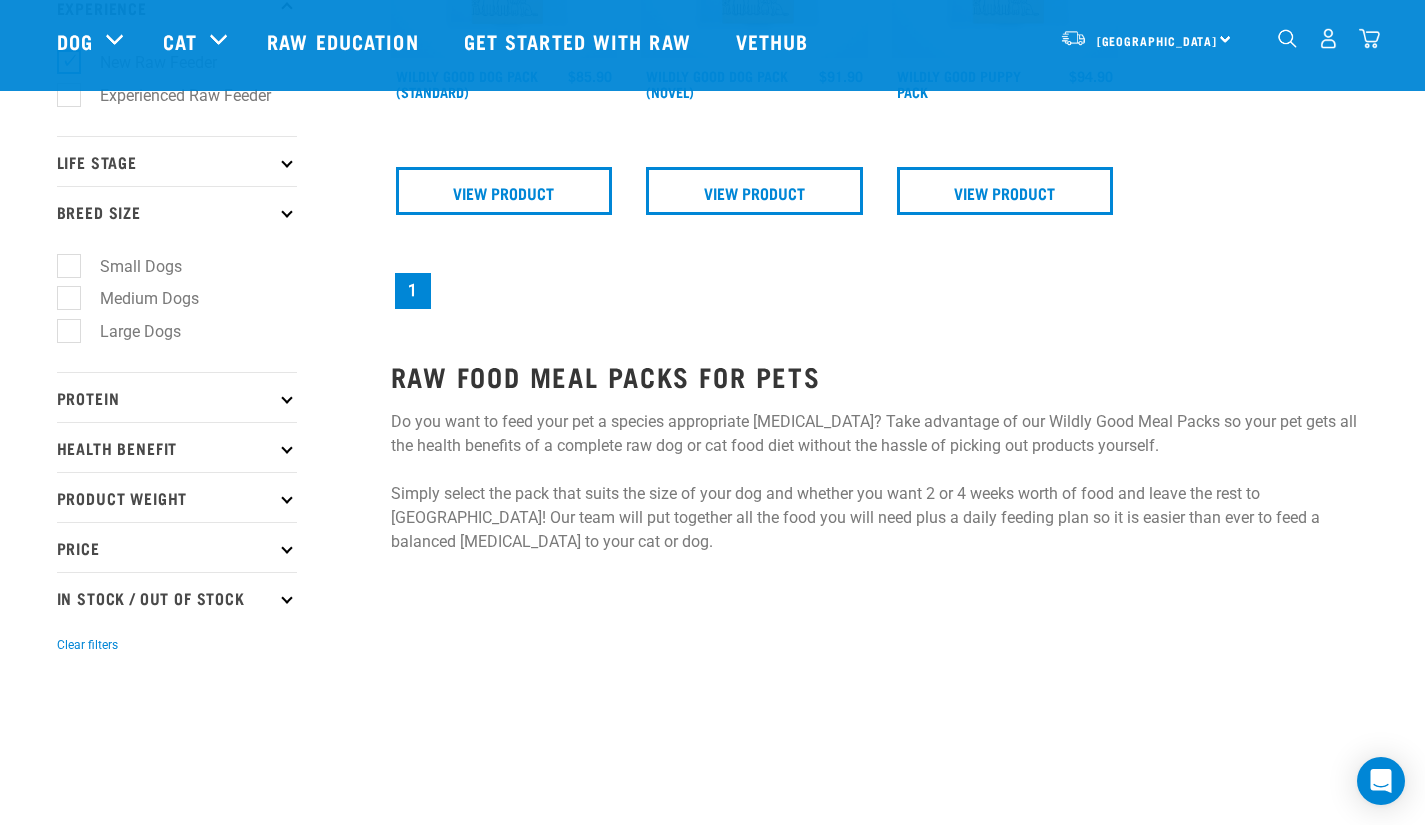 click on "Protein" at bounding box center [177, 397] 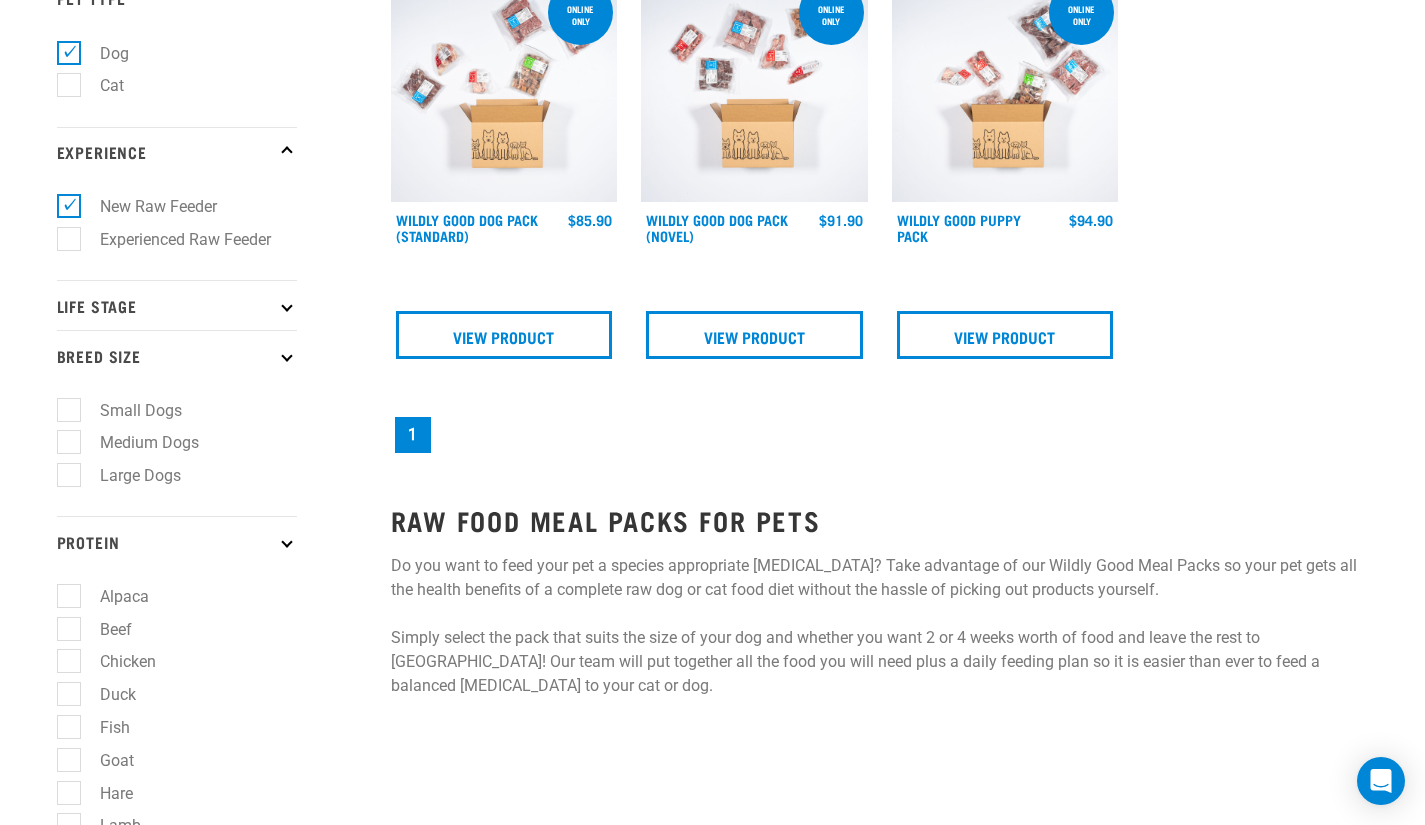 scroll, scrollTop: 0, scrollLeft: 0, axis: both 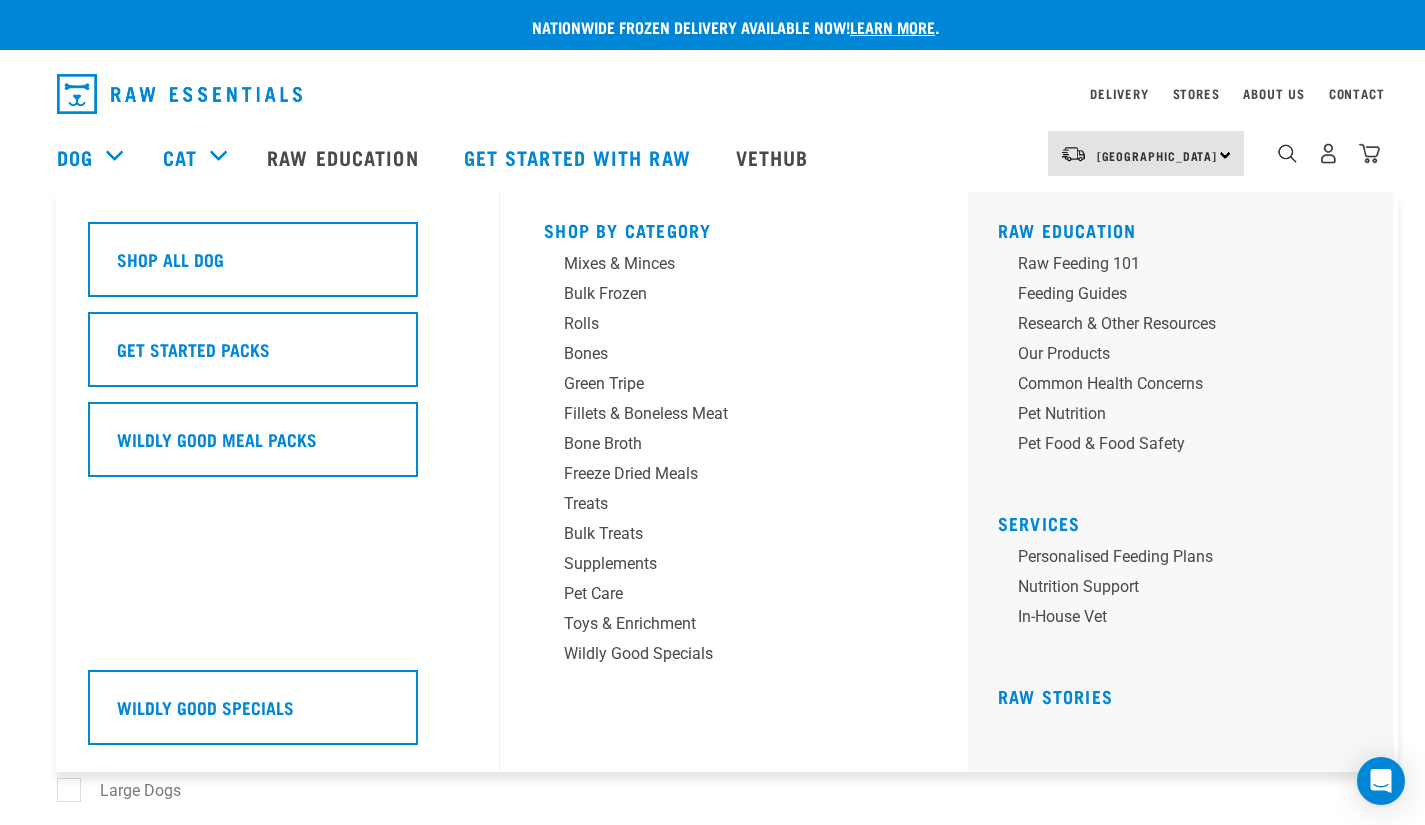 click on "Dog" at bounding box center (100, 157) 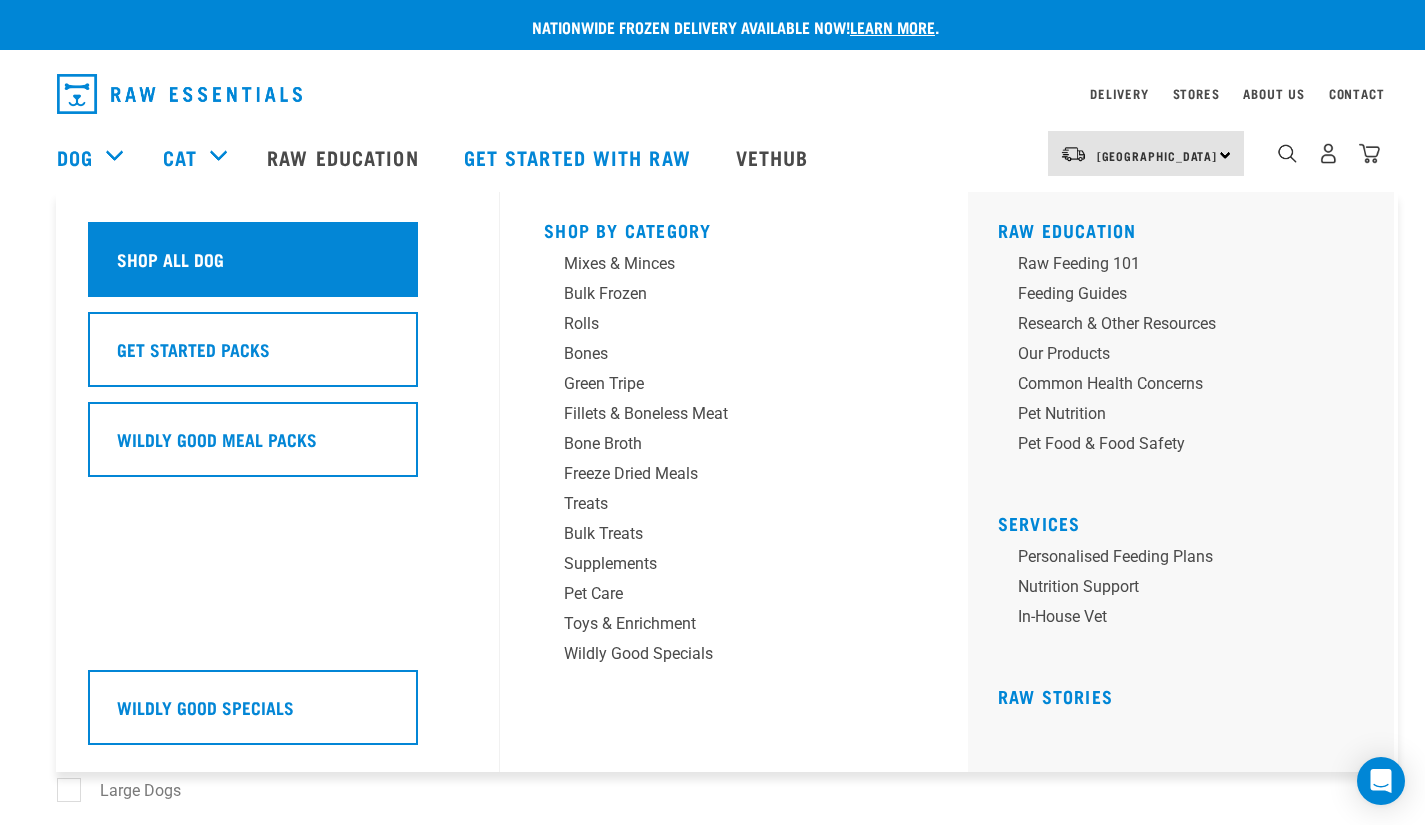 click on "Shop all dog" at bounding box center (170, 259) 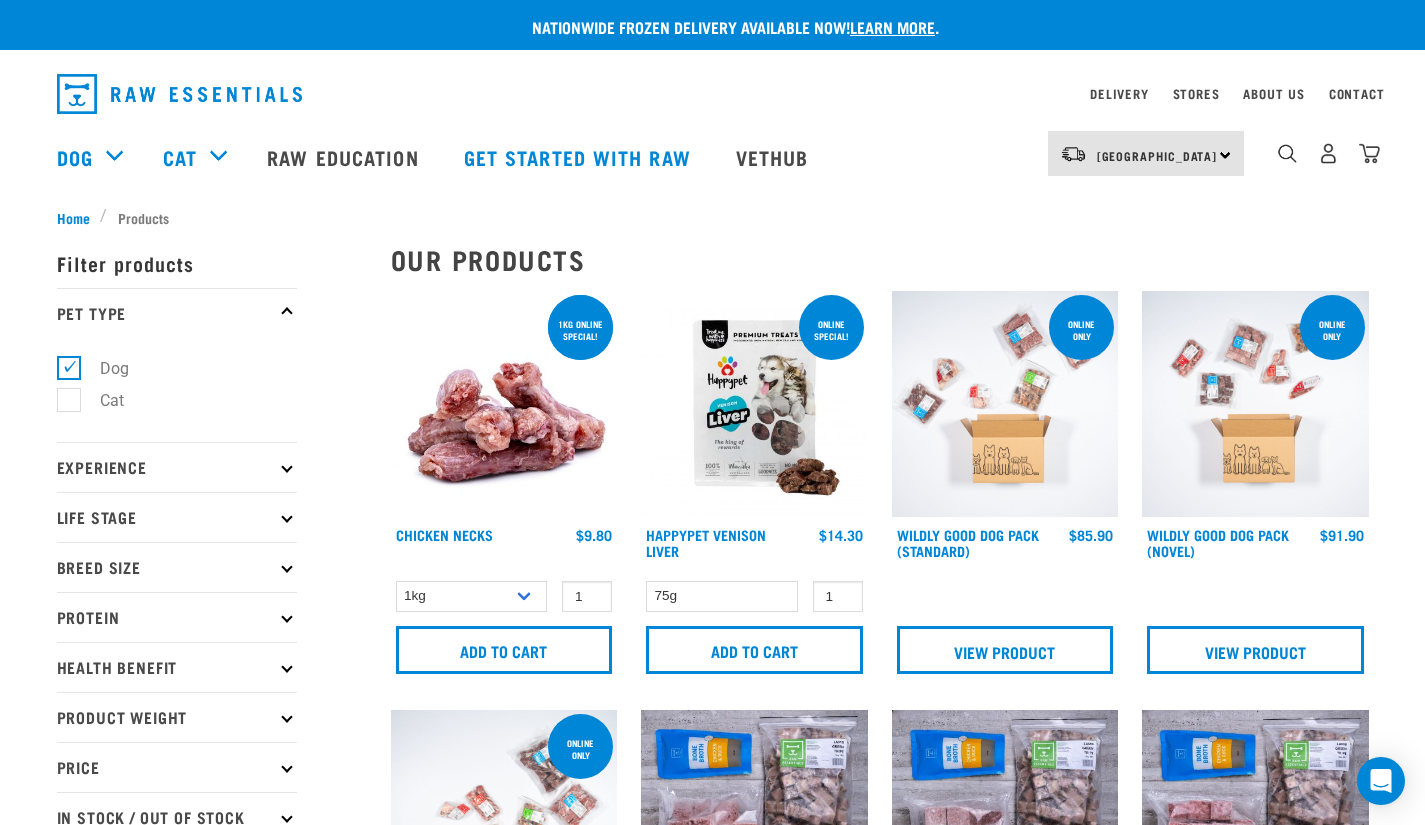 scroll, scrollTop: 0, scrollLeft: 0, axis: both 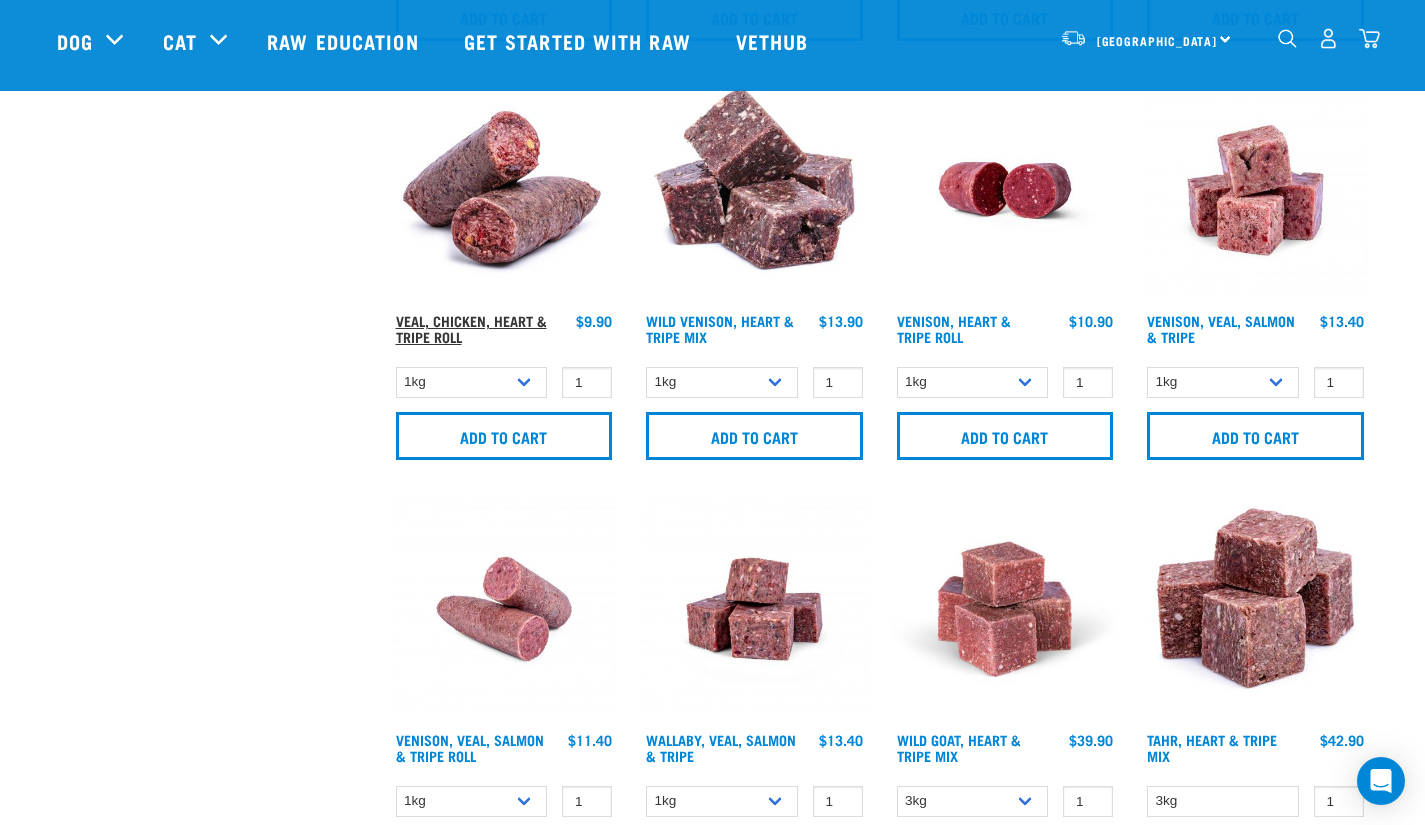 click on "Veal, Chicken, Heart & Tripe Roll" at bounding box center (471, 328) 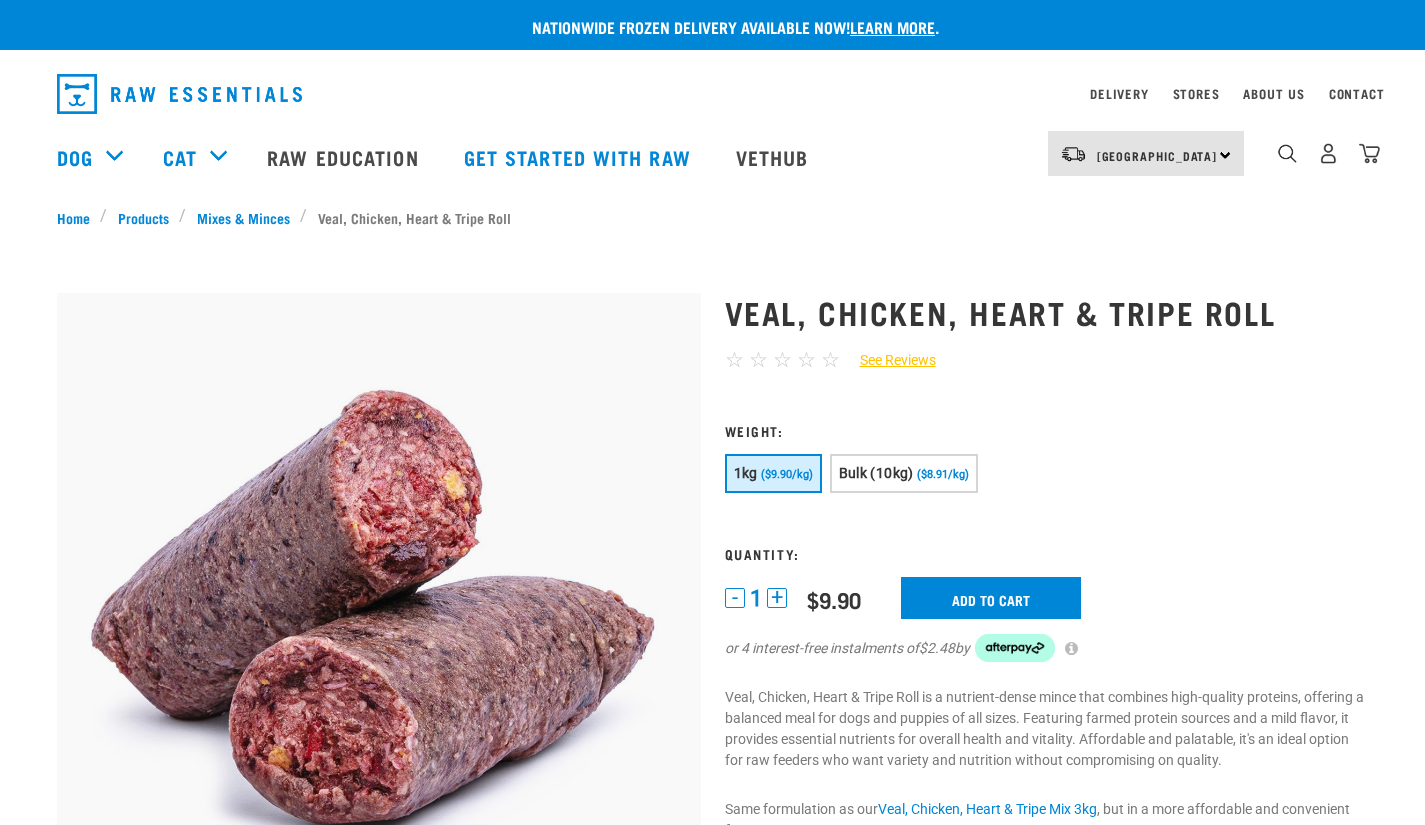 scroll, scrollTop: 0, scrollLeft: 0, axis: both 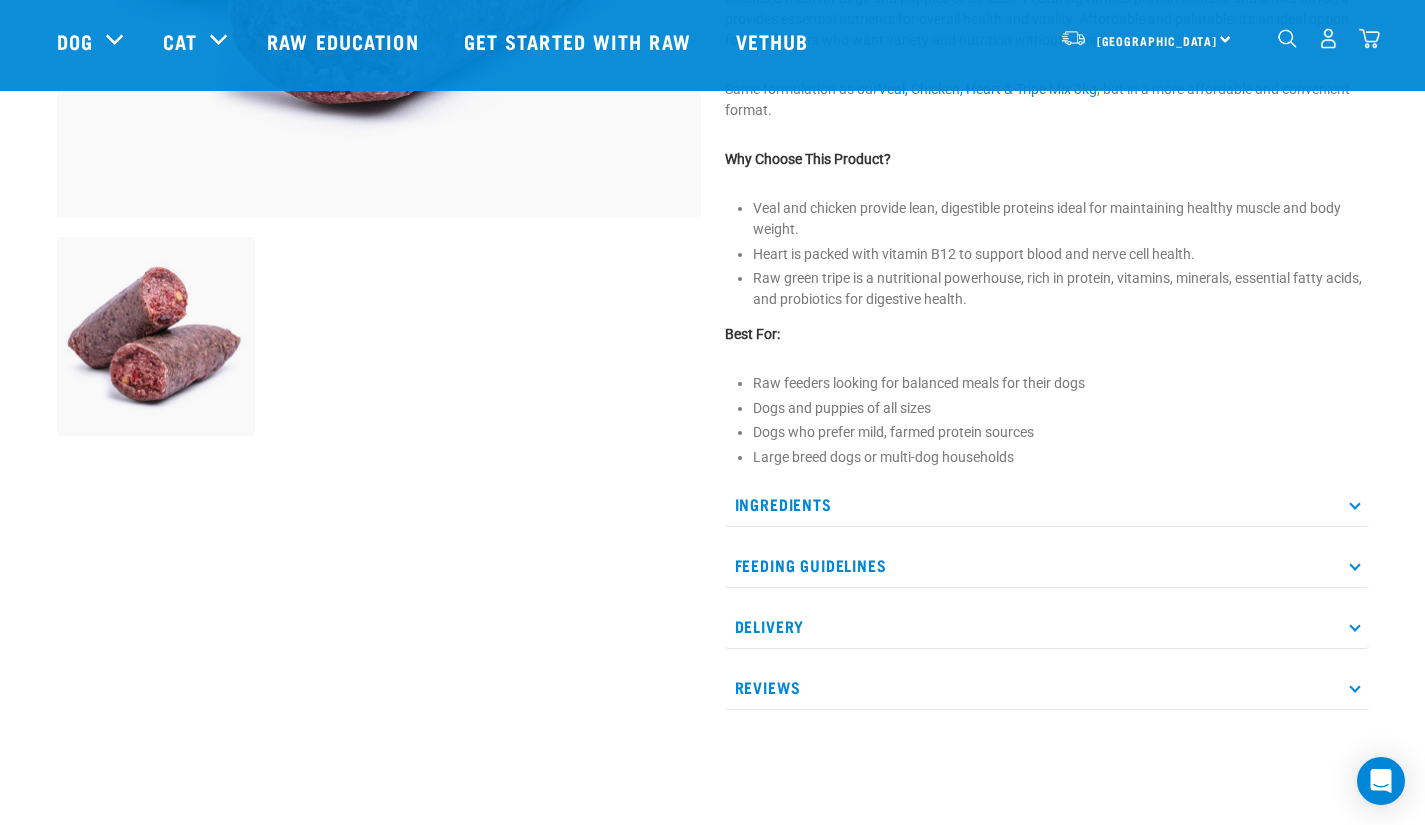 click on "Ingredients" at bounding box center (1047, 504) 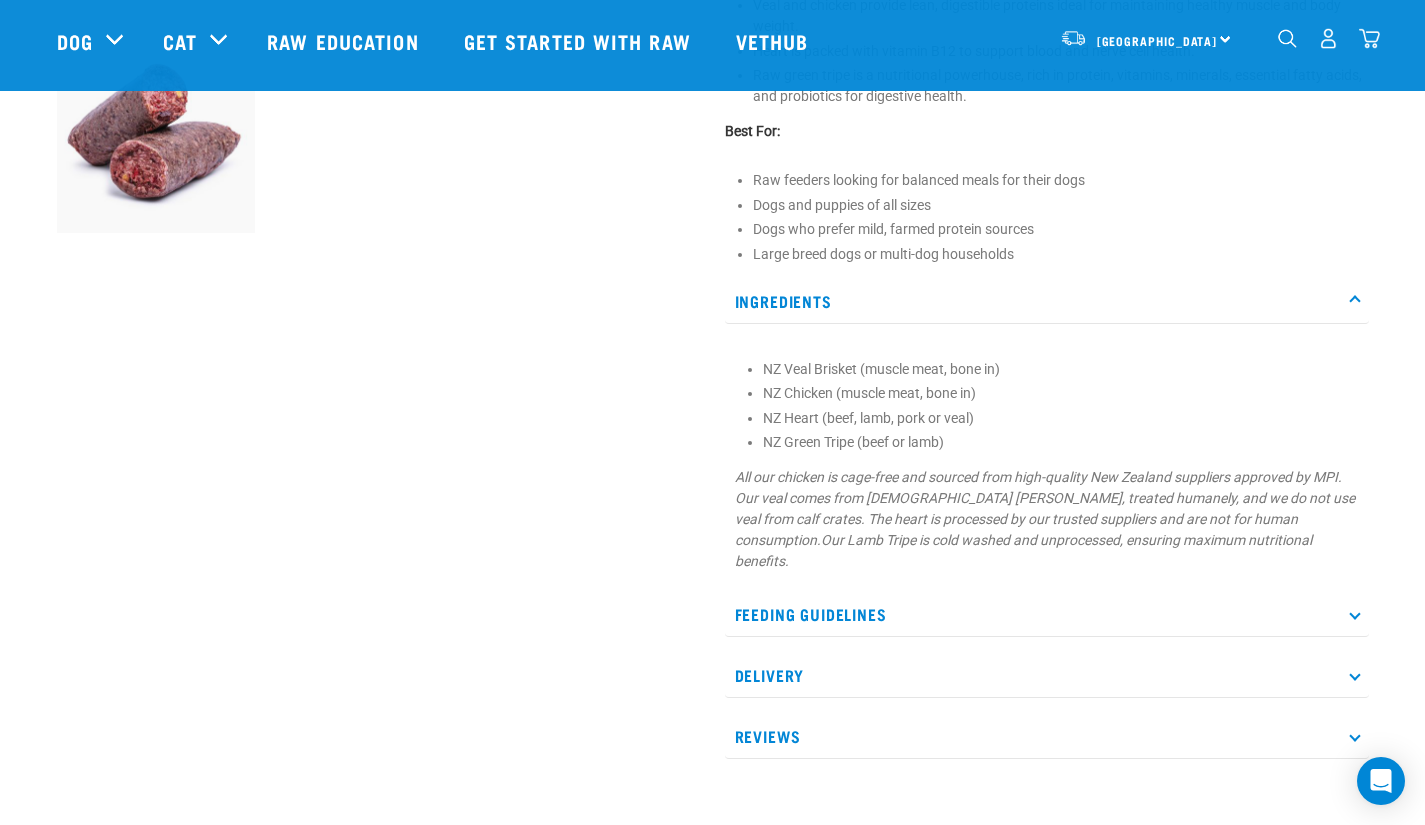 scroll, scrollTop: 785, scrollLeft: 0, axis: vertical 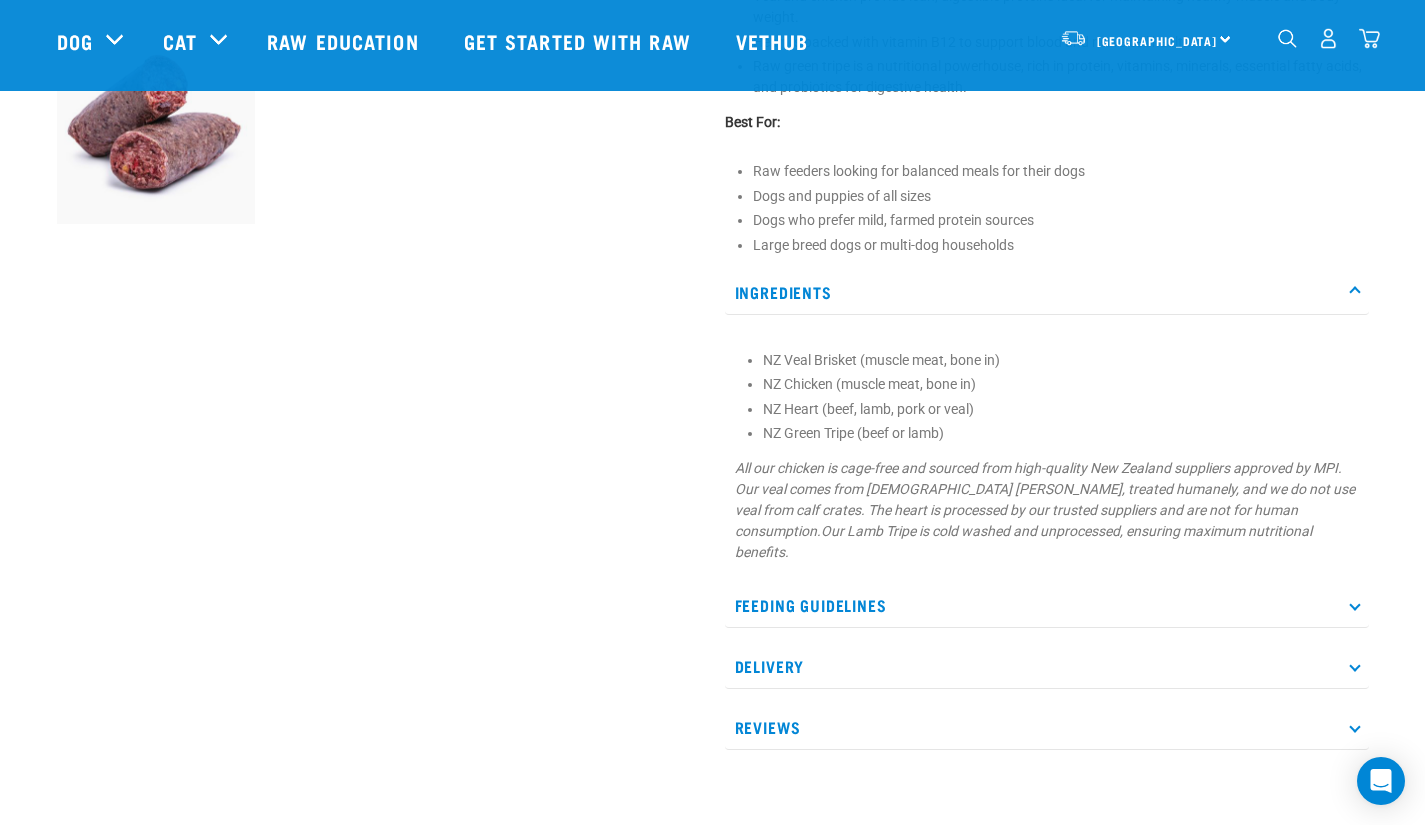 click on "Feeding Guidelines" at bounding box center (1047, 605) 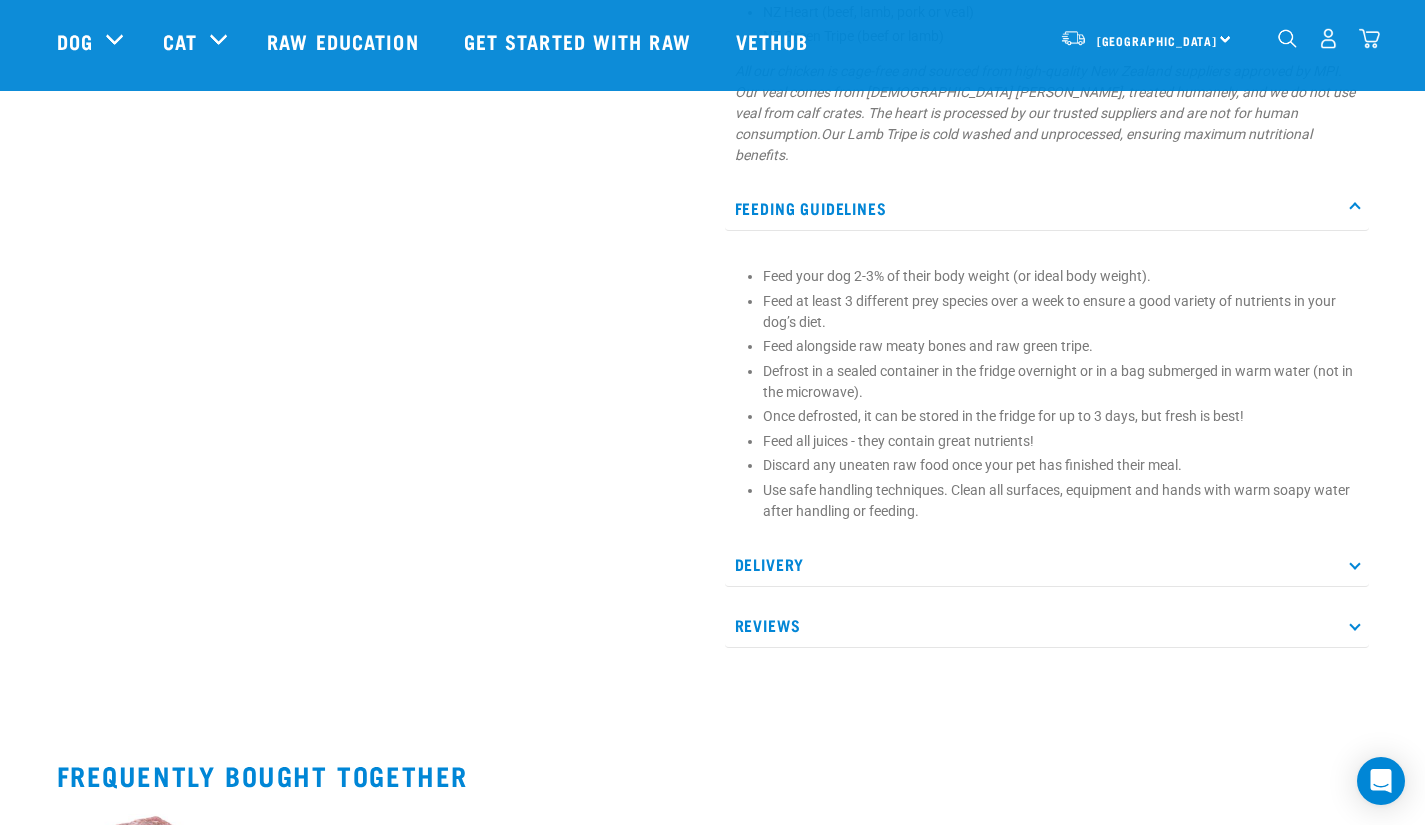 scroll, scrollTop: 1186, scrollLeft: 0, axis: vertical 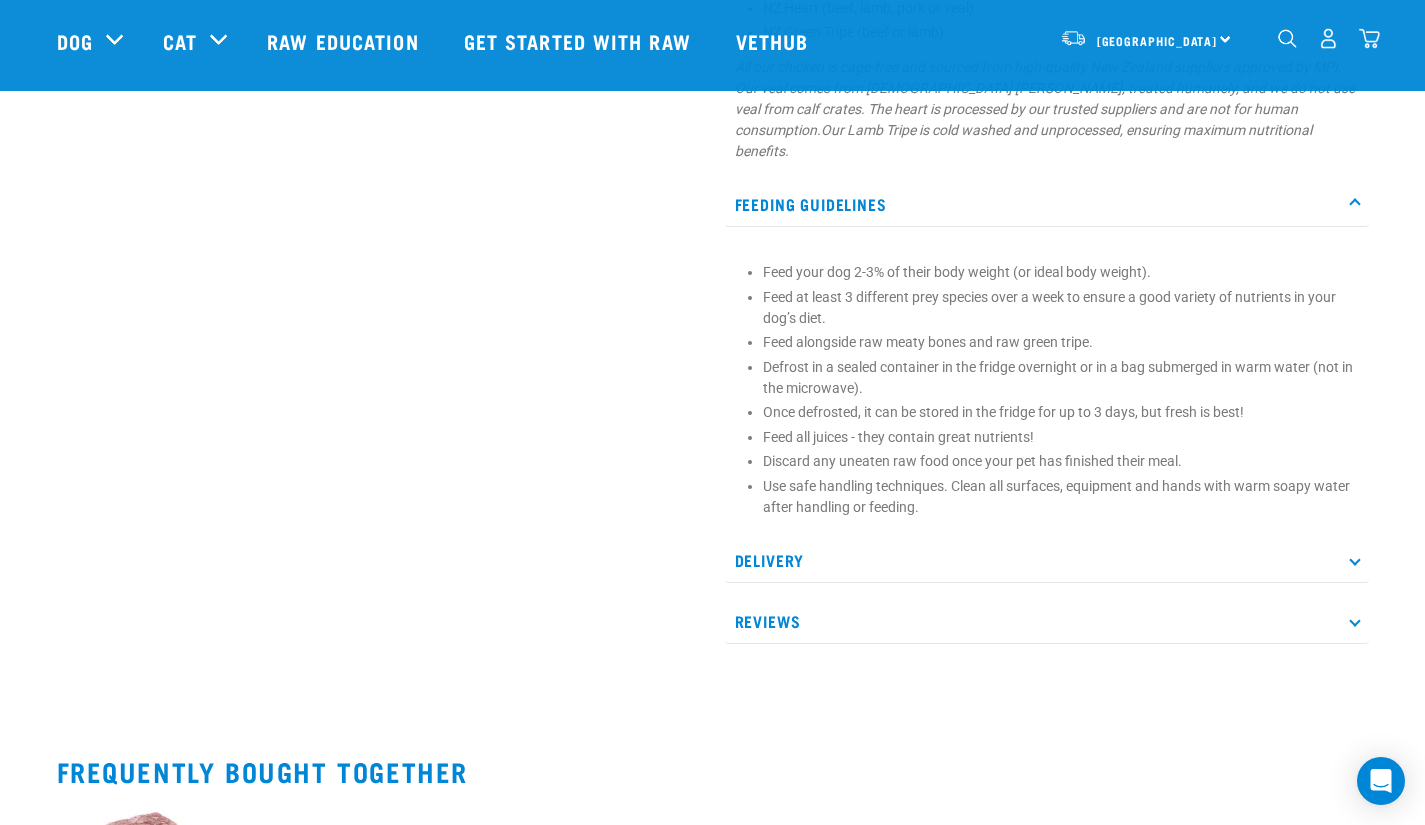 click on "Delivery" at bounding box center (1047, 560) 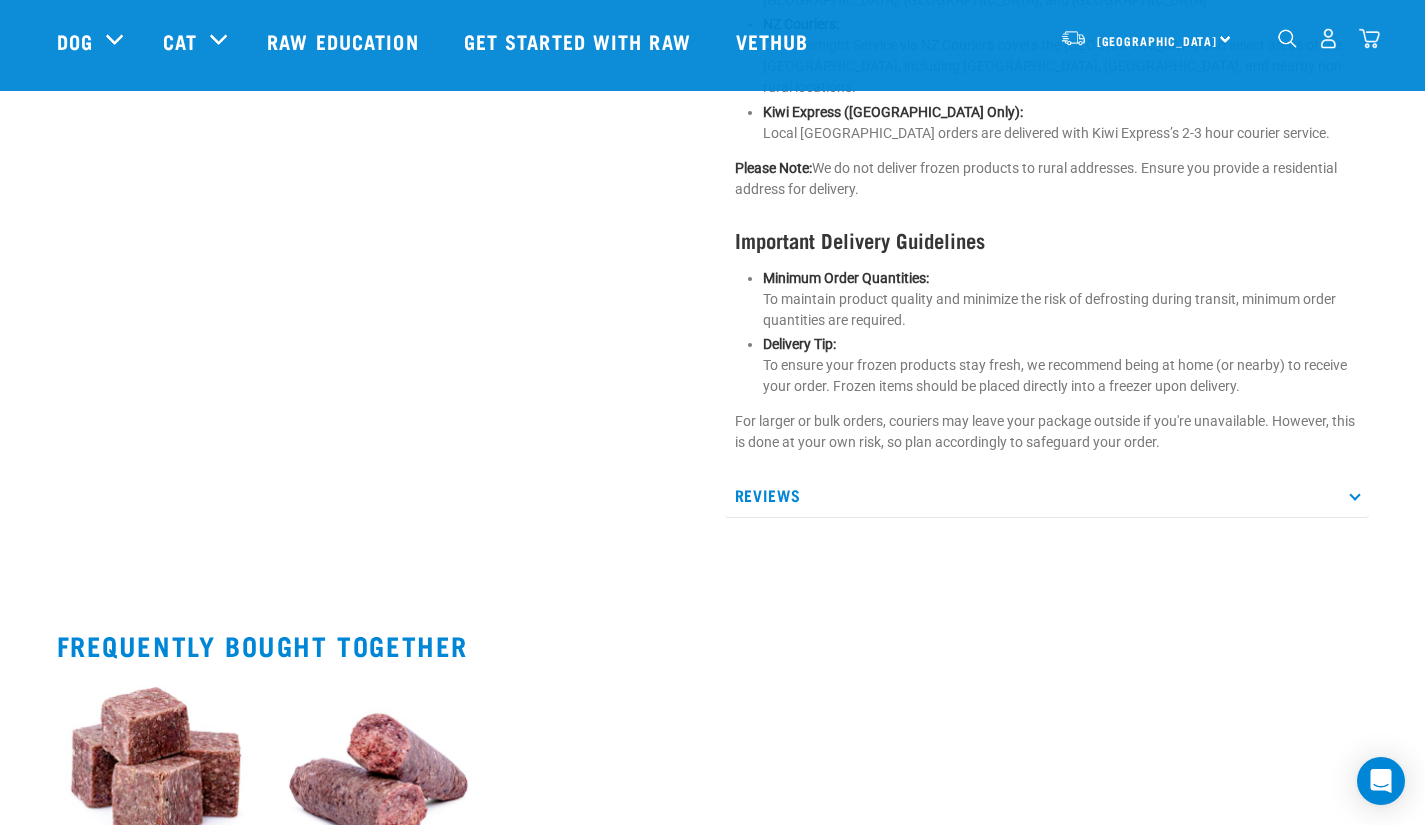 scroll, scrollTop: 1988, scrollLeft: 0, axis: vertical 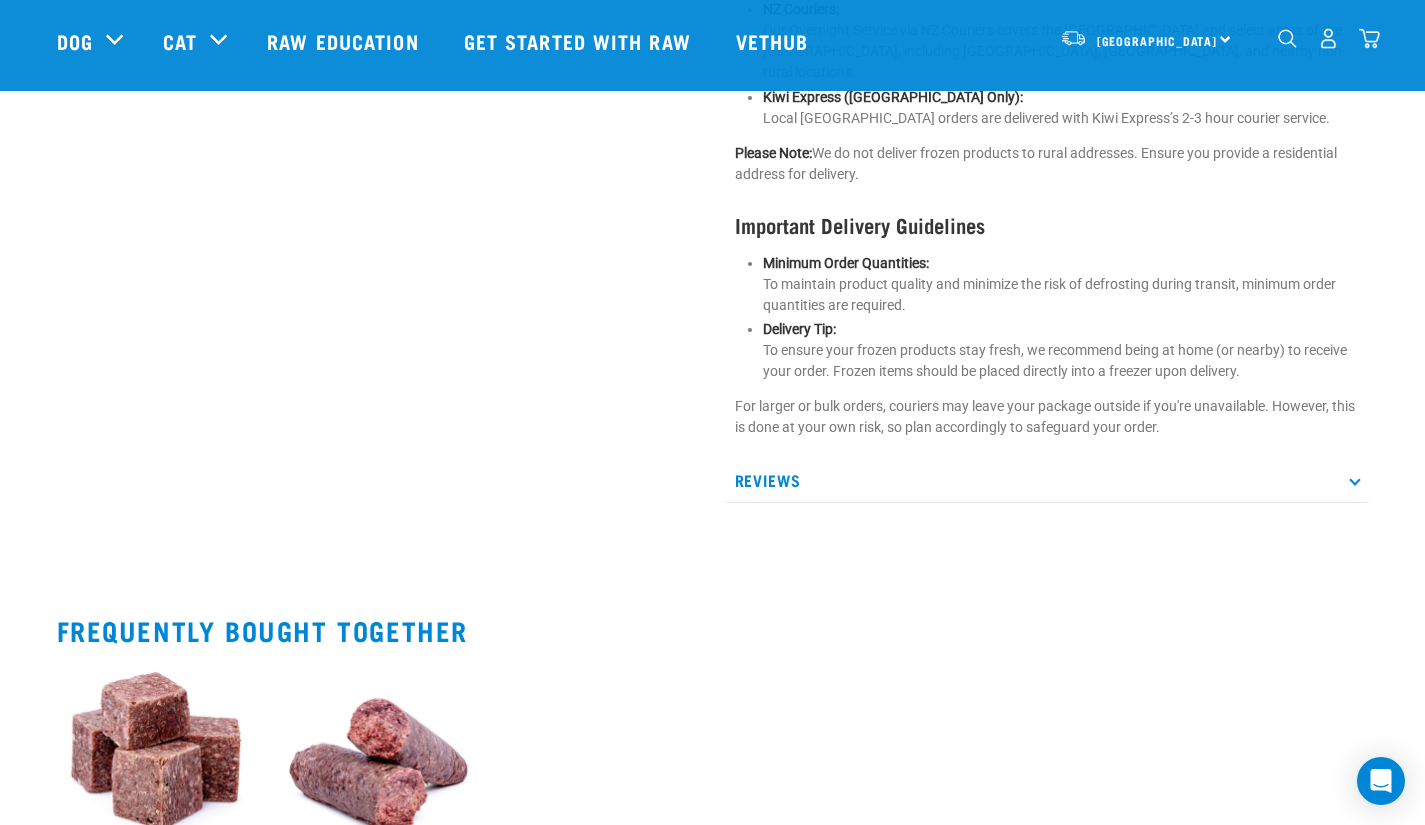 click at bounding box center [1354, 480] 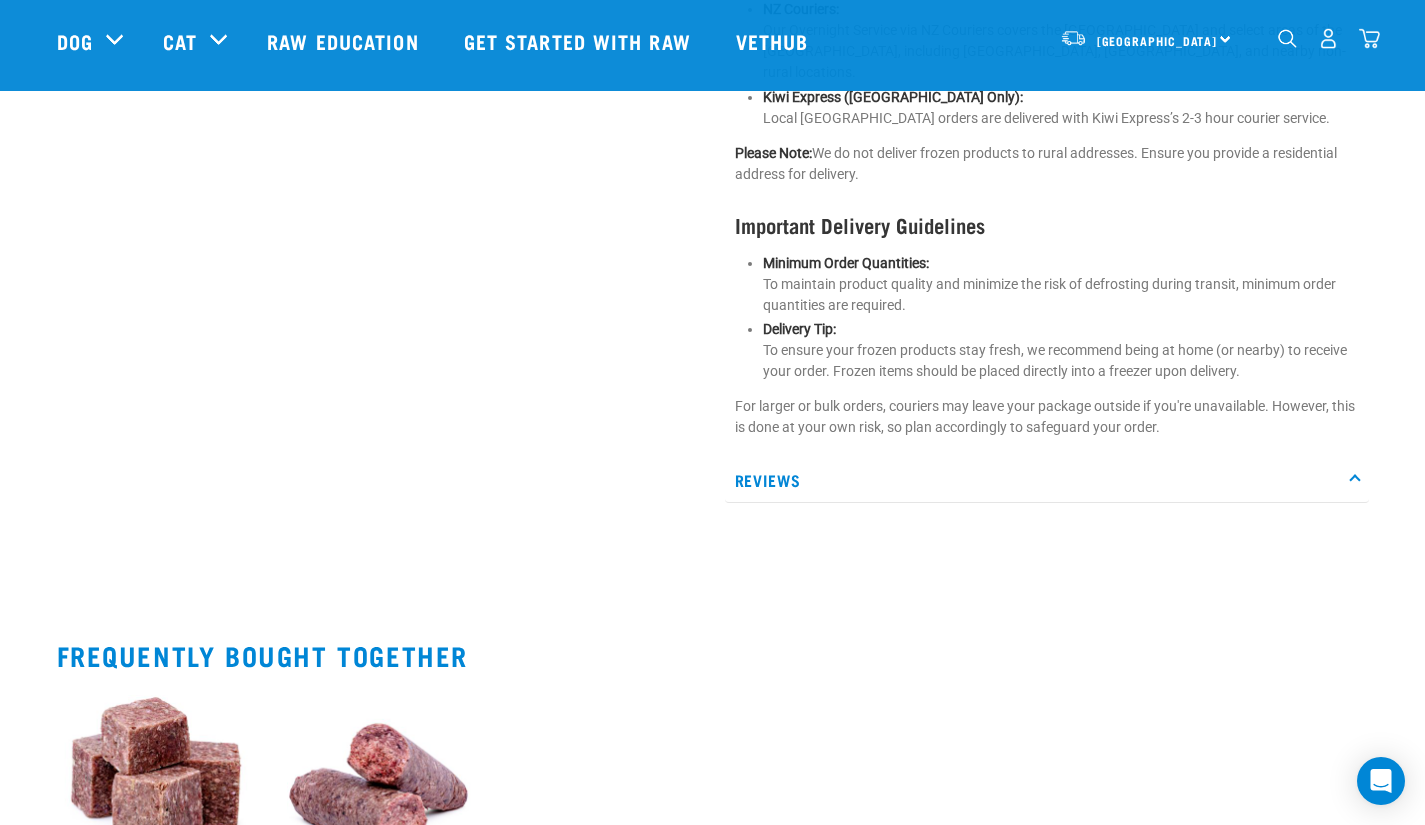 click at bounding box center [1354, 480] 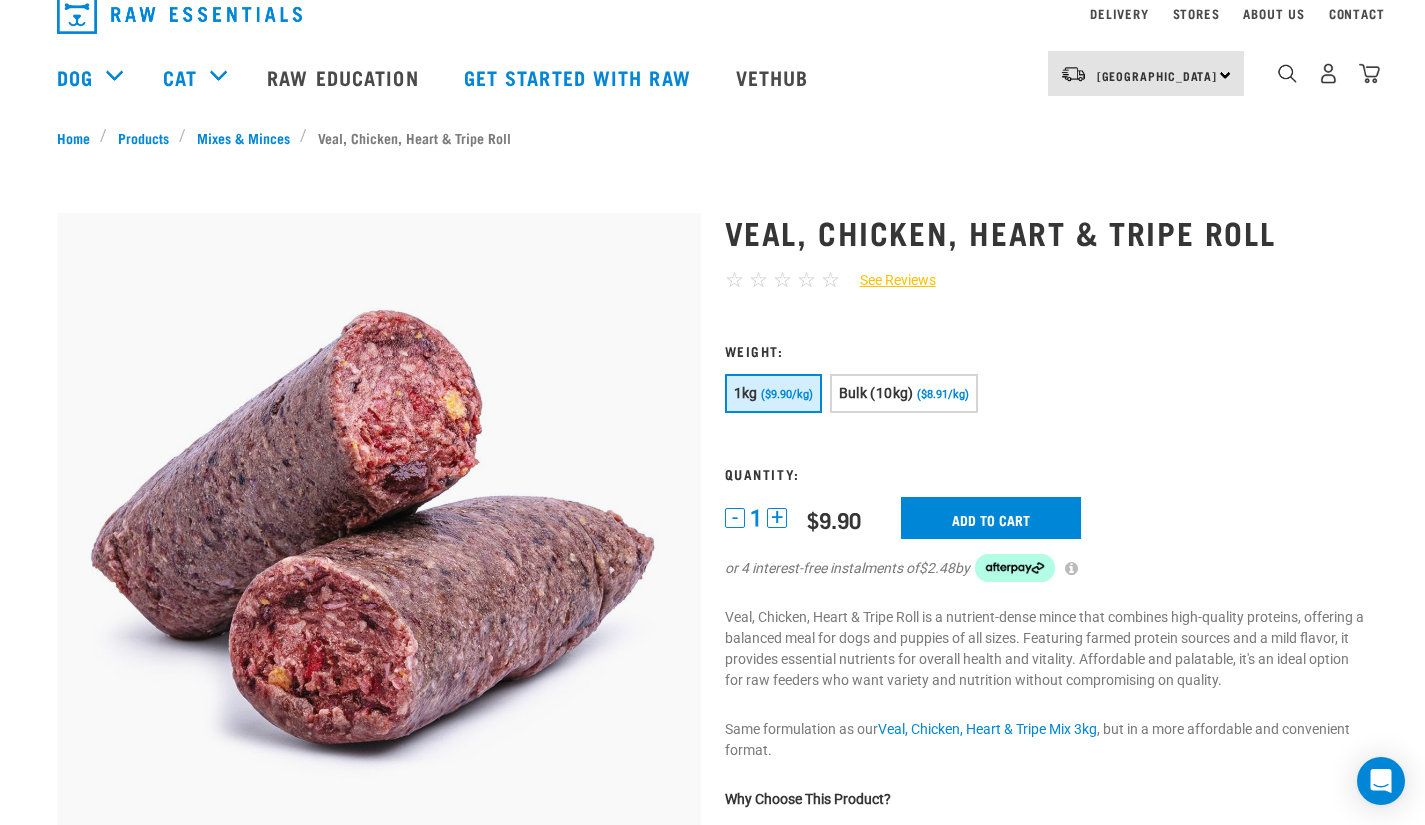 scroll, scrollTop: 0, scrollLeft: 0, axis: both 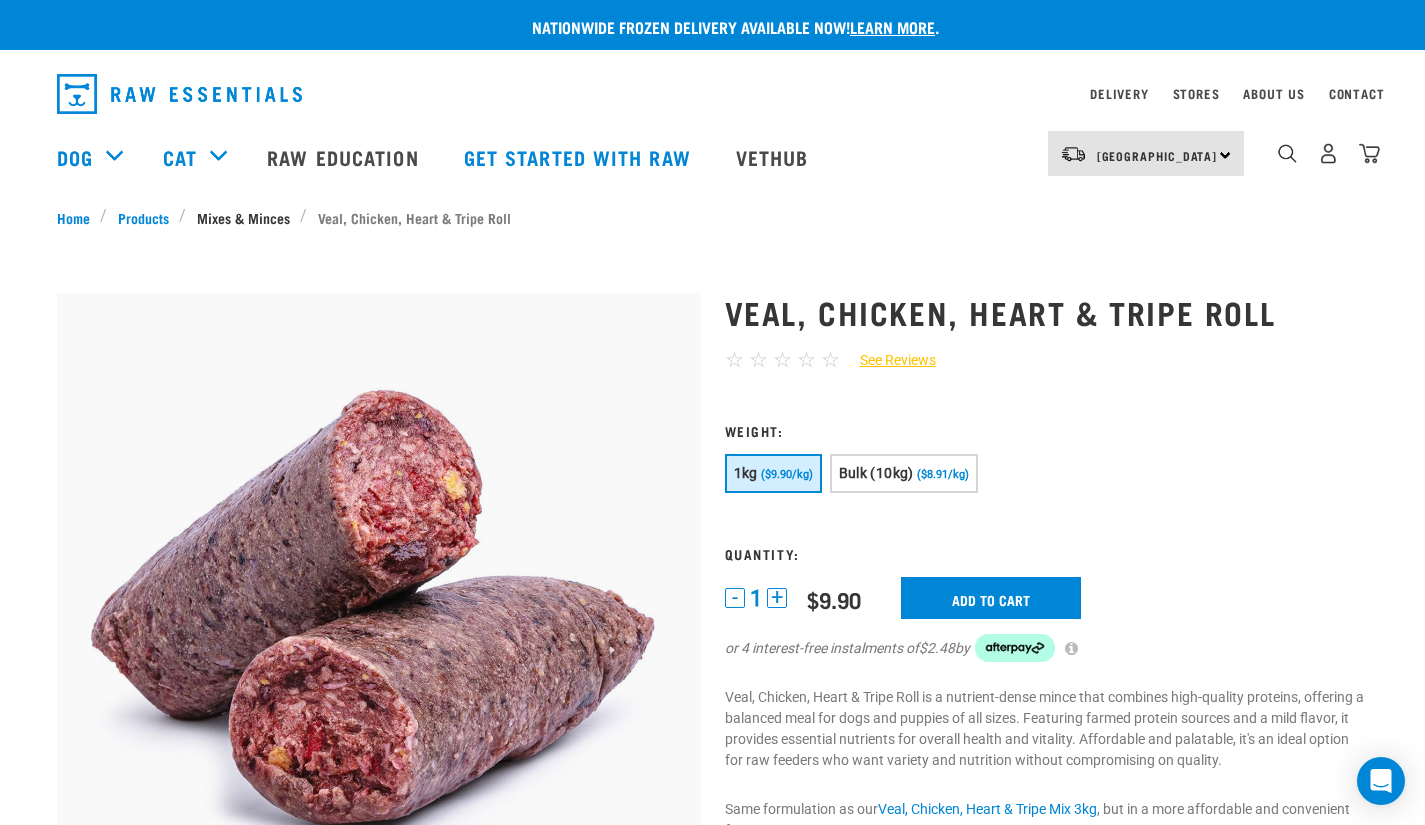 click on "Mixes & Minces" at bounding box center (243, 217) 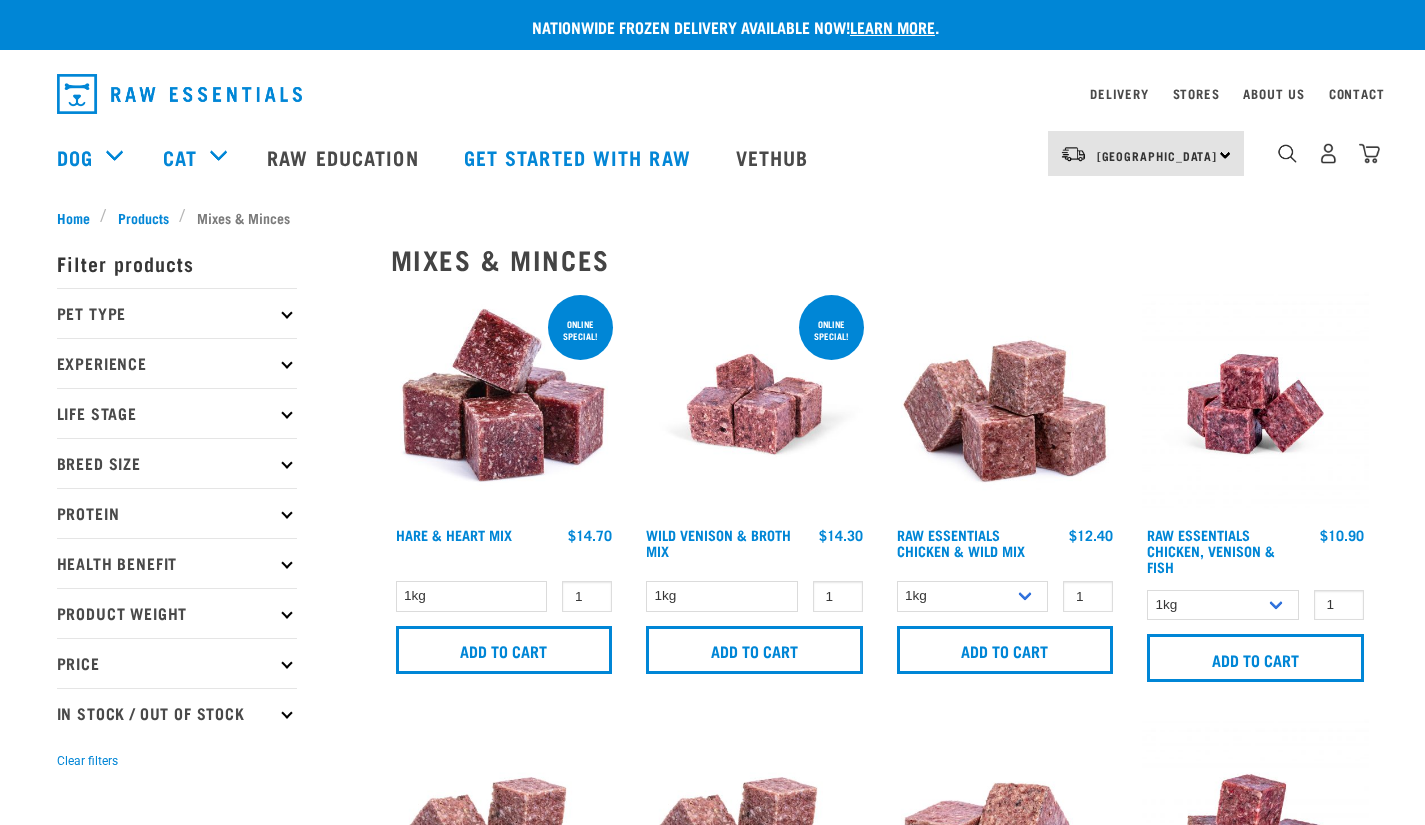 scroll, scrollTop: 0, scrollLeft: 0, axis: both 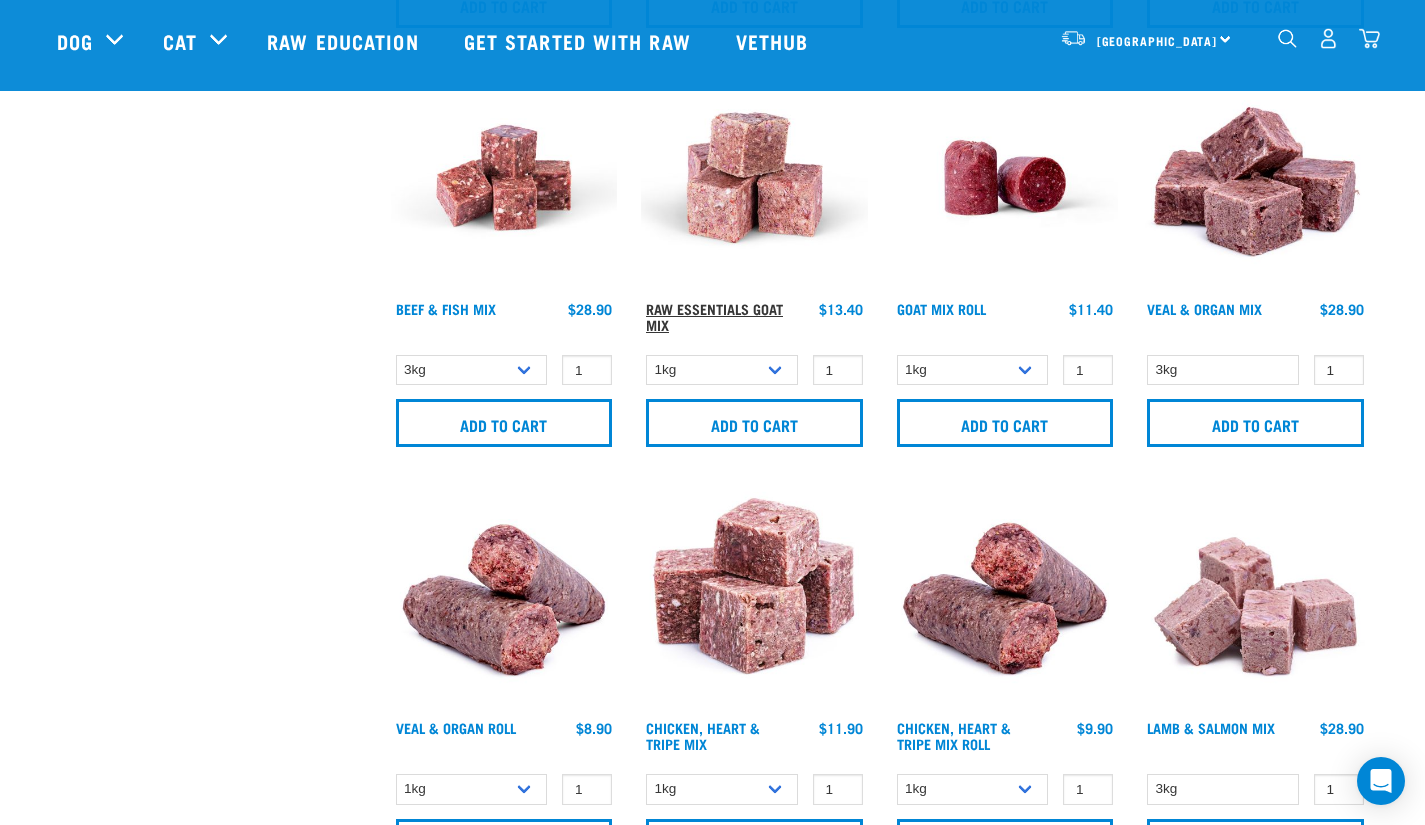 click on "Raw Essentials Goat Mix" at bounding box center [714, 316] 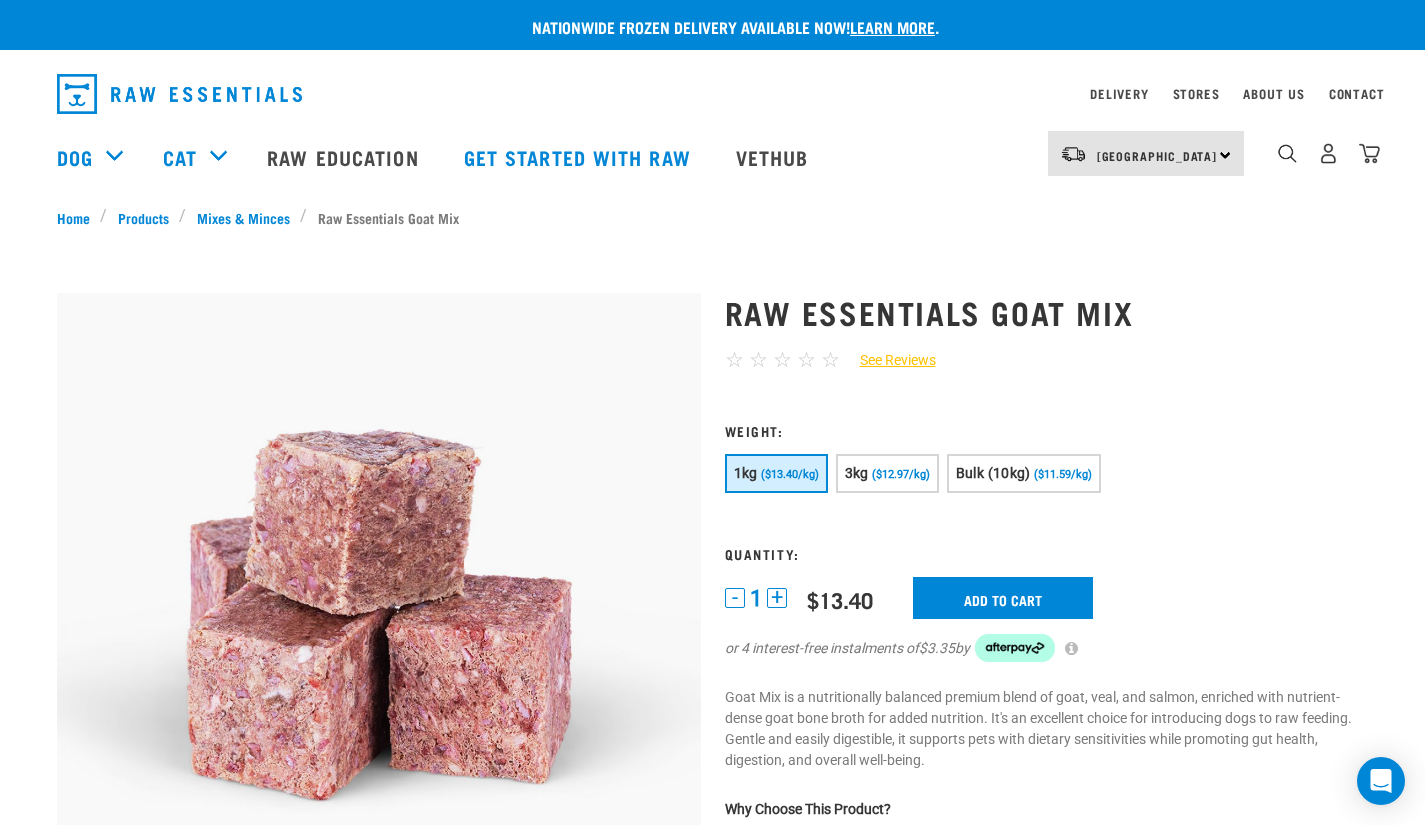 scroll, scrollTop: 0, scrollLeft: 0, axis: both 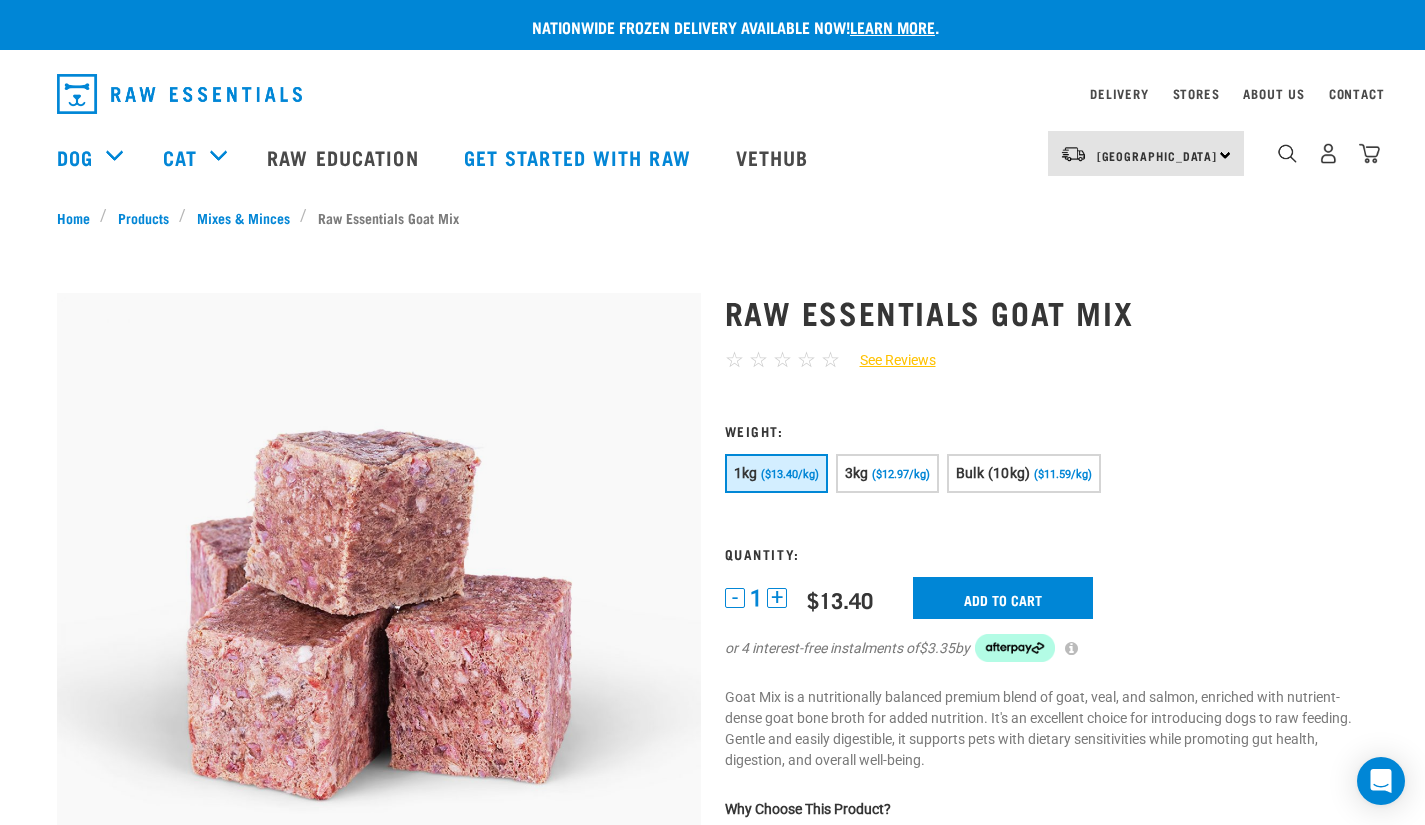click on "See Reviews" at bounding box center [888, 360] 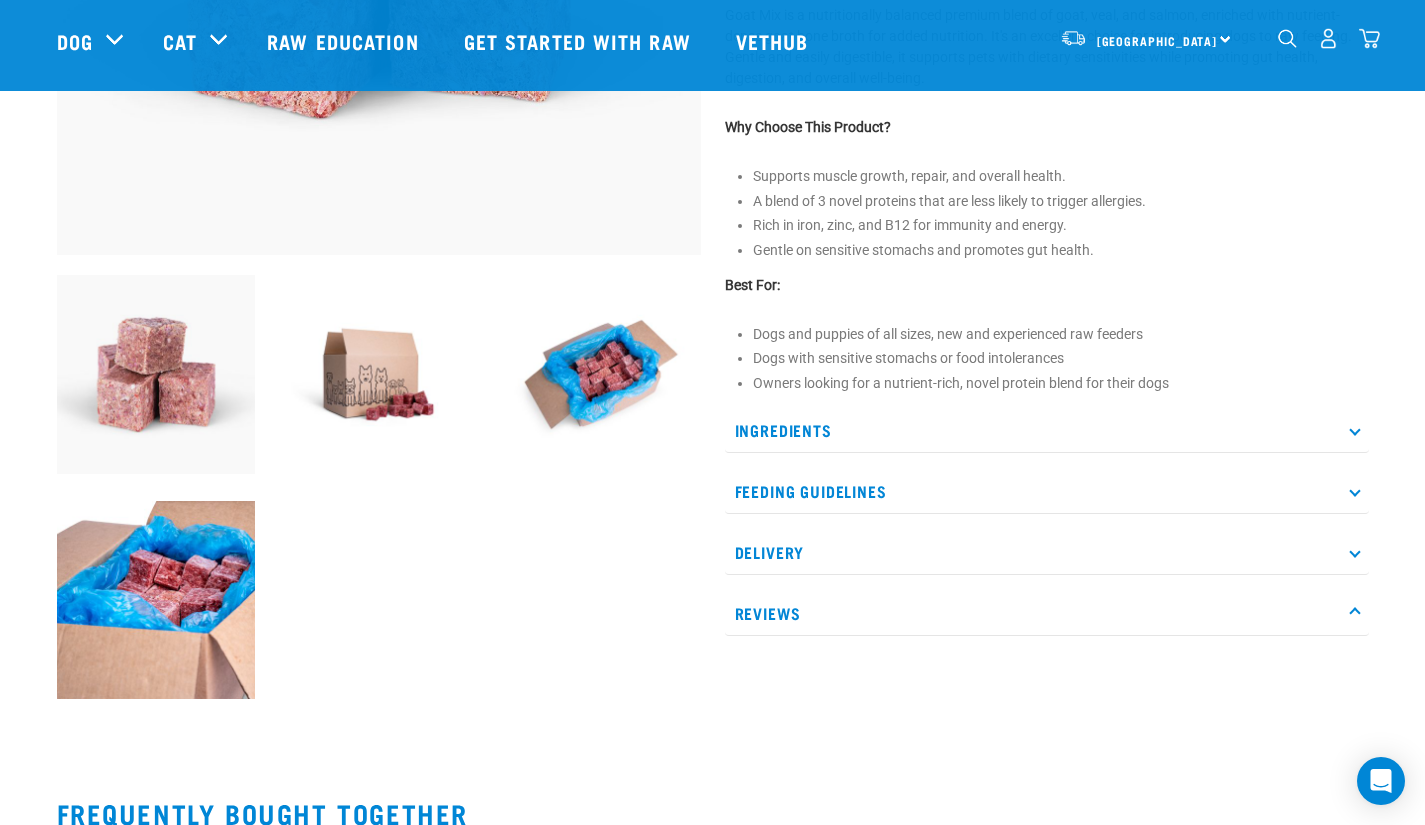 scroll, scrollTop: 416, scrollLeft: 0, axis: vertical 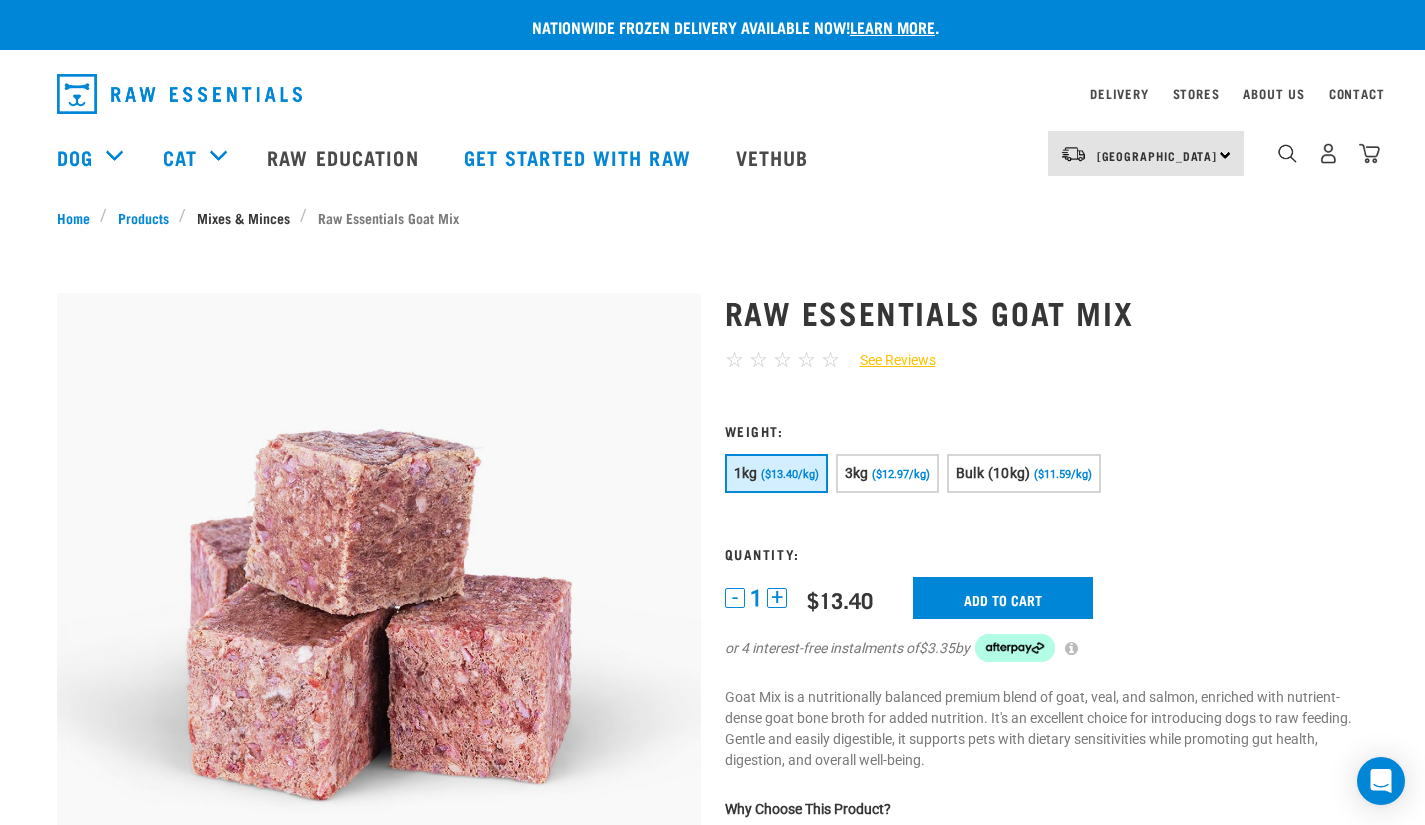 click on "Mixes & Minces" at bounding box center (243, 217) 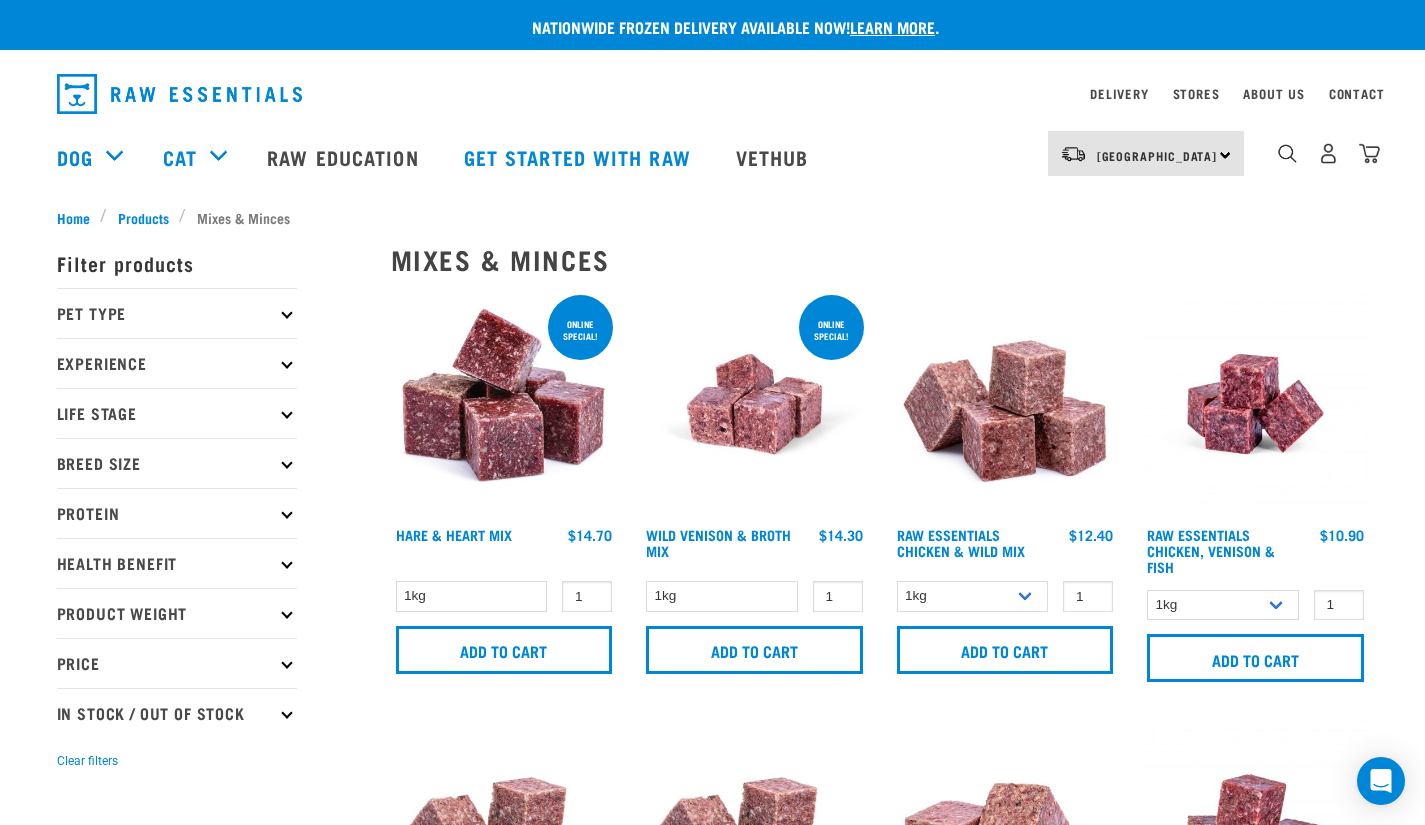 scroll, scrollTop: 0, scrollLeft: 0, axis: both 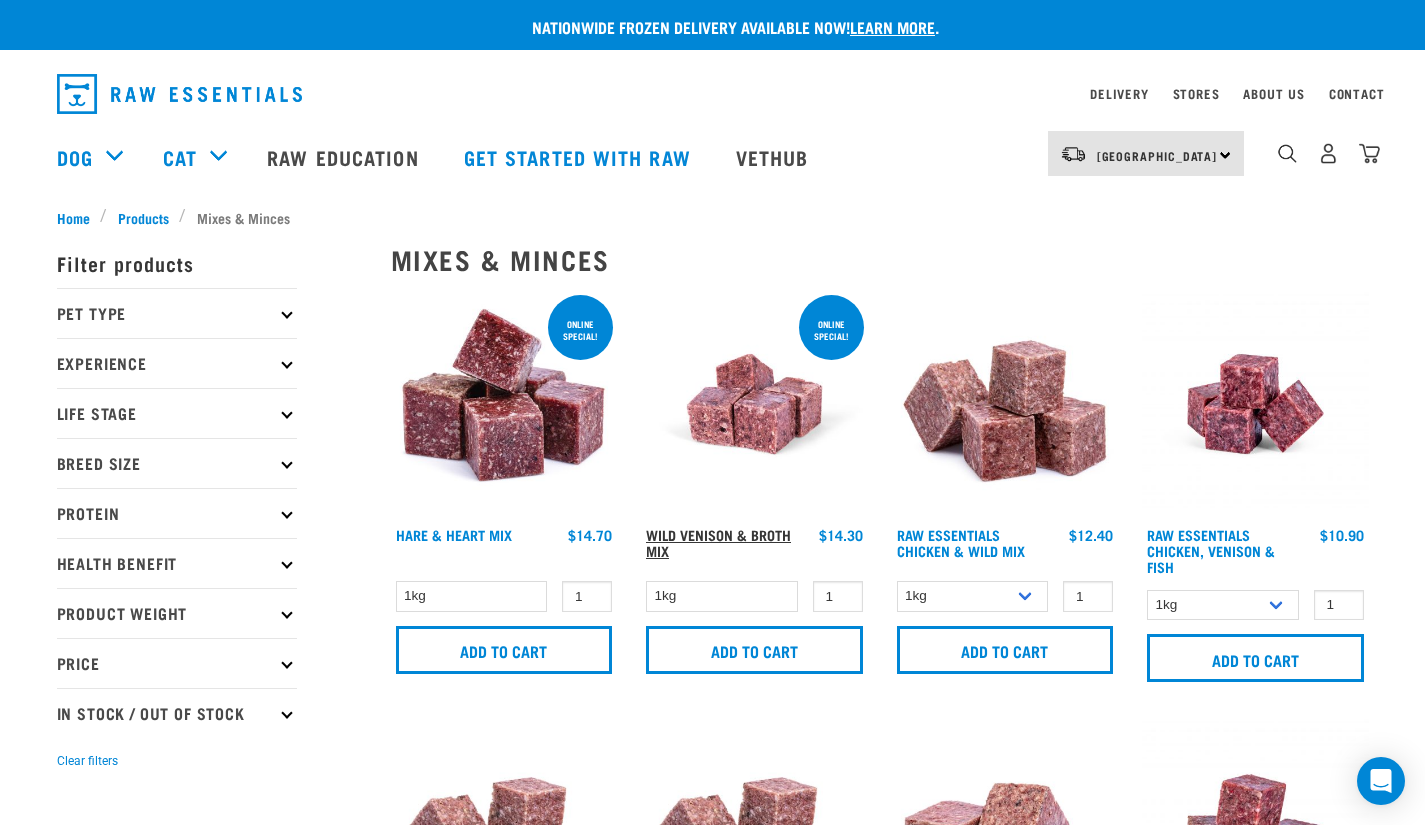 click on "Wild Venison & Broth Mix" at bounding box center (718, 542) 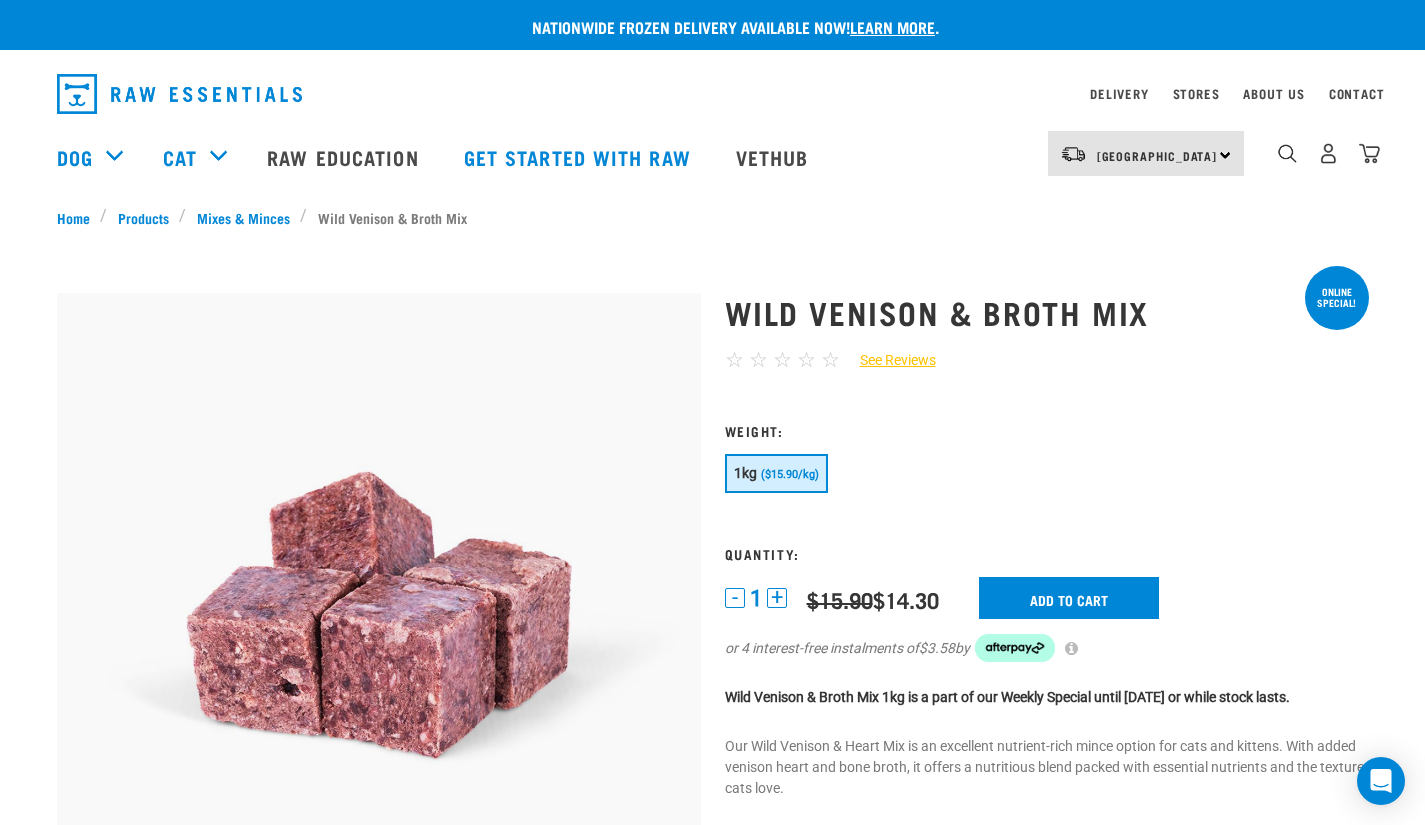 scroll, scrollTop: 0, scrollLeft: 0, axis: both 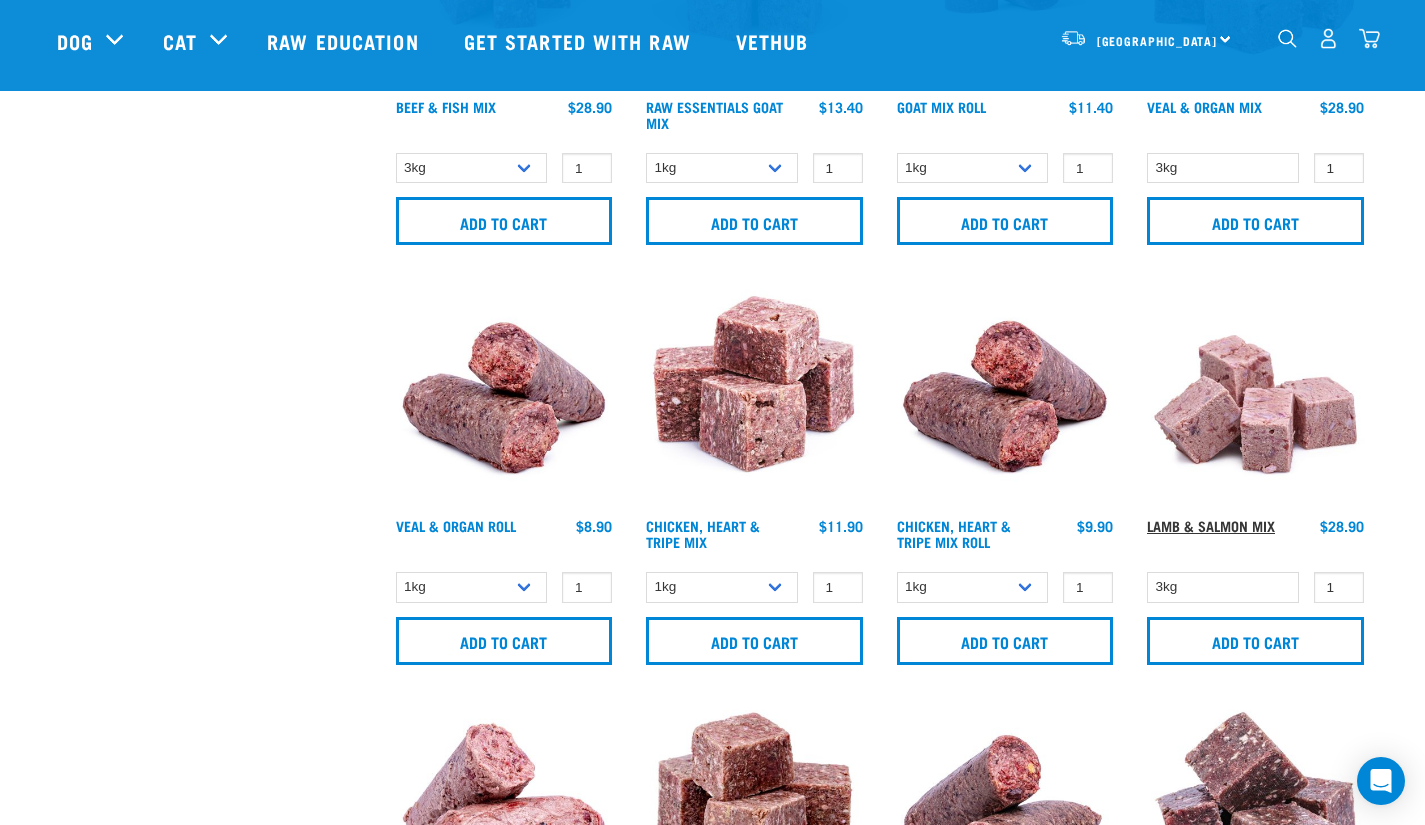 click on "Lamb & Salmon Mix" at bounding box center (1211, 525) 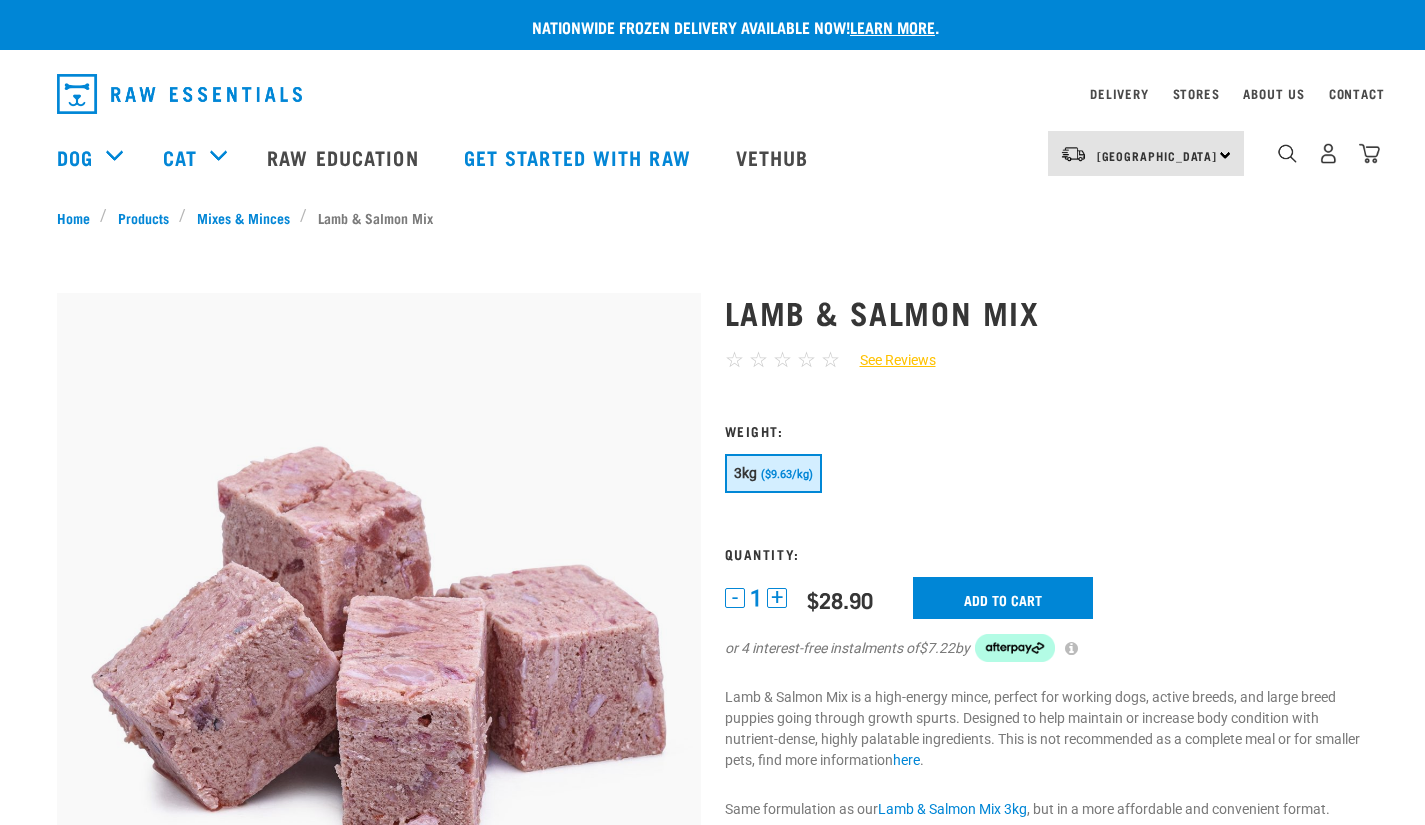 scroll, scrollTop: 0, scrollLeft: 0, axis: both 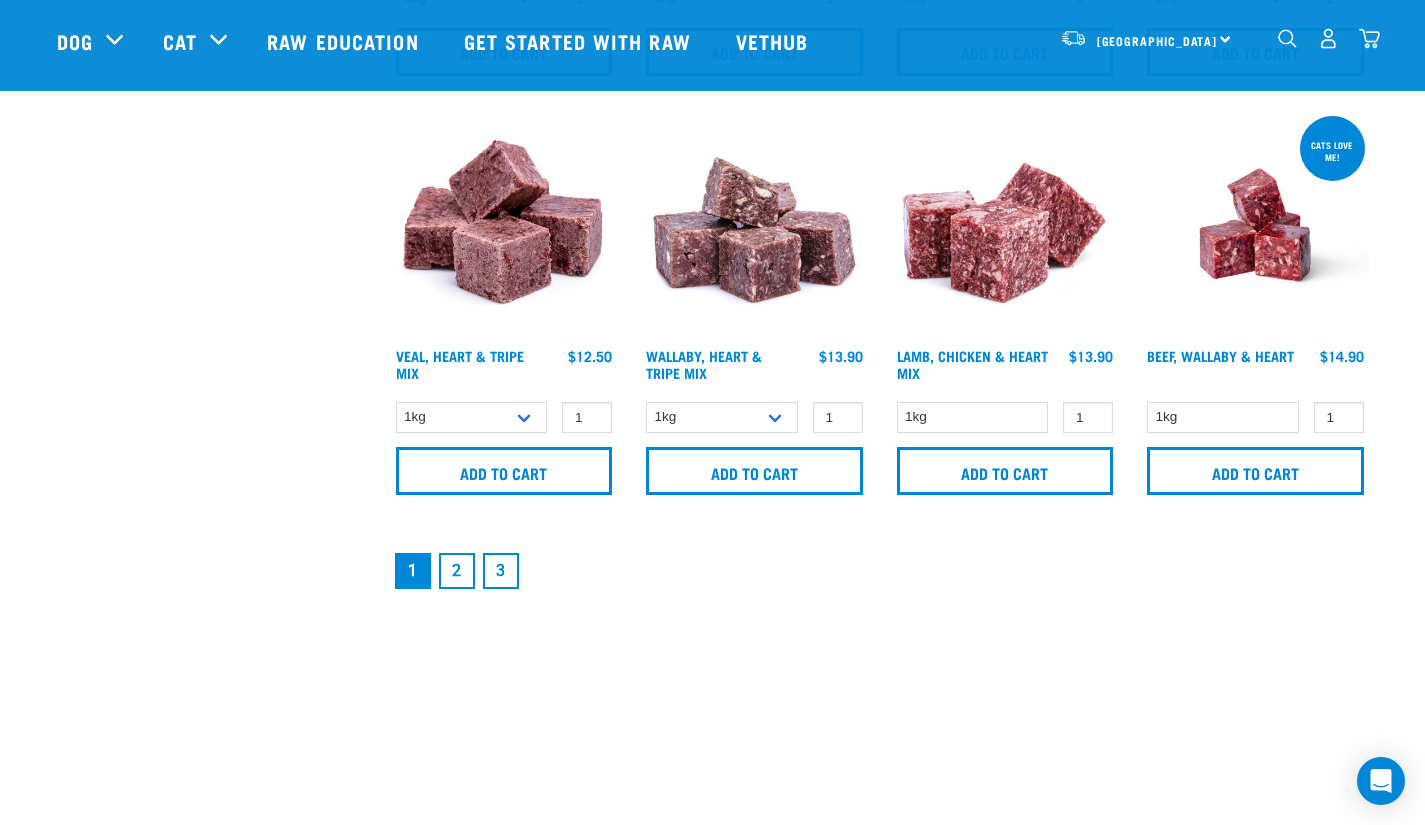 click on "2" at bounding box center (457, 571) 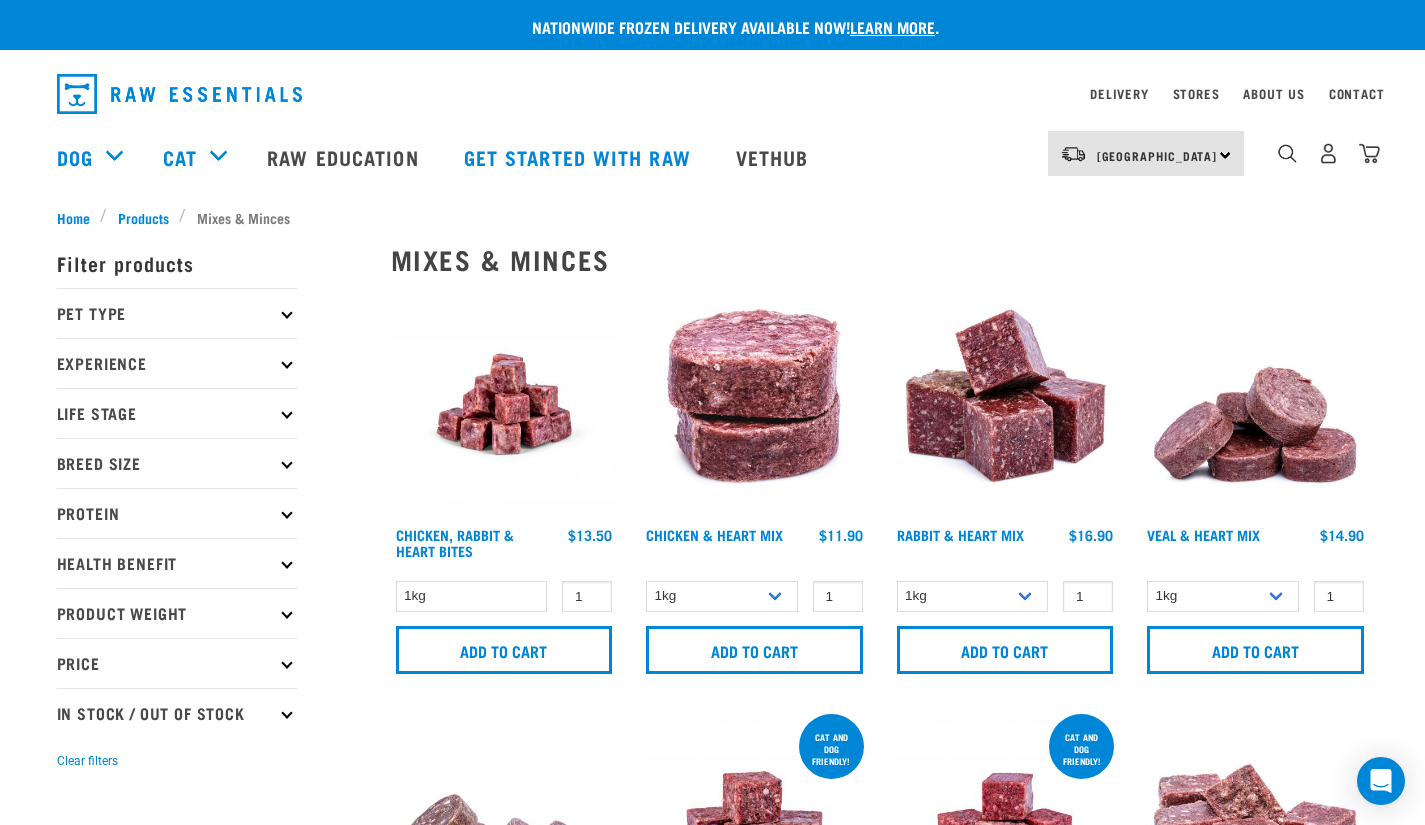 scroll, scrollTop: 0, scrollLeft: 0, axis: both 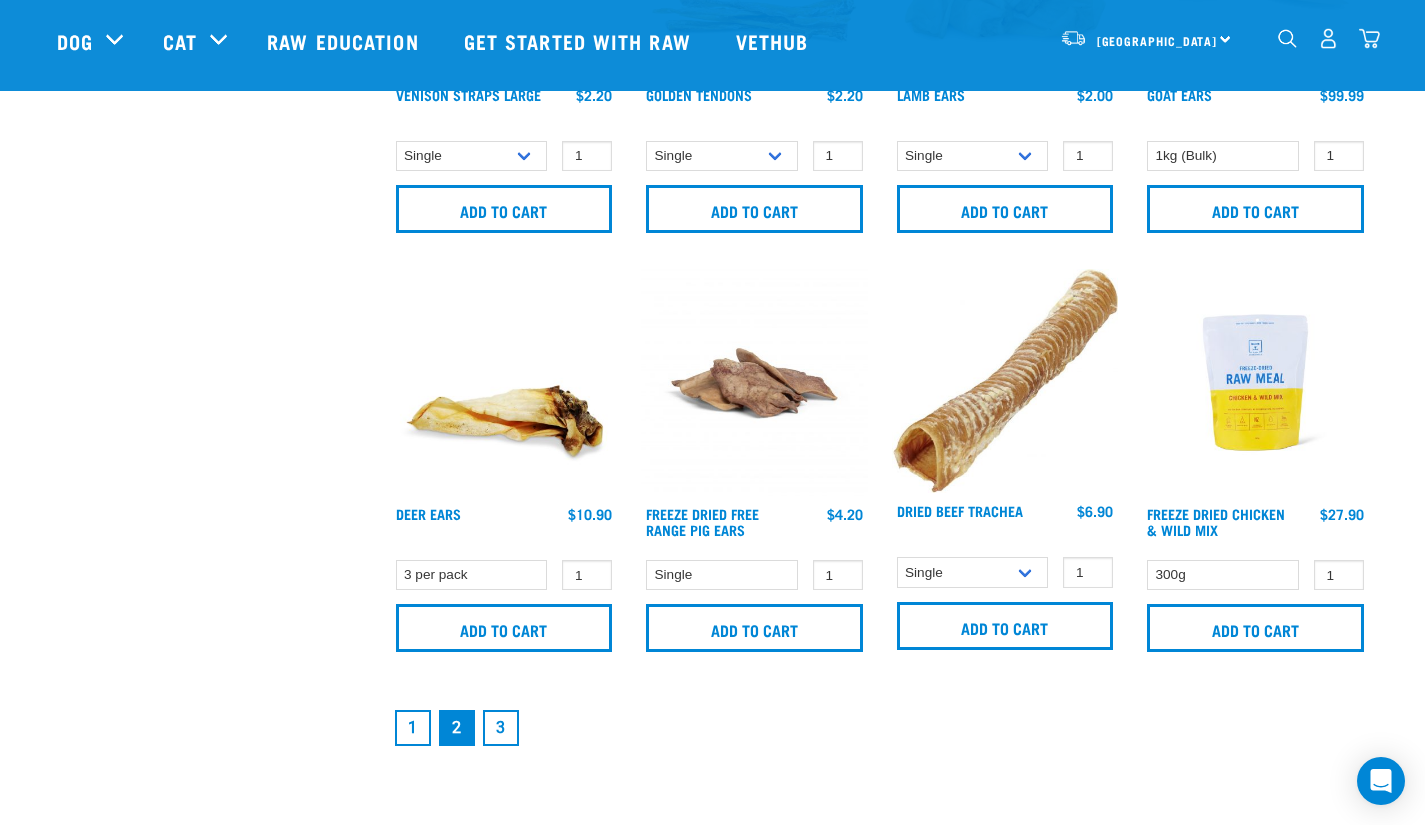 click on "3" at bounding box center [501, 728] 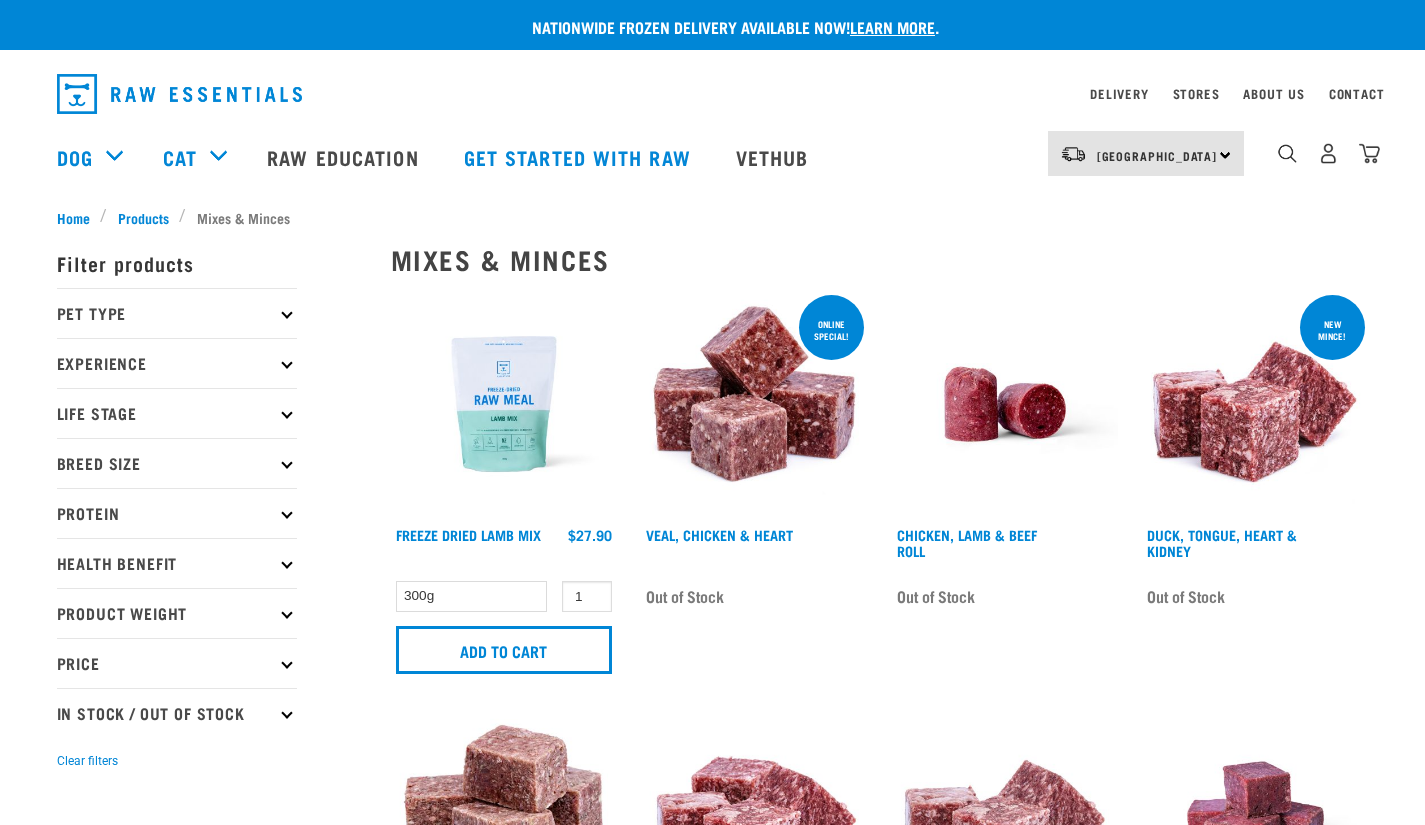 scroll, scrollTop: 0, scrollLeft: 0, axis: both 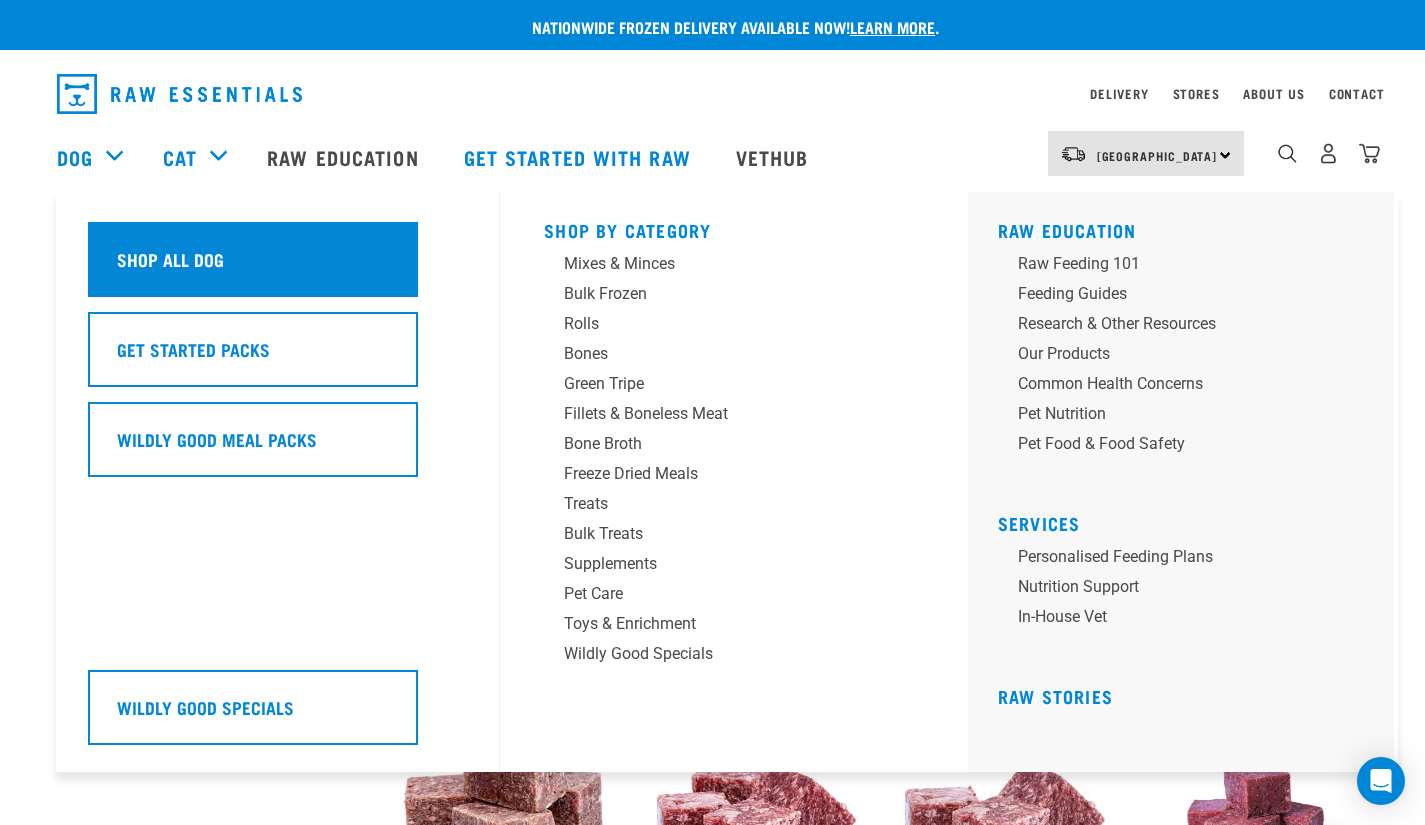 click on "Shop all dog" at bounding box center (253, 259) 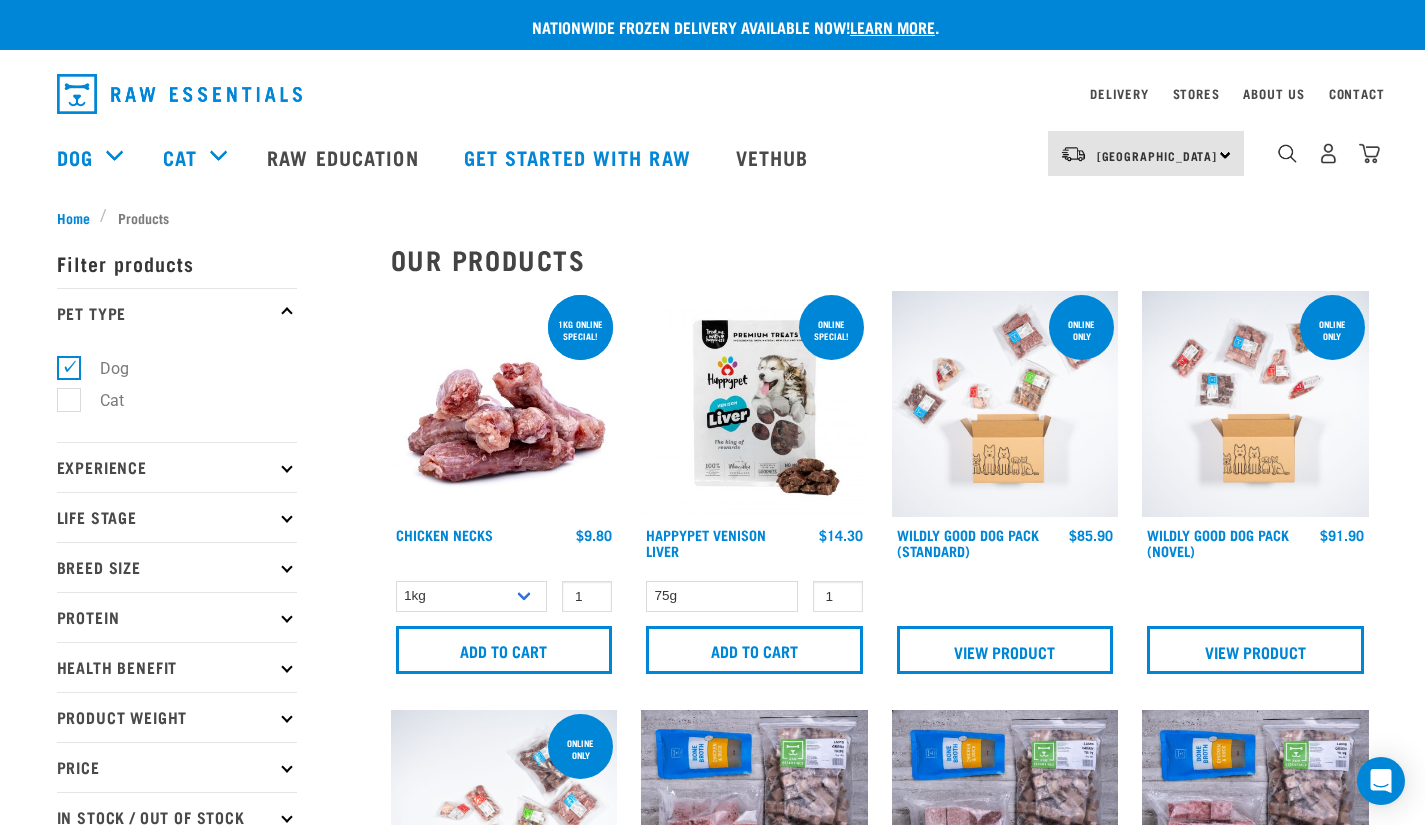 scroll, scrollTop: 0, scrollLeft: 0, axis: both 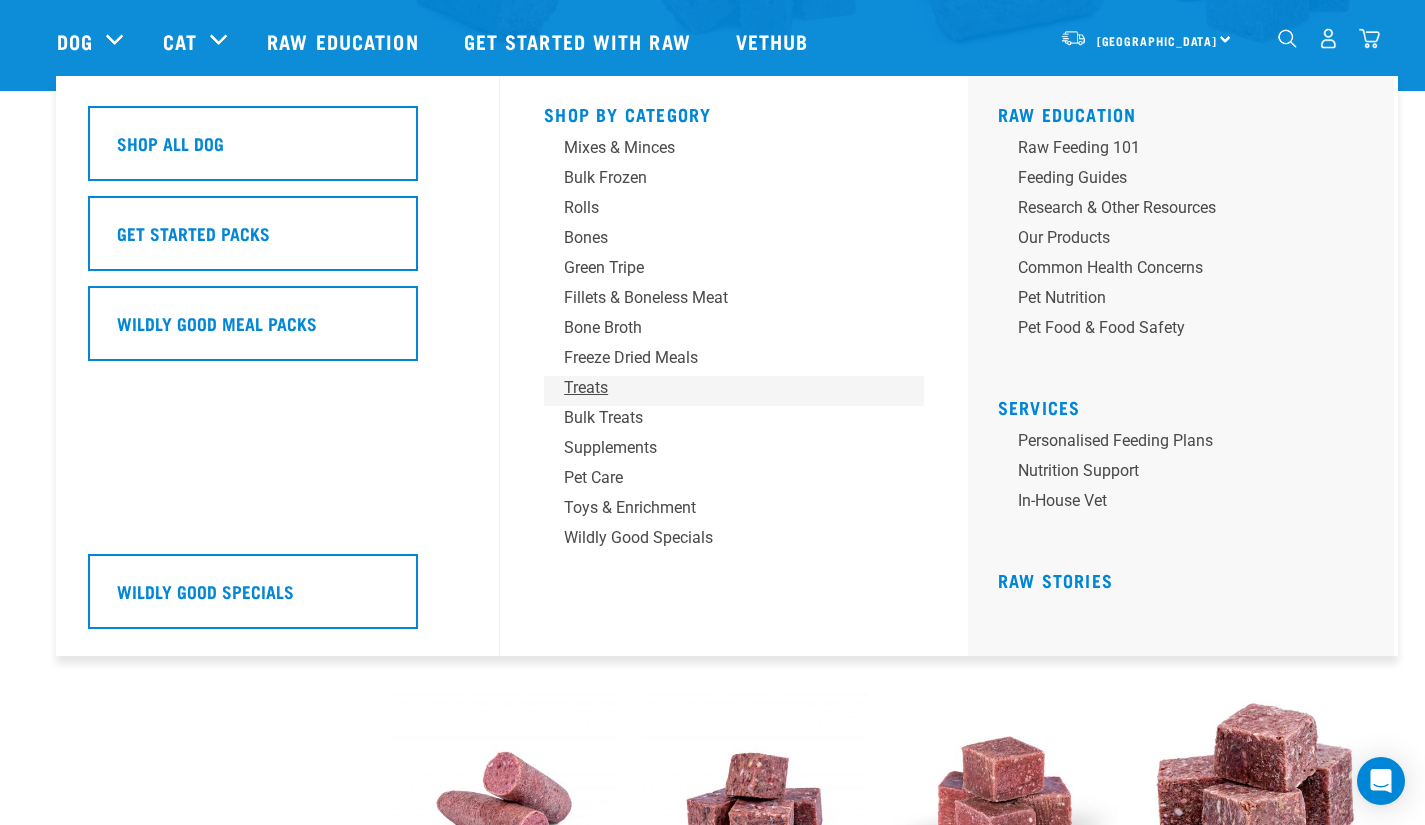 click on "Treats" at bounding box center (720, 388) 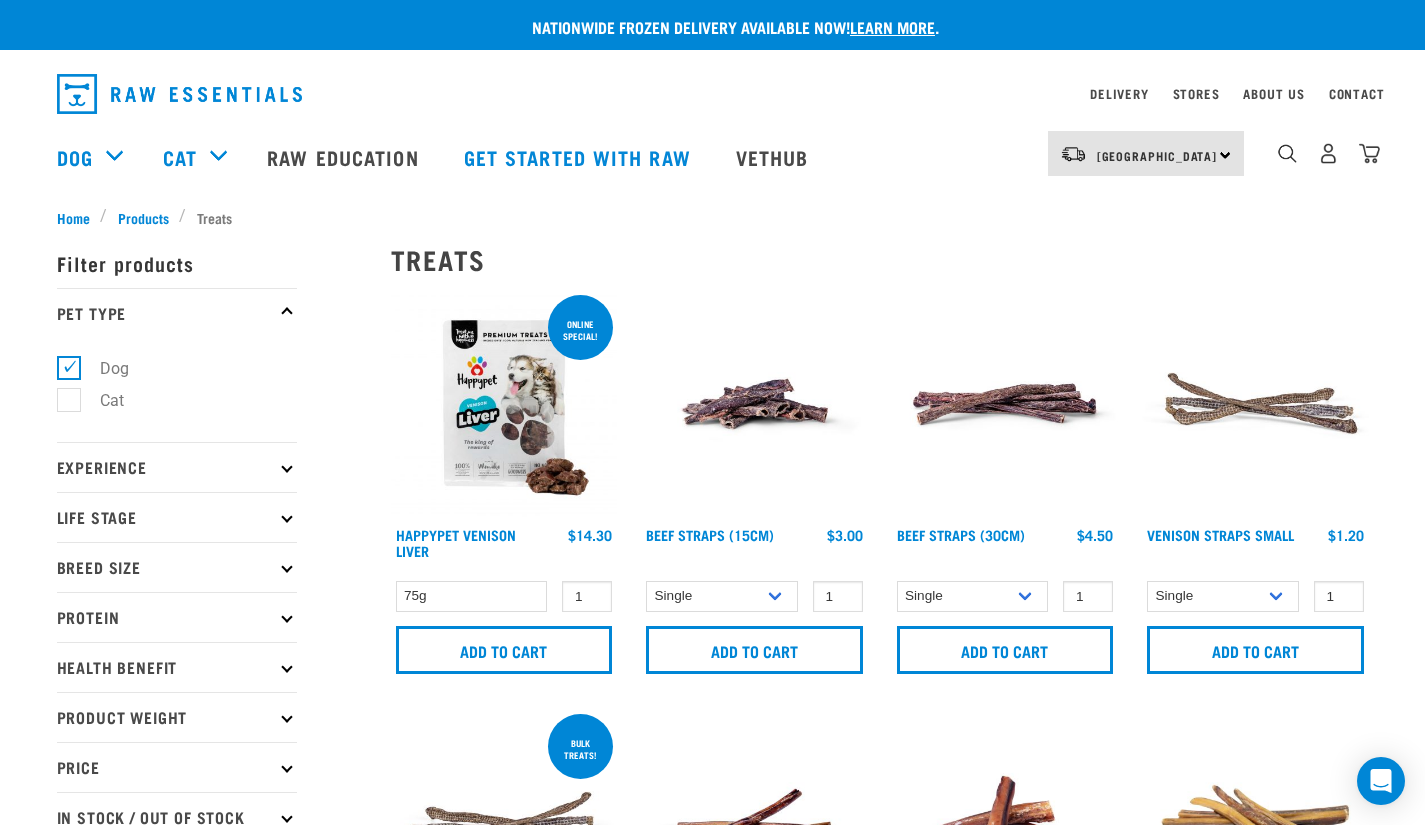 scroll, scrollTop: 0, scrollLeft: 0, axis: both 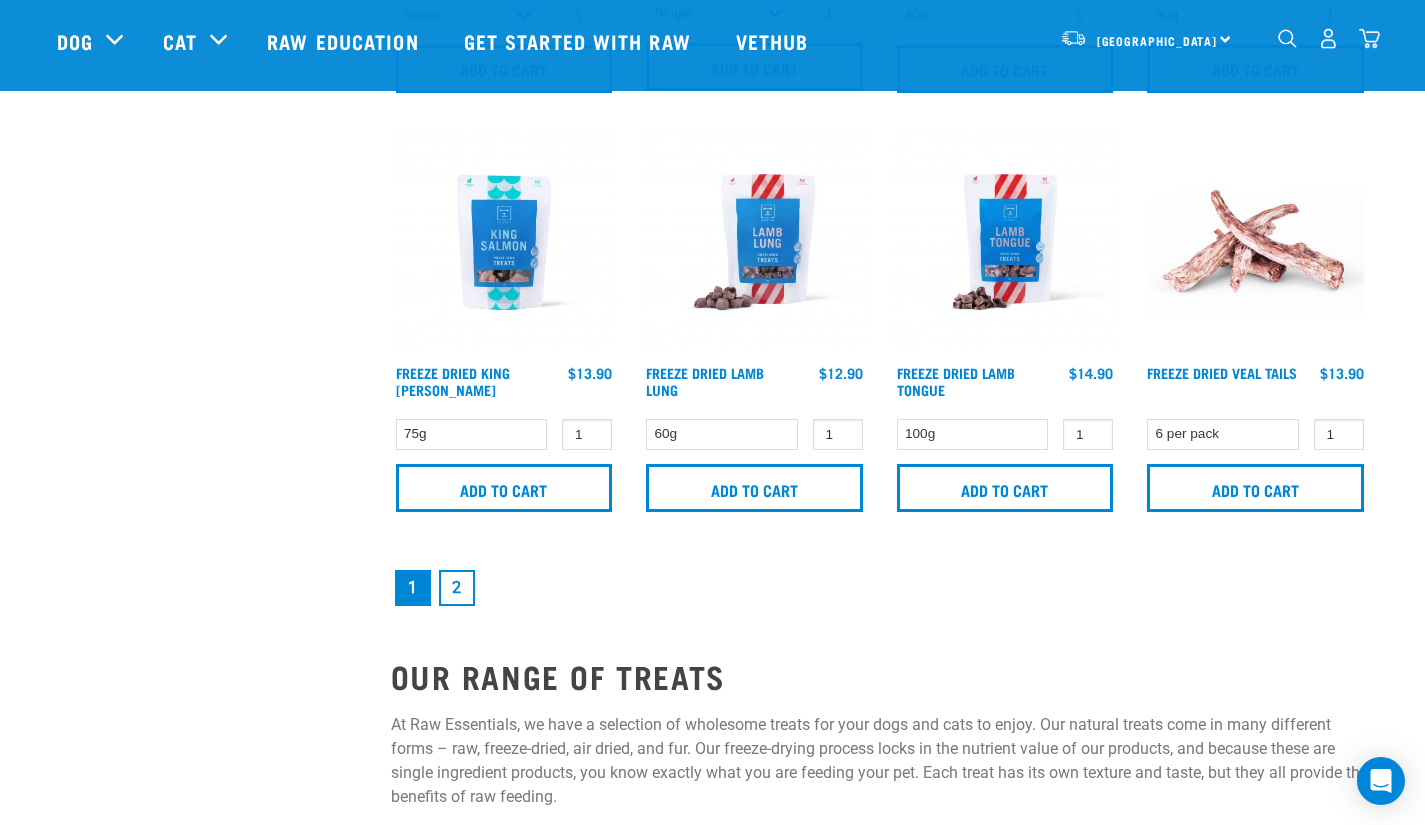 click on "2" at bounding box center [457, 588] 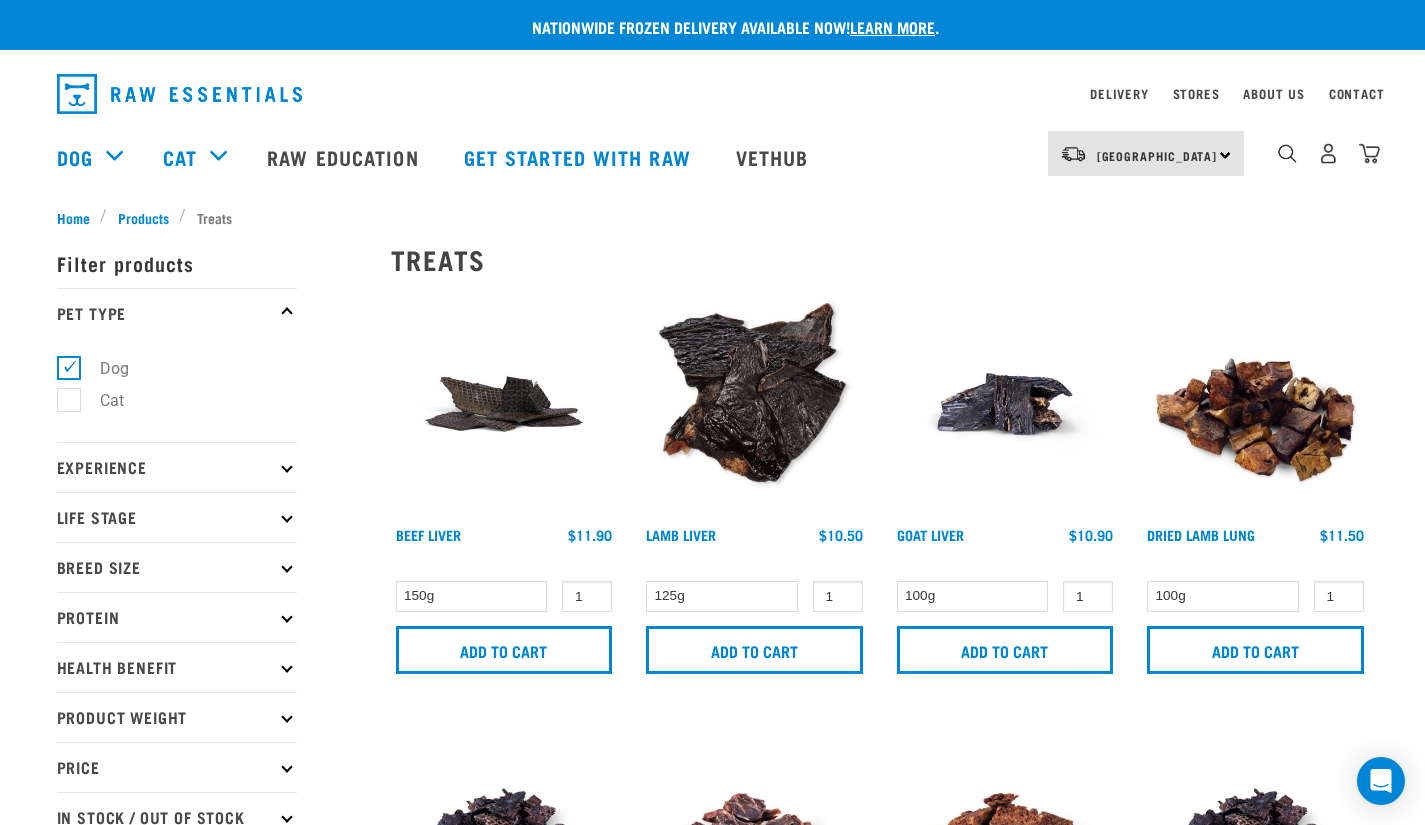 scroll, scrollTop: 0, scrollLeft: 0, axis: both 